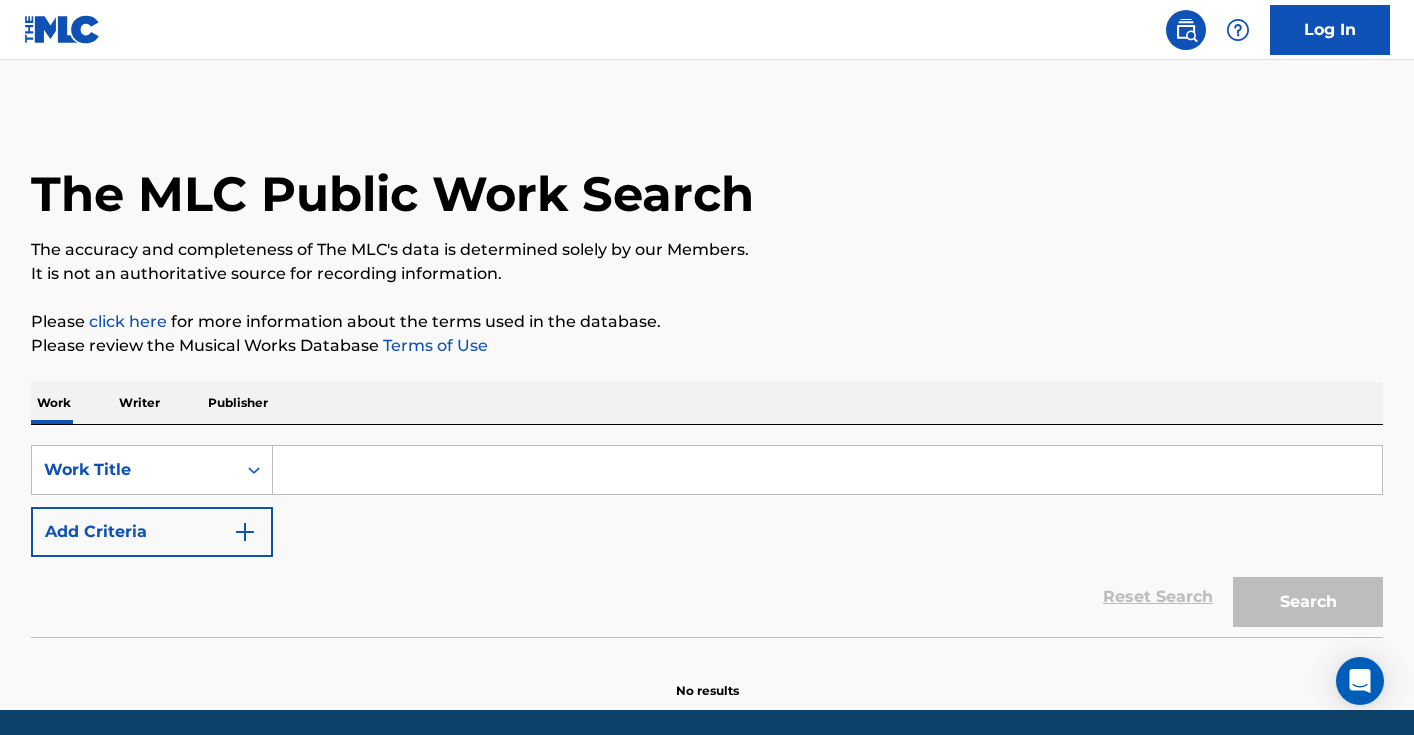 scroll, scrollTop: 0, scrollLeft: 0, axis: both 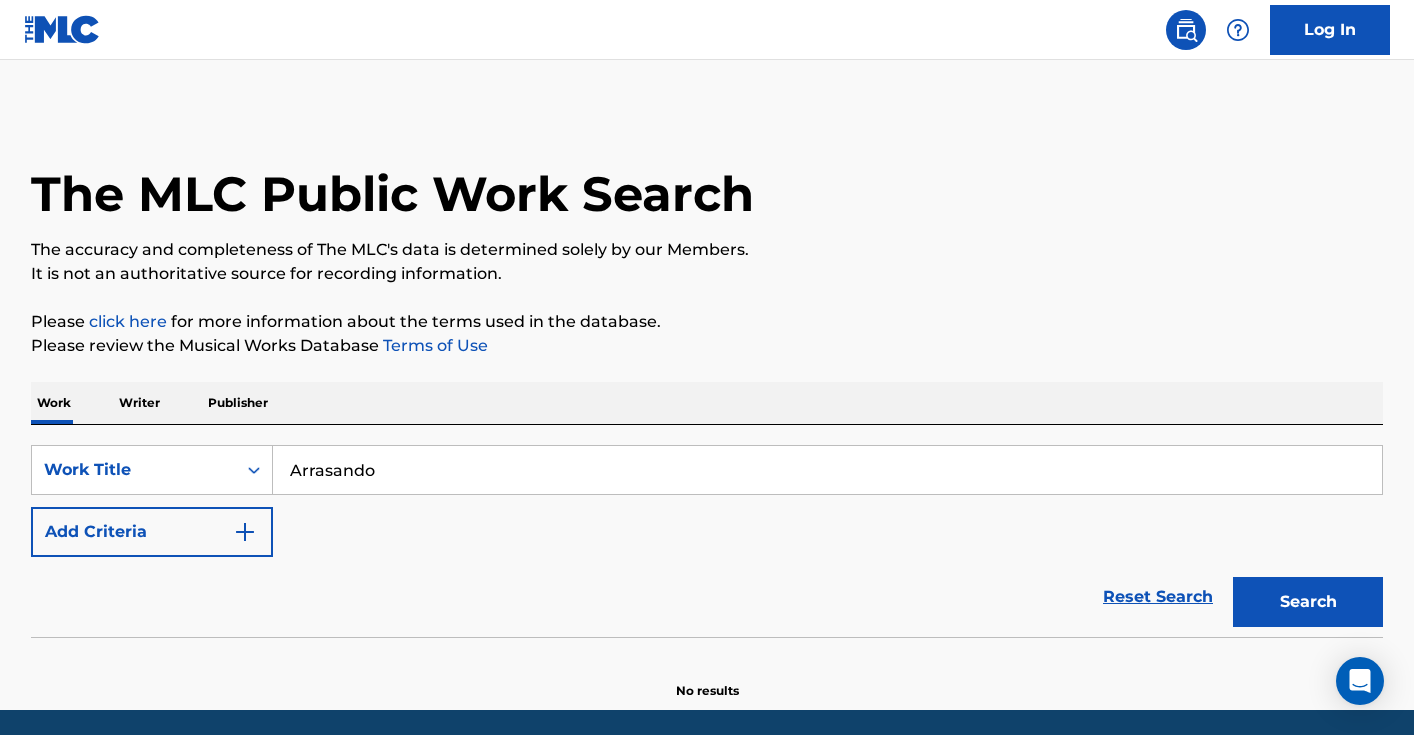 type on "Arrasando" 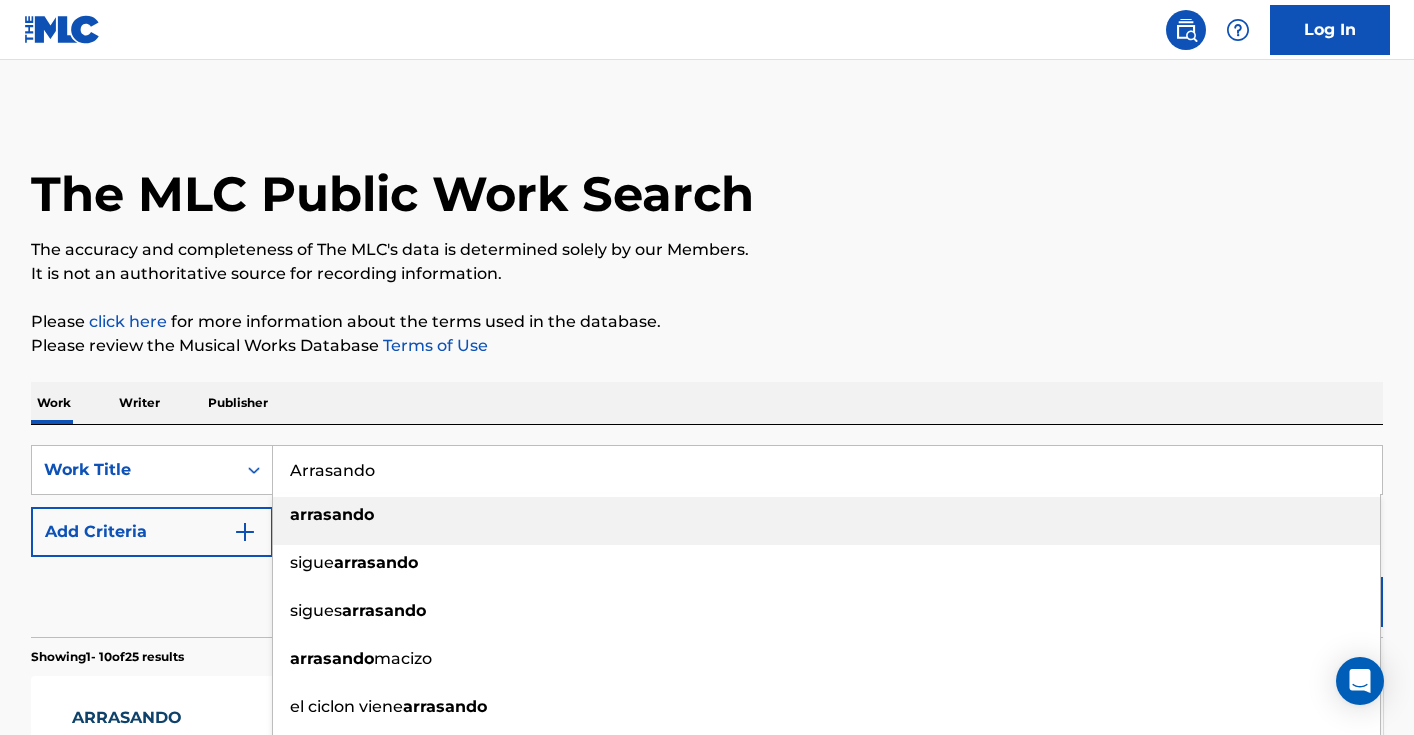 click on "Reset Search Search" at bounding box center (707, 597) 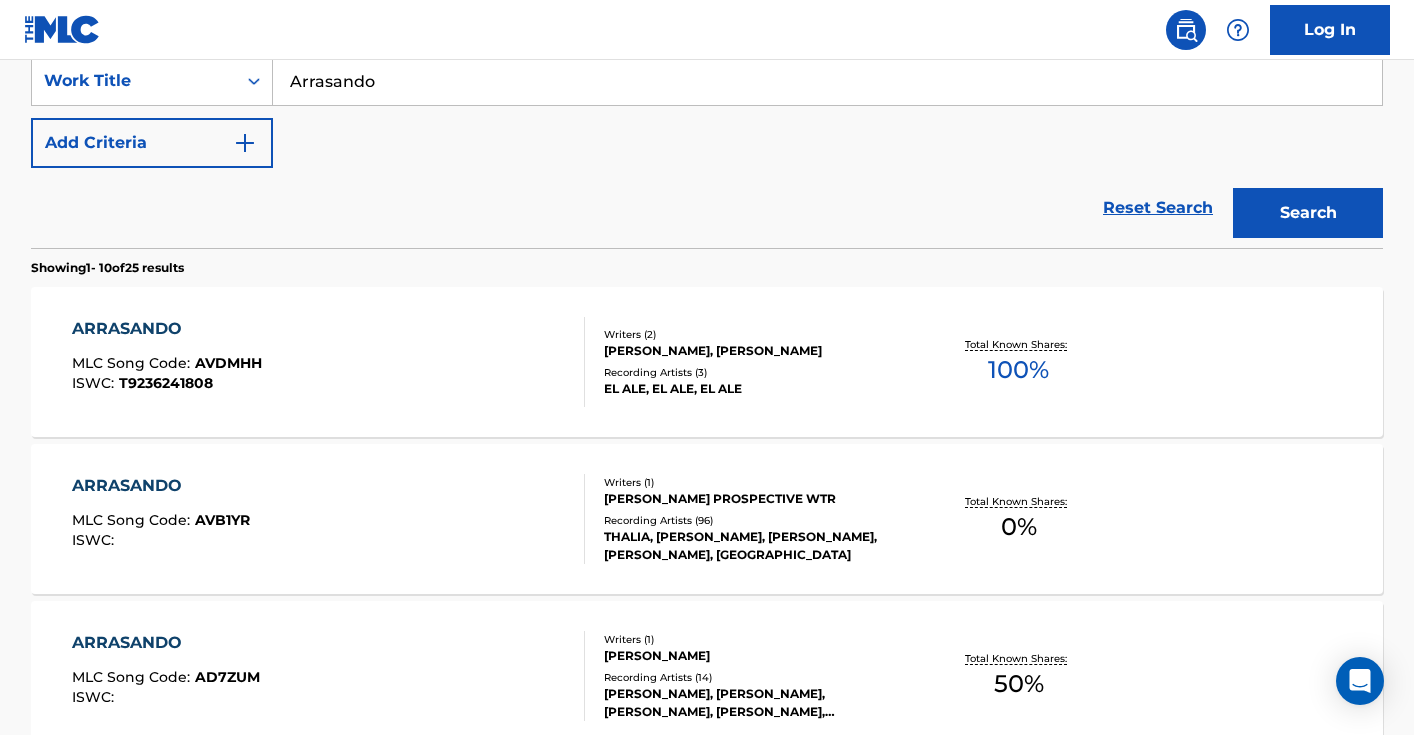 scroll, scrollTop: 298, scrollLeft: 0, axis: vertical 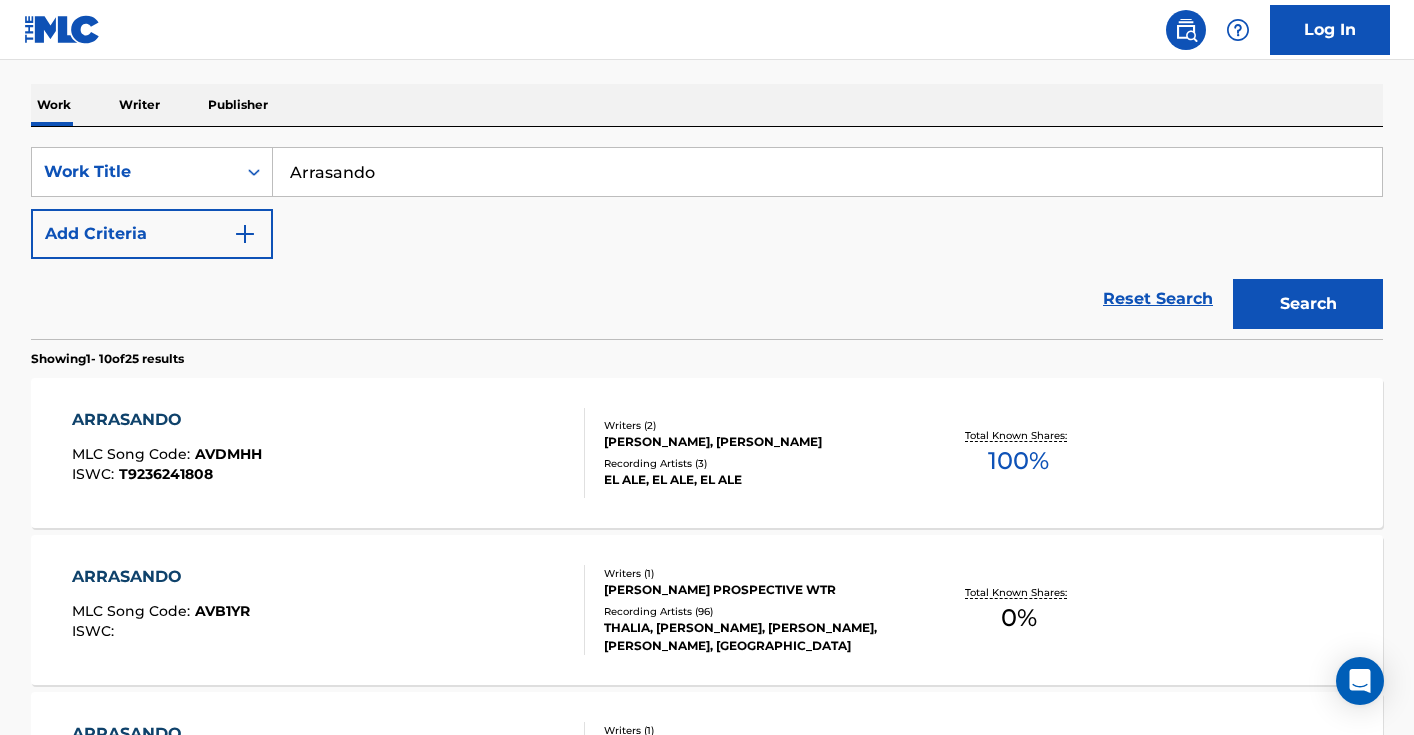 click on "Add Criteria" at bounding box center [152, 234] 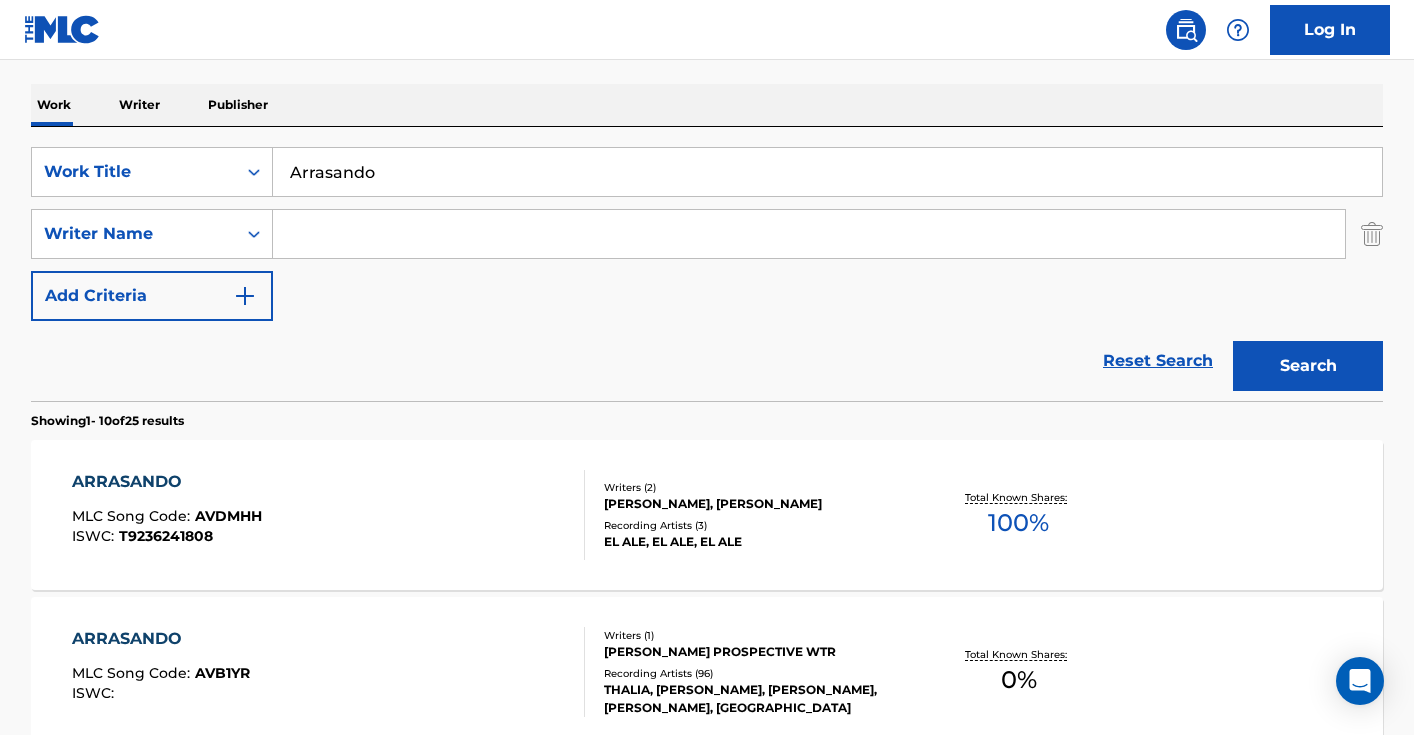 click at bounding box center (809, 234) 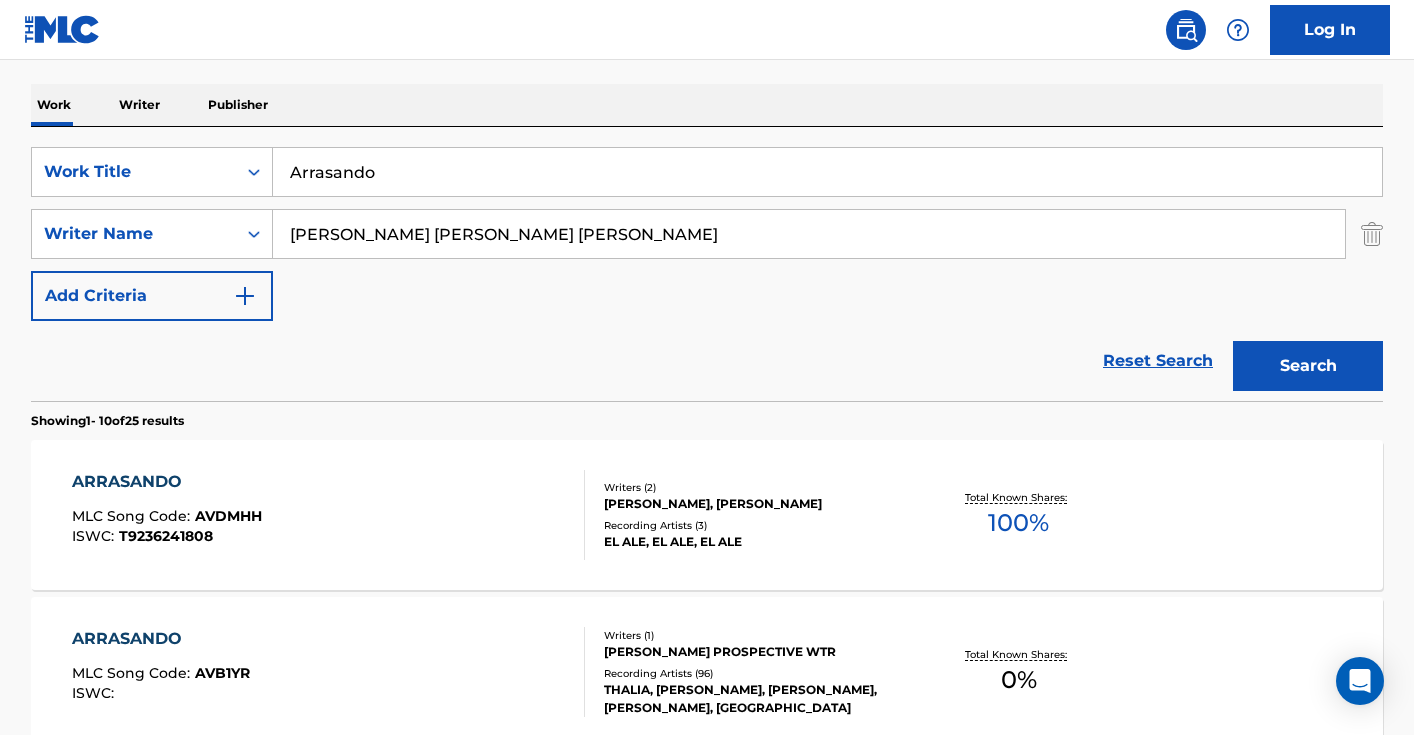 click on "Search" at bounding box center [1308, 366] 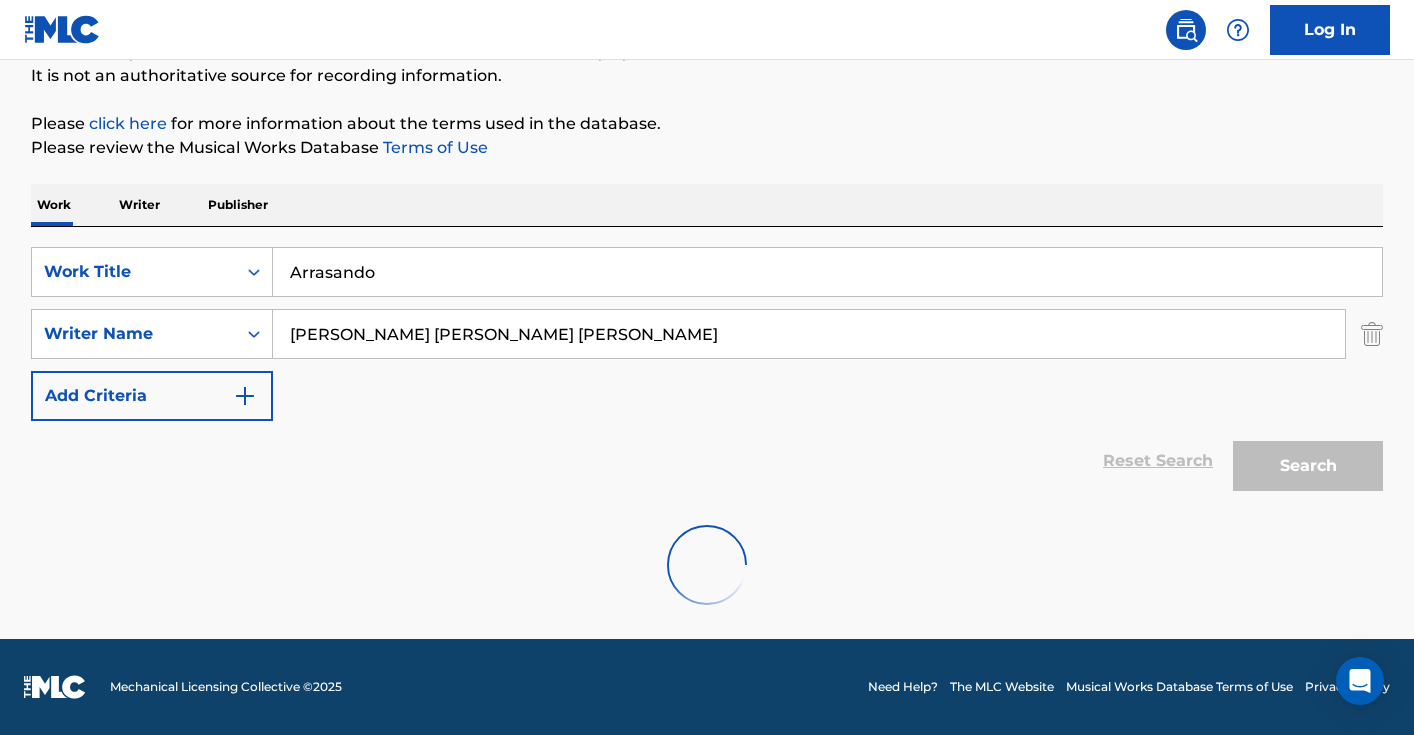 scroll, scrollTop: 133, scrollLeft: 0, axis: vertical 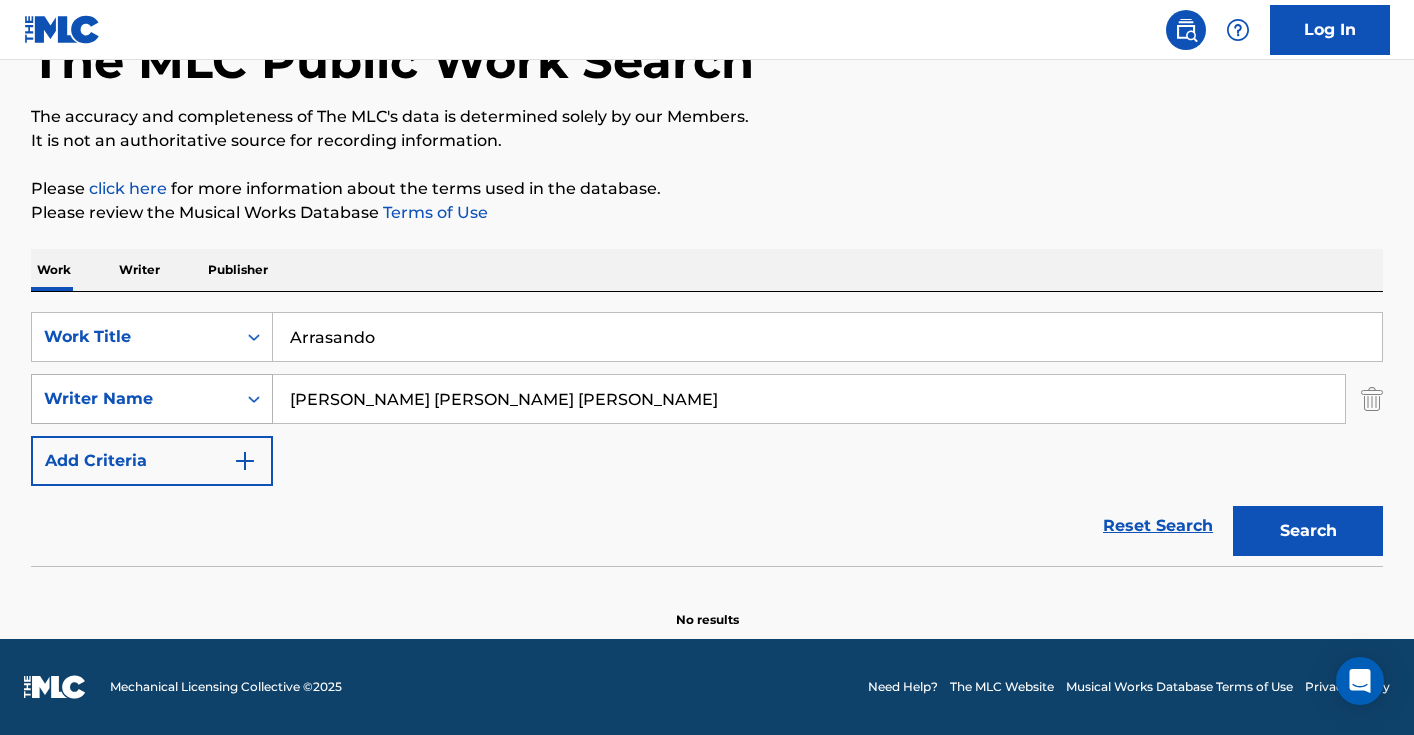 drag, startPoint x: 376, startPoint y: 403, endPoint x: 184, endPoint y: 402, distance: 192.00261 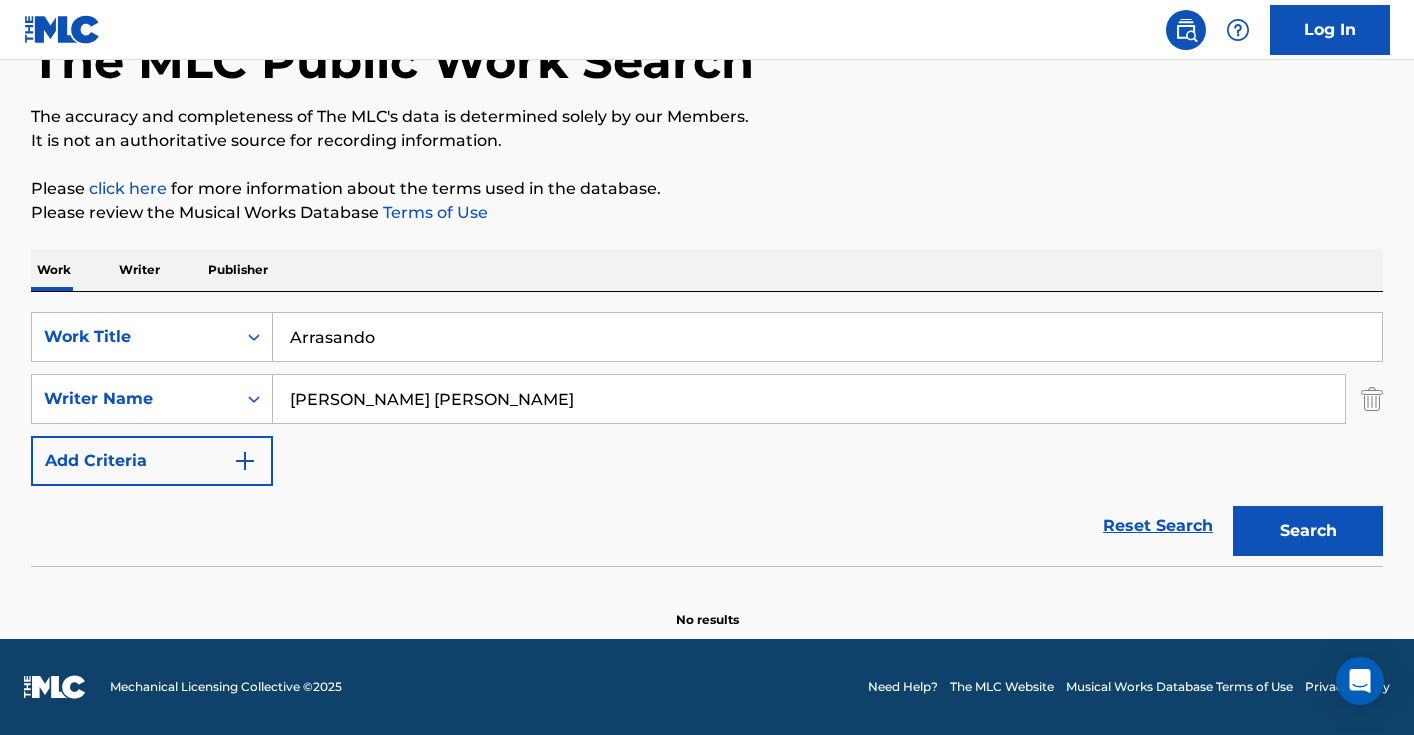 drag, startPoint x: 500, startPoint y: 399, endPoint x: 339, endPoint y: 402, distance: 161.02795 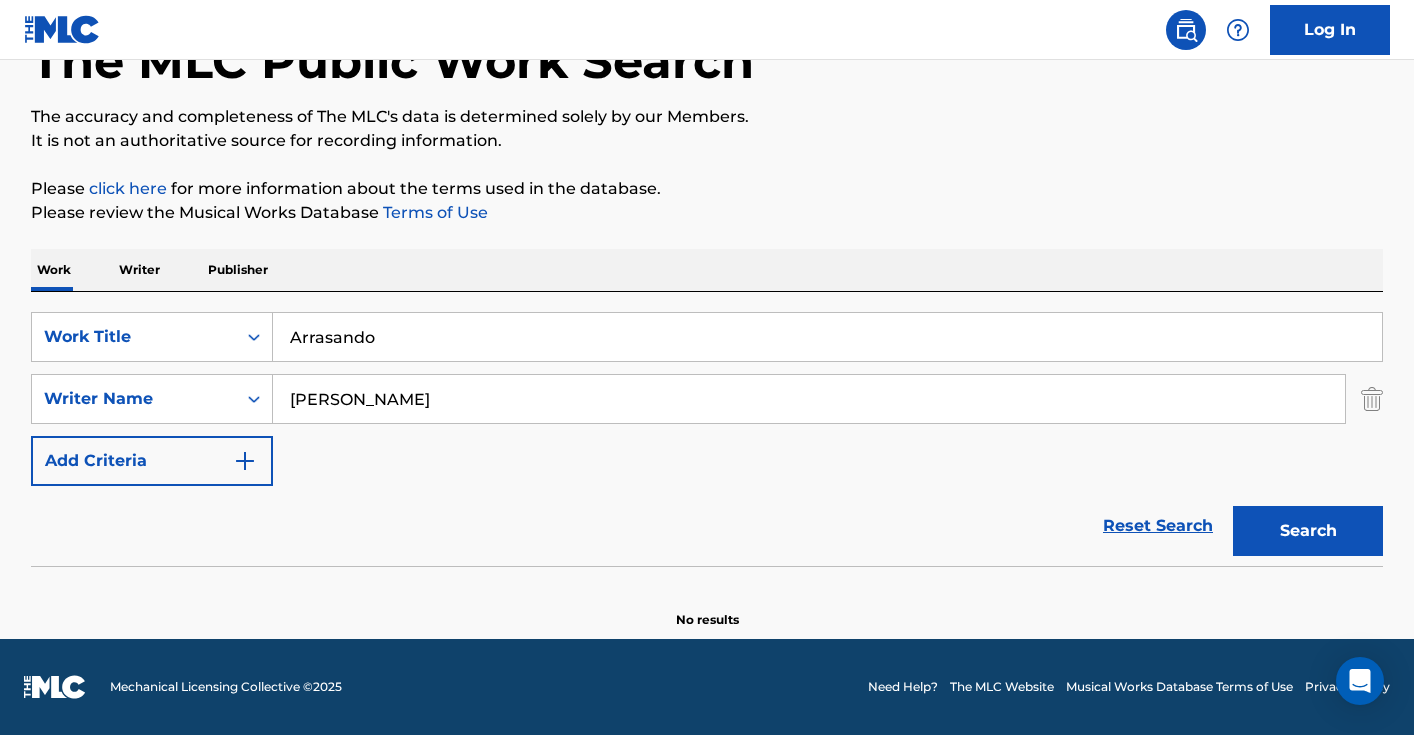 type on "THALIA" 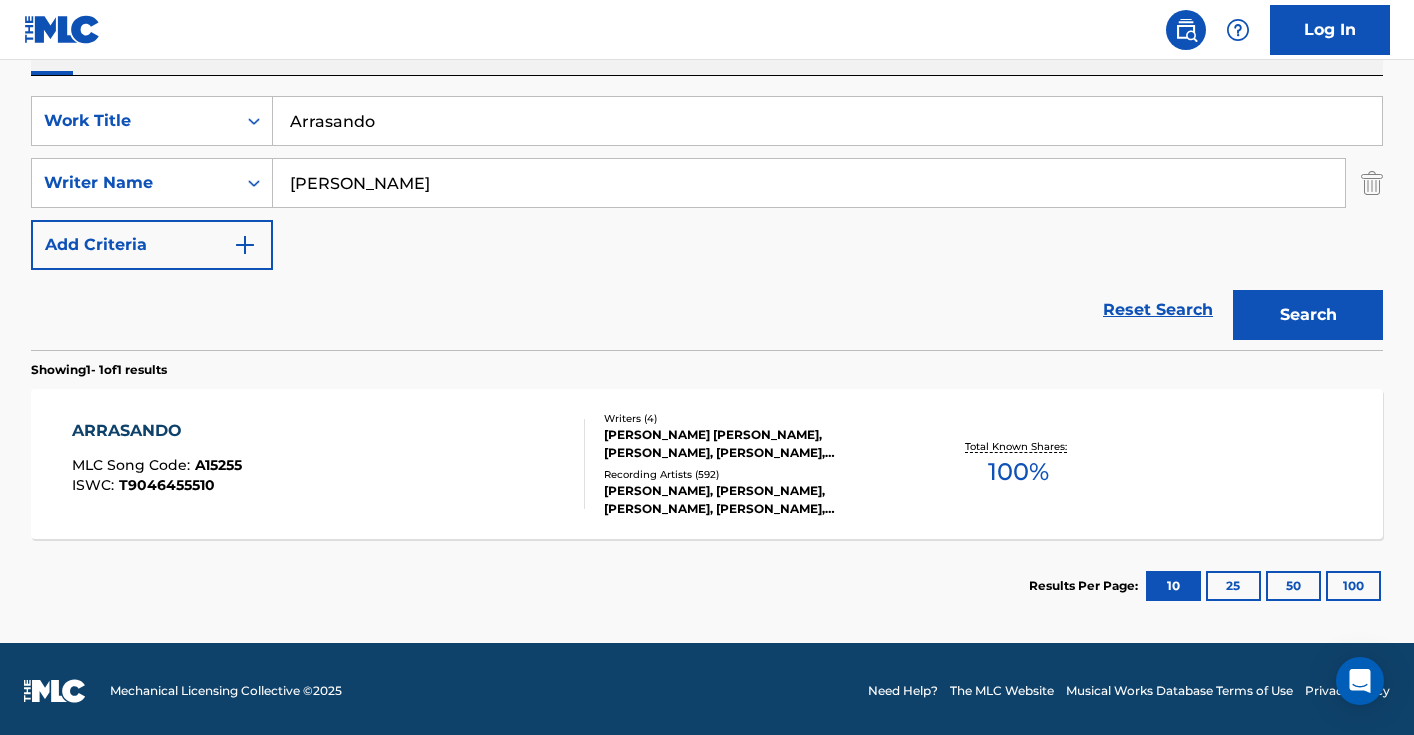 scroll, scrollTop: 353, scrollLeft: 0, axis: vertical 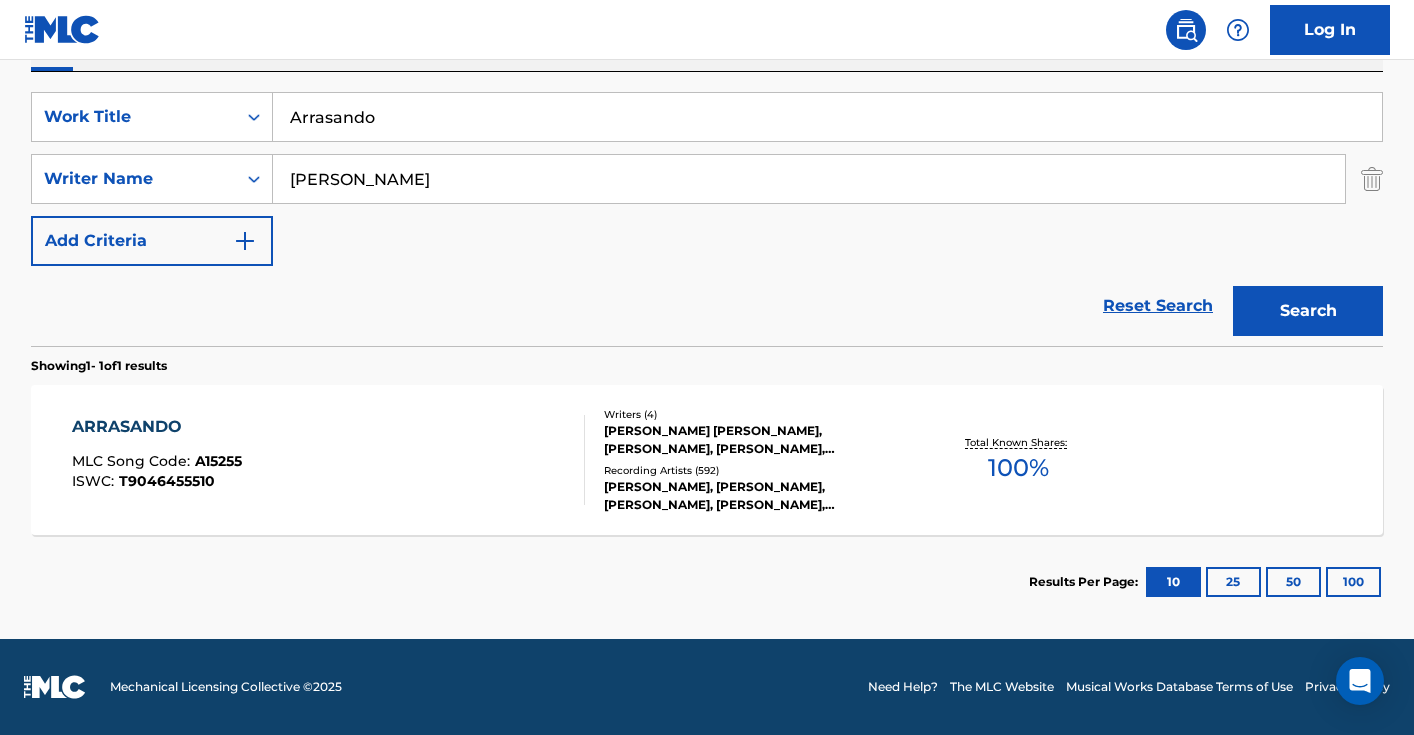 click on "ARRASANDO MLC Song Code : A15255 ISWC : T9046455510" at bounding box center (329, 460) 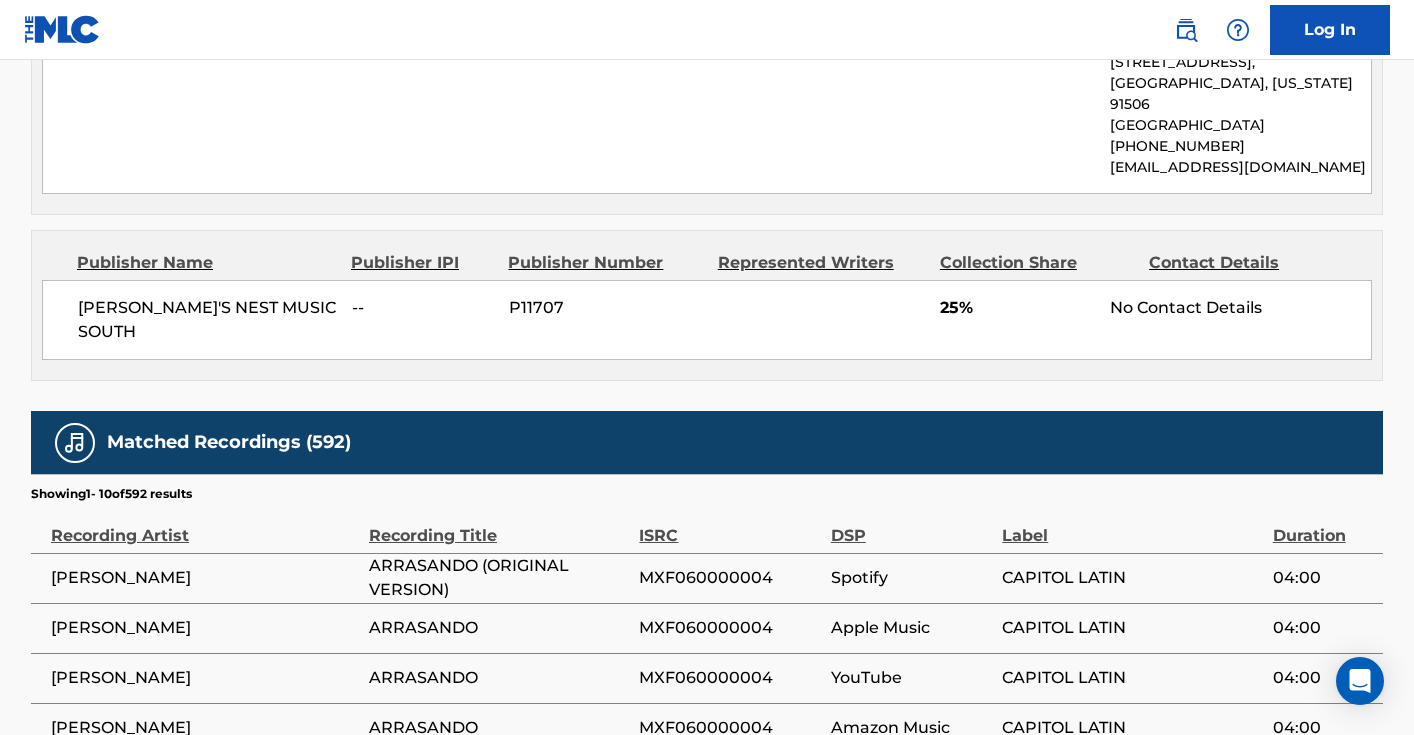 scroll, scrollTop: 1603, scrollLeft: 0, axis: vertical 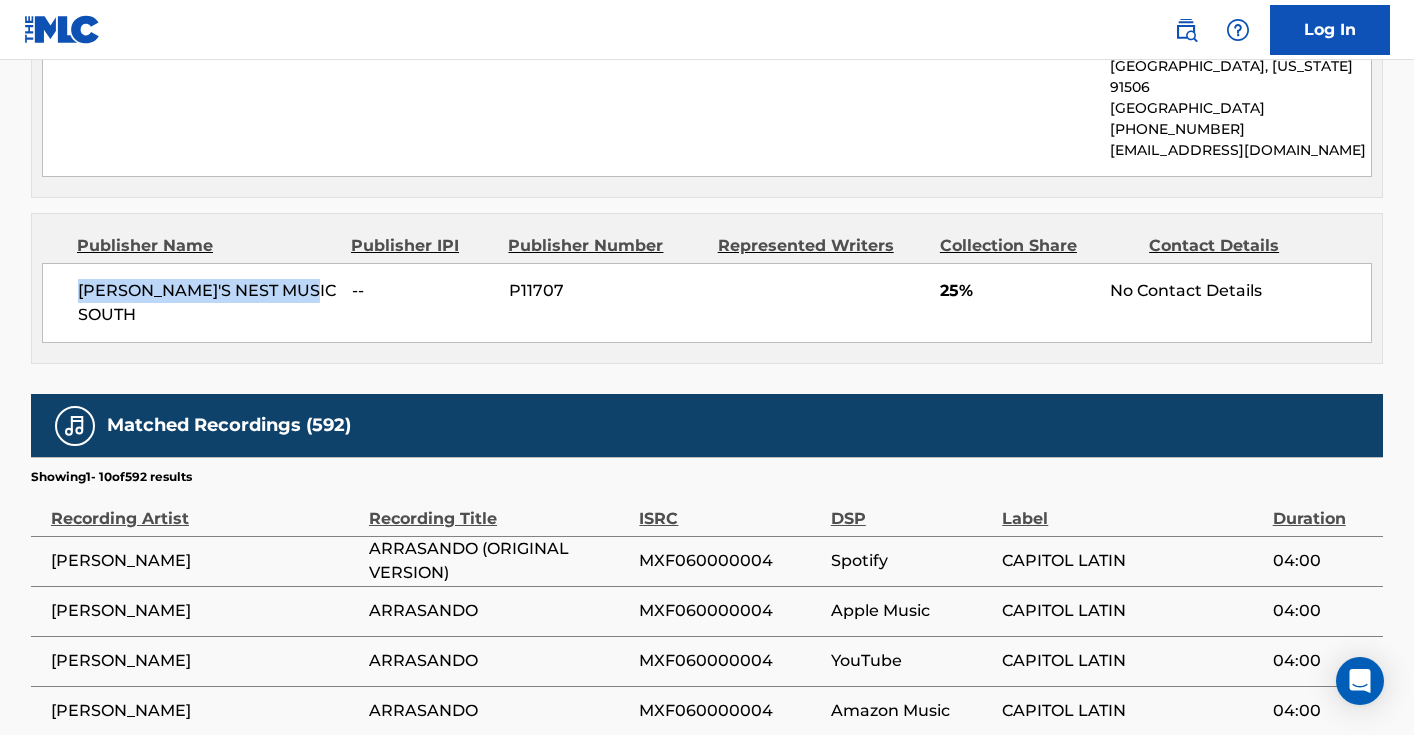 drag, startPoint x: 315, startPoint y: 246, endPoint x: 39, endPoint y: 246, distance: 276 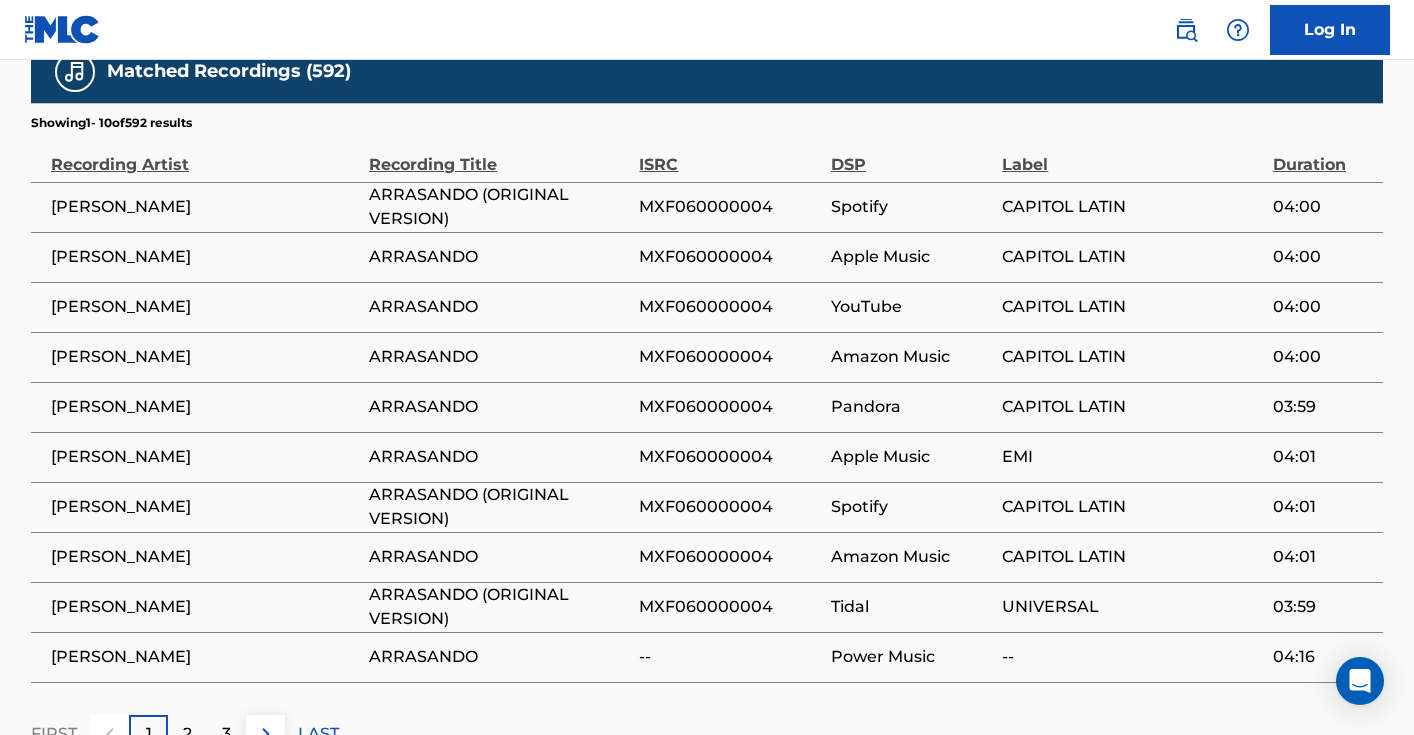 scroll, scrollTop: 1959, scrollLeft: 0, axis: vertical 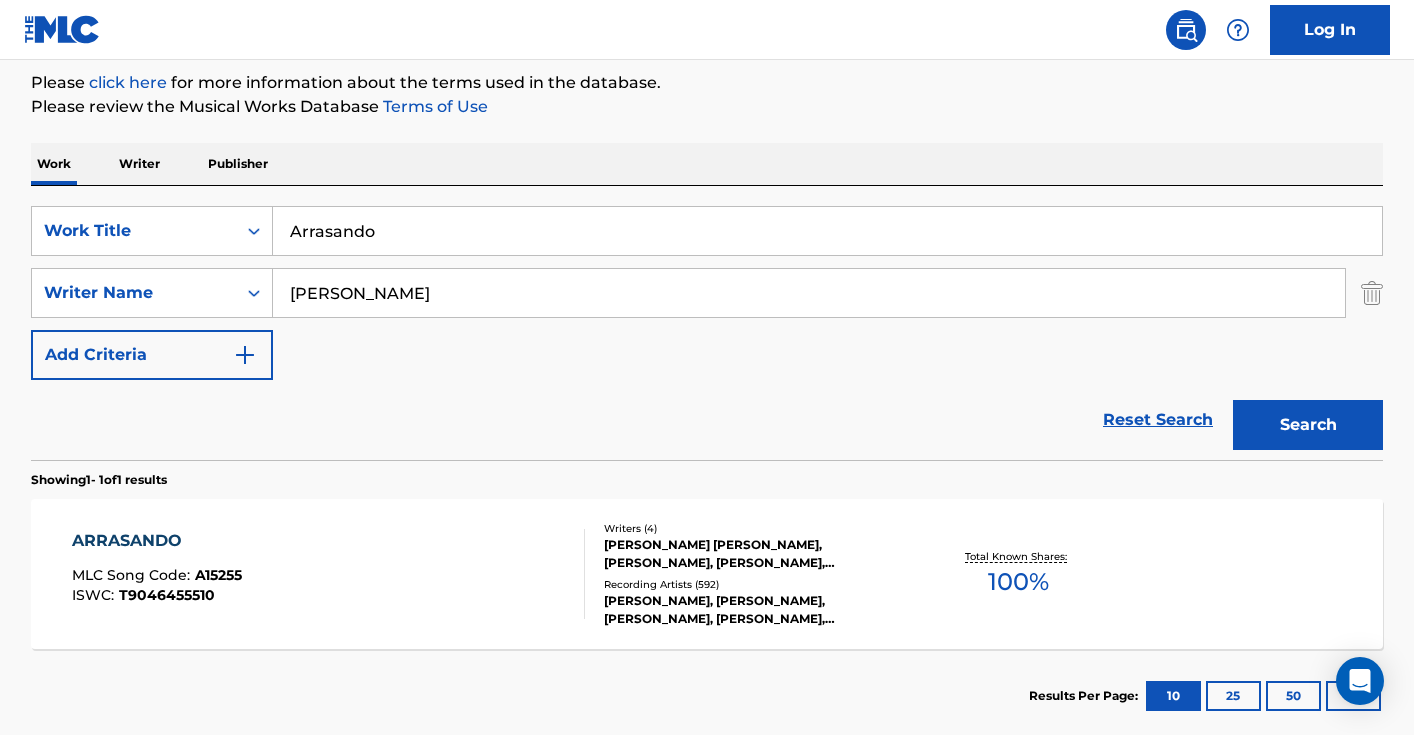 click on "Arrasando" at bounding box center (827, 231) 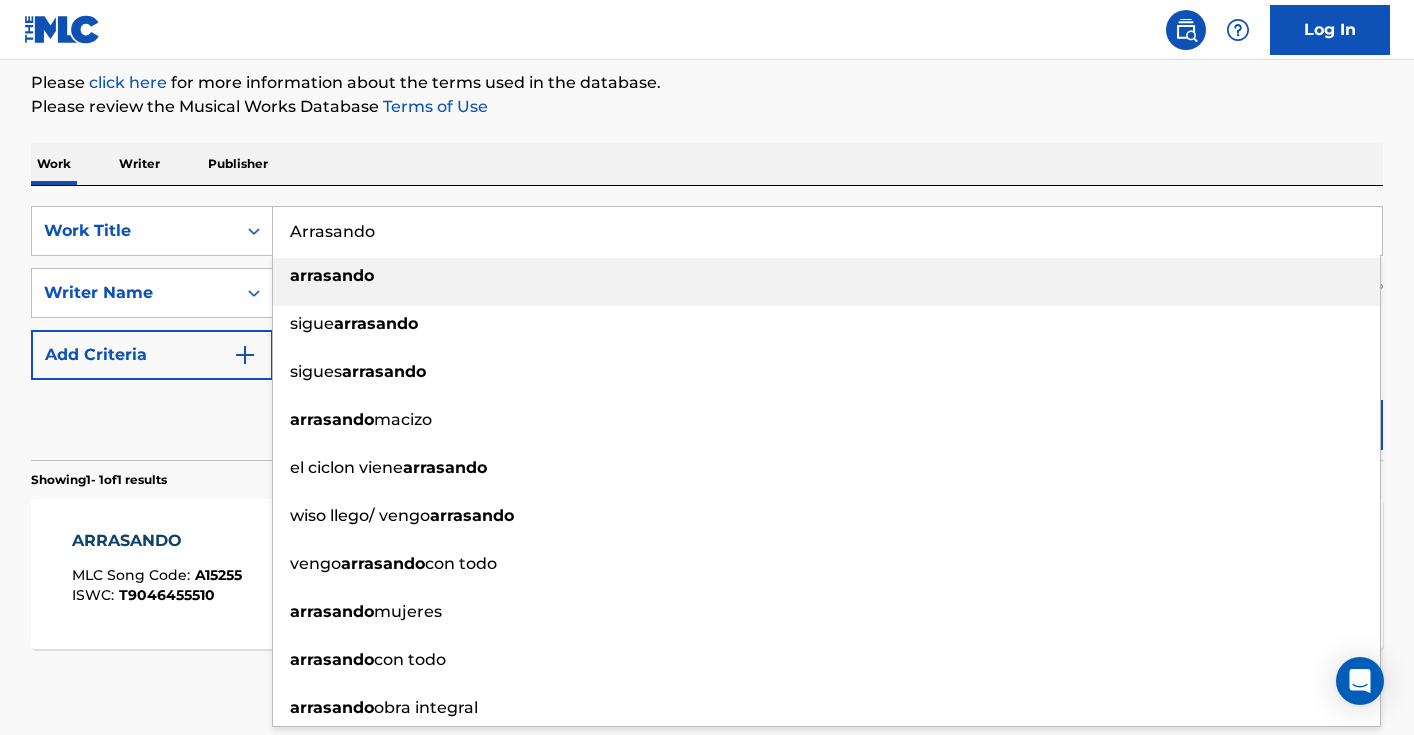 paste on "provéchate" 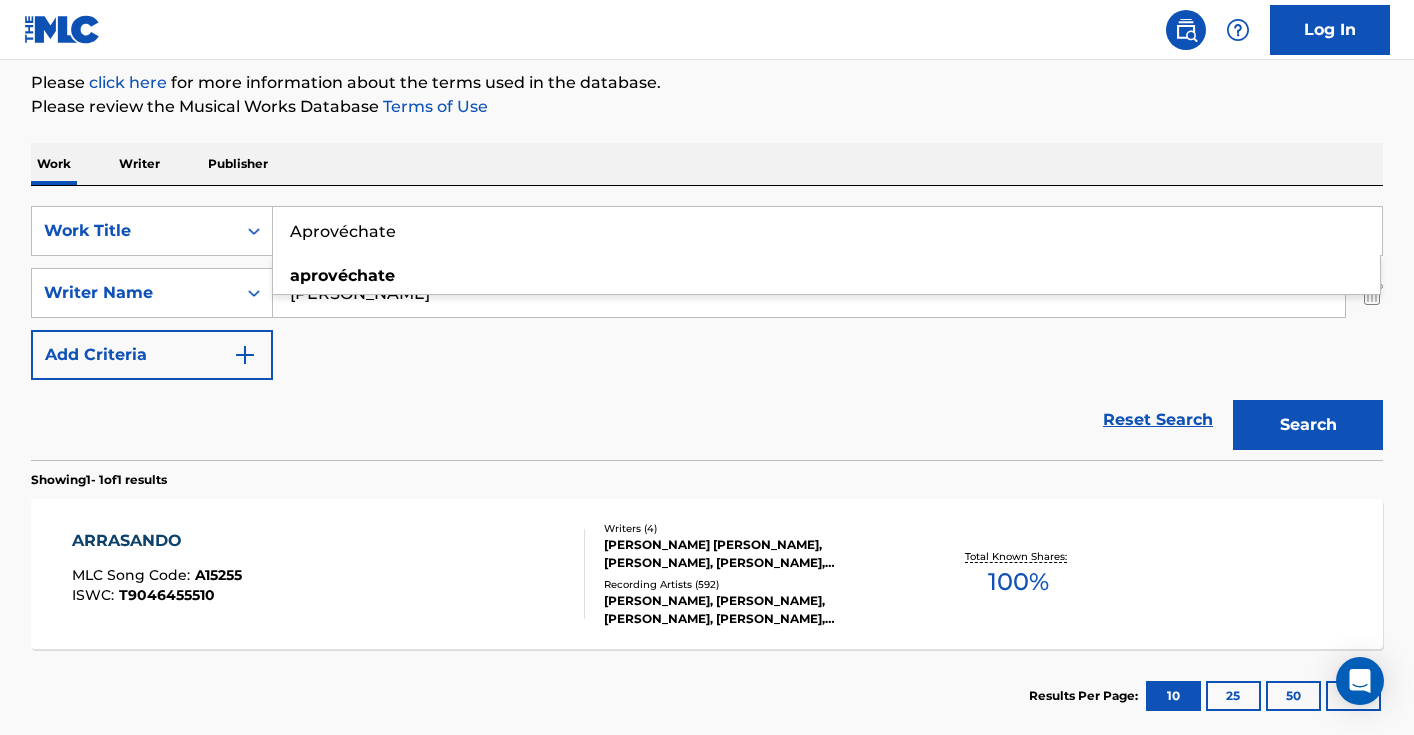 type on "Aprovéchate" 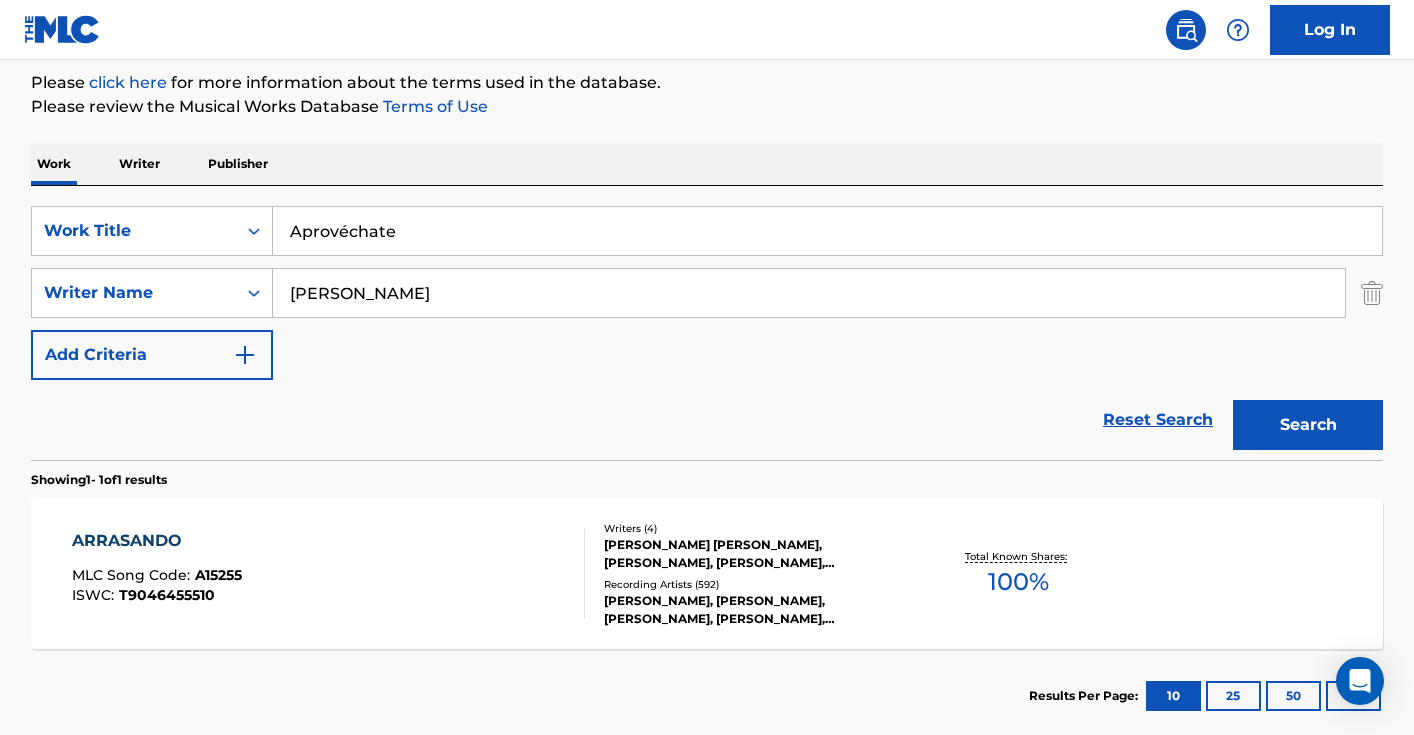 click at bounding box center [1372, 293] 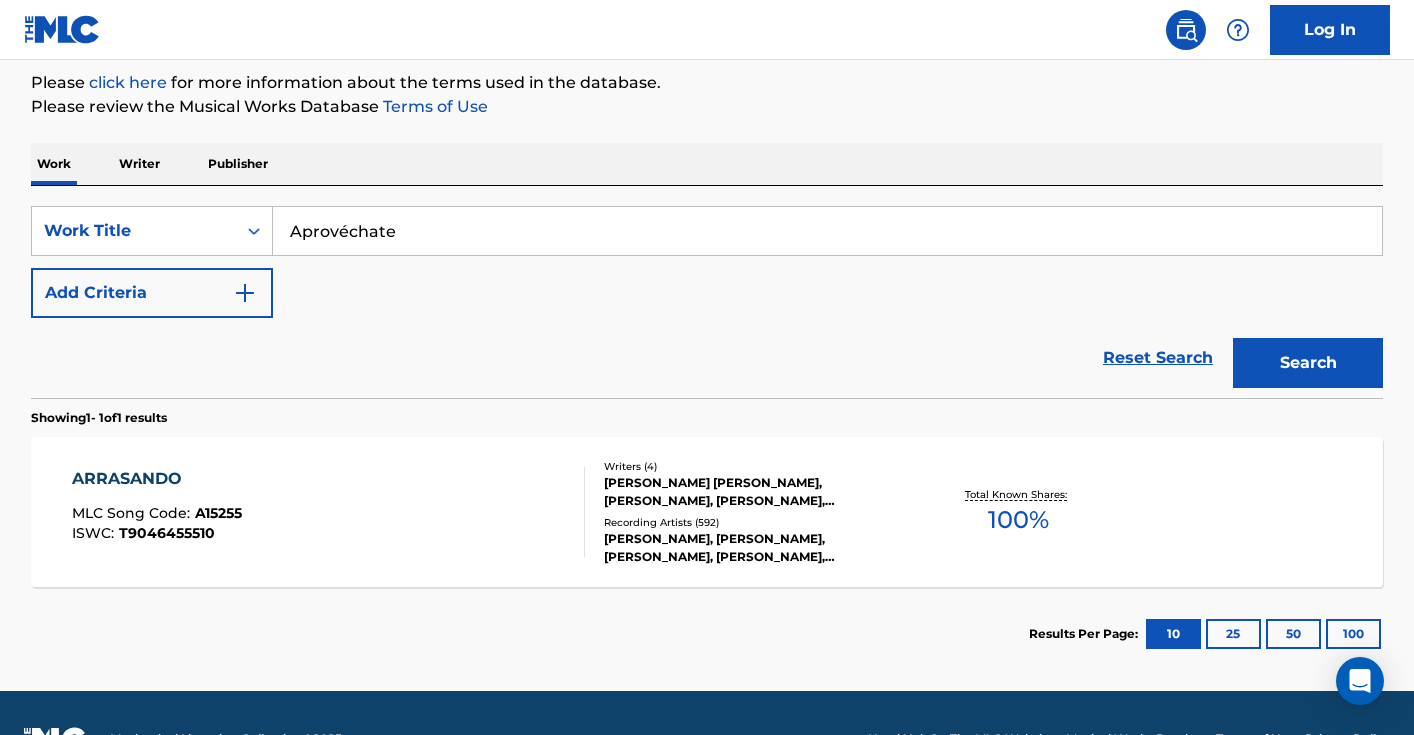 click on "Search" at bounding box center [1308, 363] 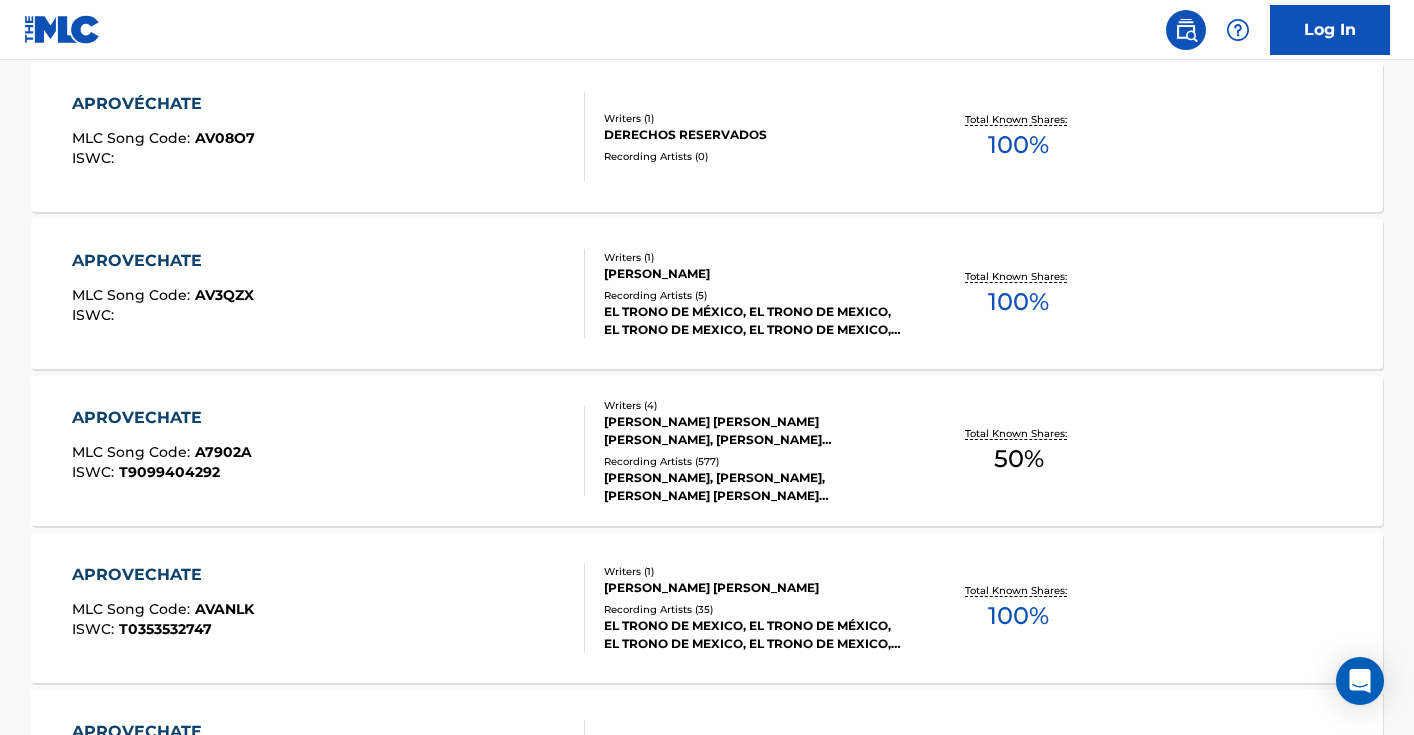 scroll, scrollTop: 623, scrollLeft: 0, axis: vertical 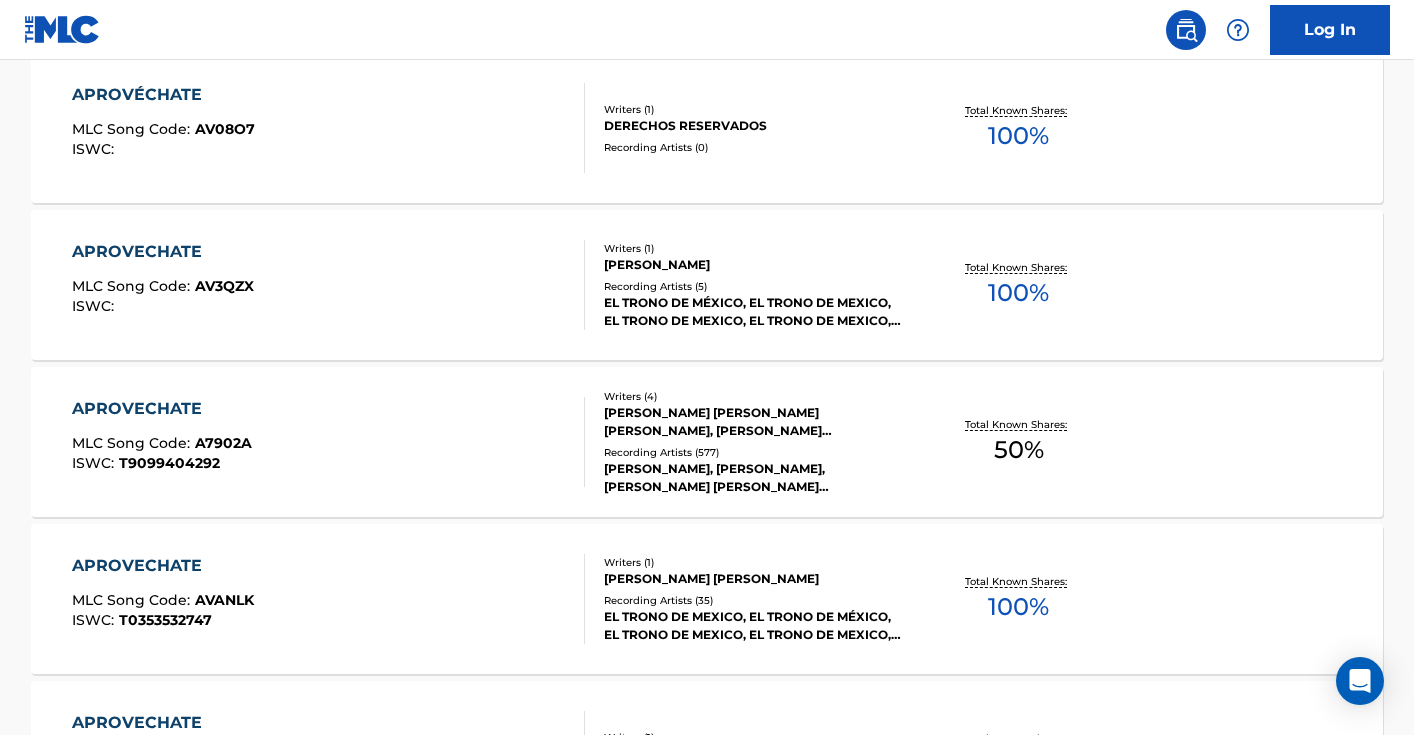 click on "APROVECHATE MLC Song Code : A7902A ISWC : T9099404292" at bounding box center (329, 442) 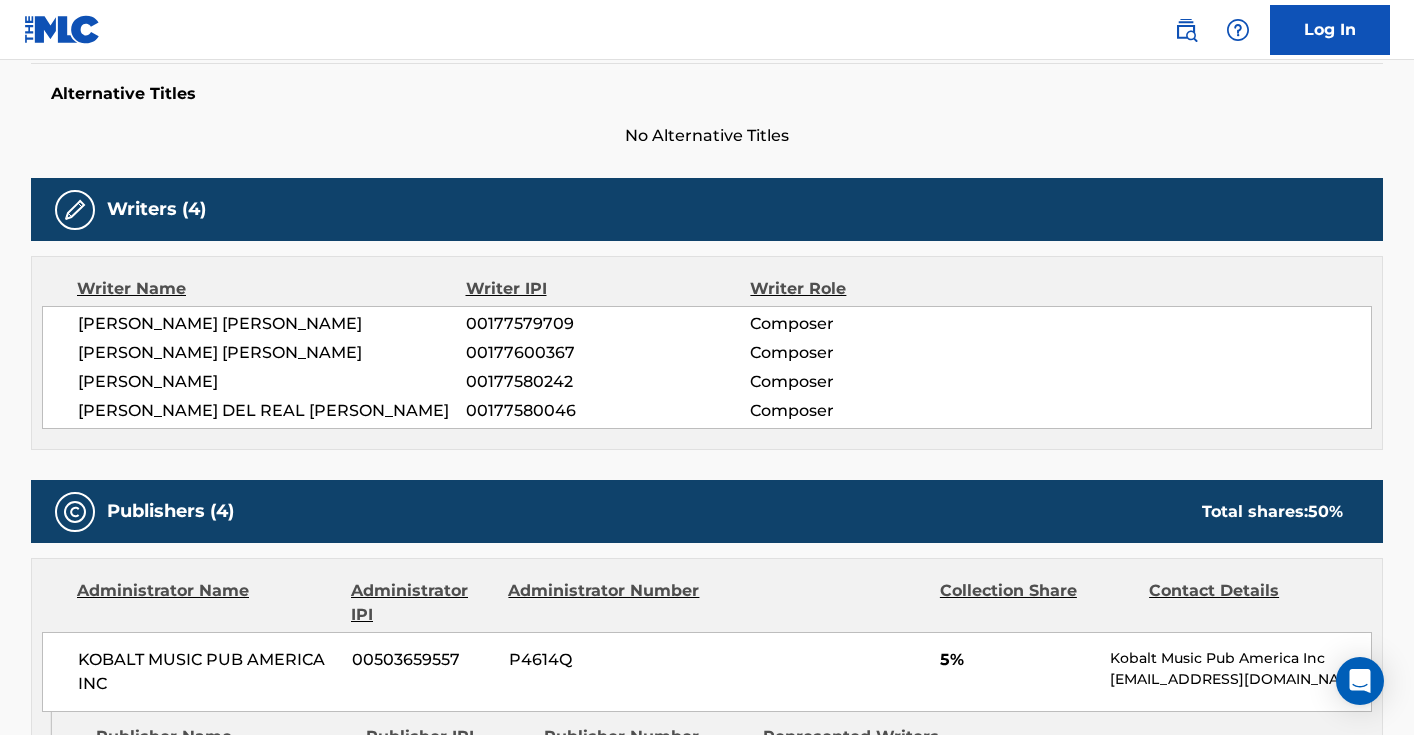 scroll, scrollTop: 539, scrollLeft: 0, axis: vertical 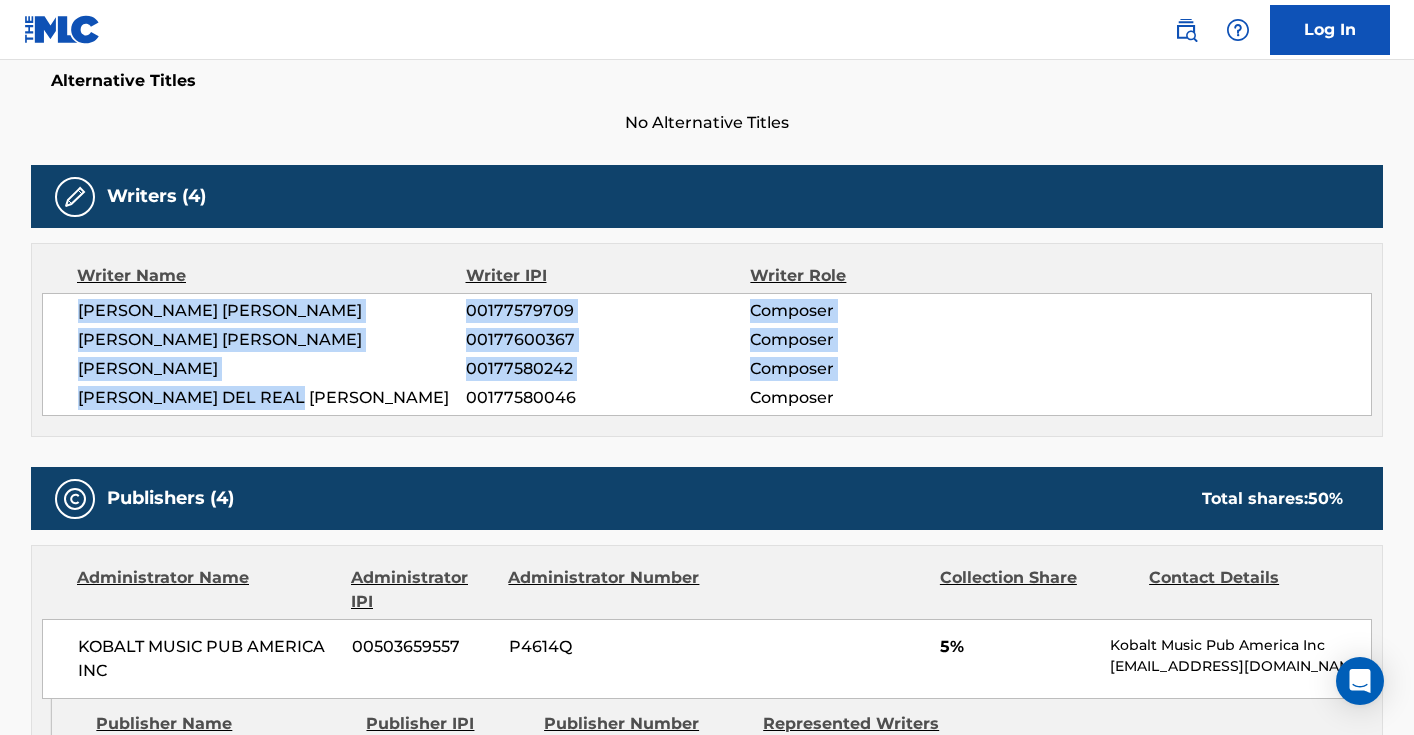 drag, startPoint x: 309, startPoint y: 392, endPoint x: 74, endPoint y: 298, distance: 253.10275 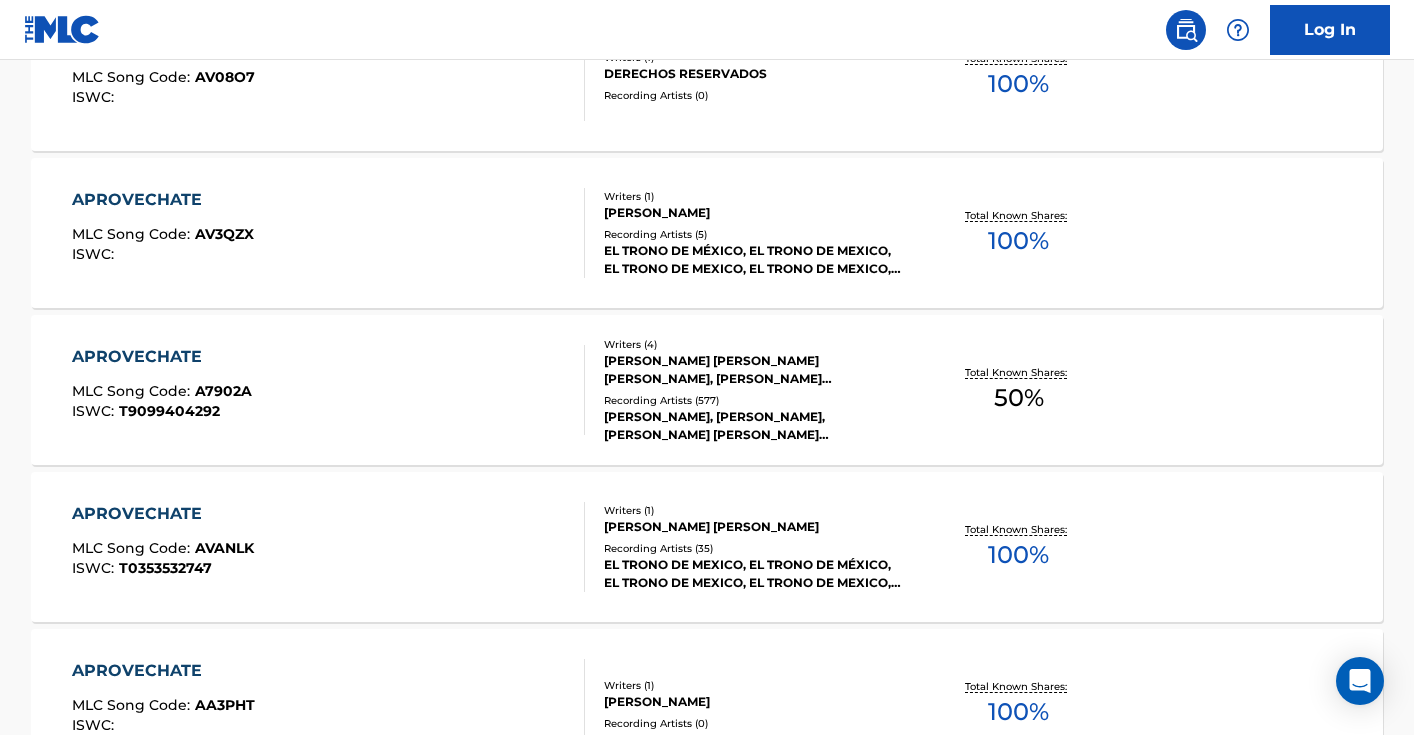 scroll, scrollTop: 0, scrollLeft: 0, axis: both 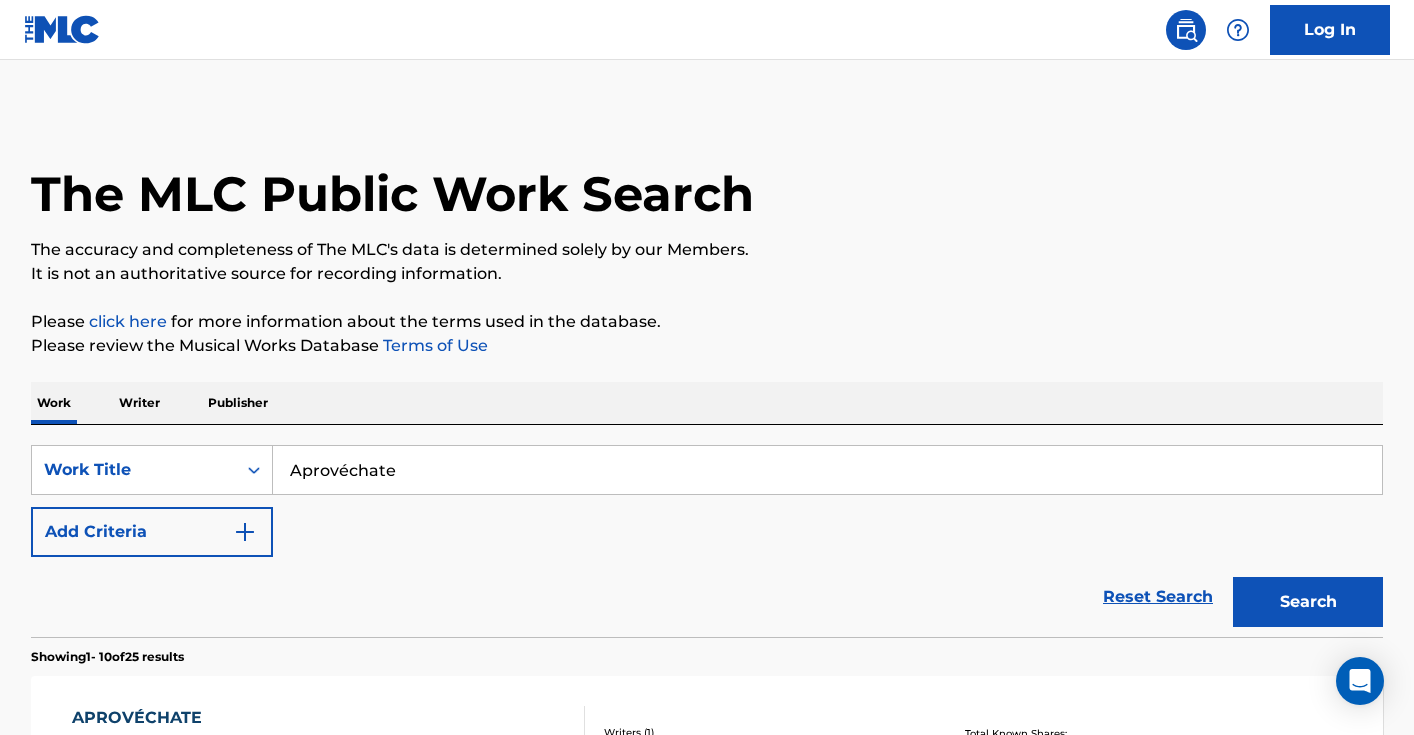 click on "Aprovéchate" at bounding box center (827, 470) 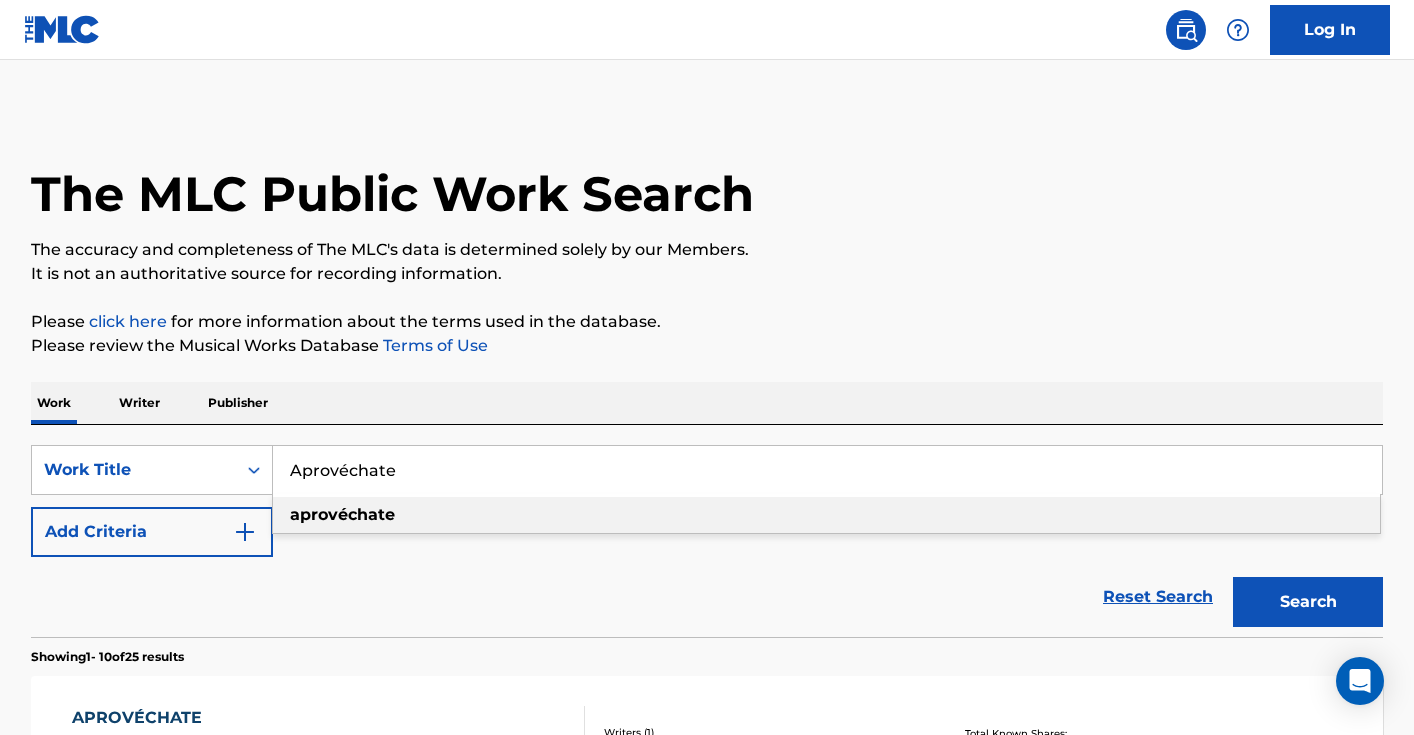 click on "Aprovéchate" at bounding box center (827, 470) 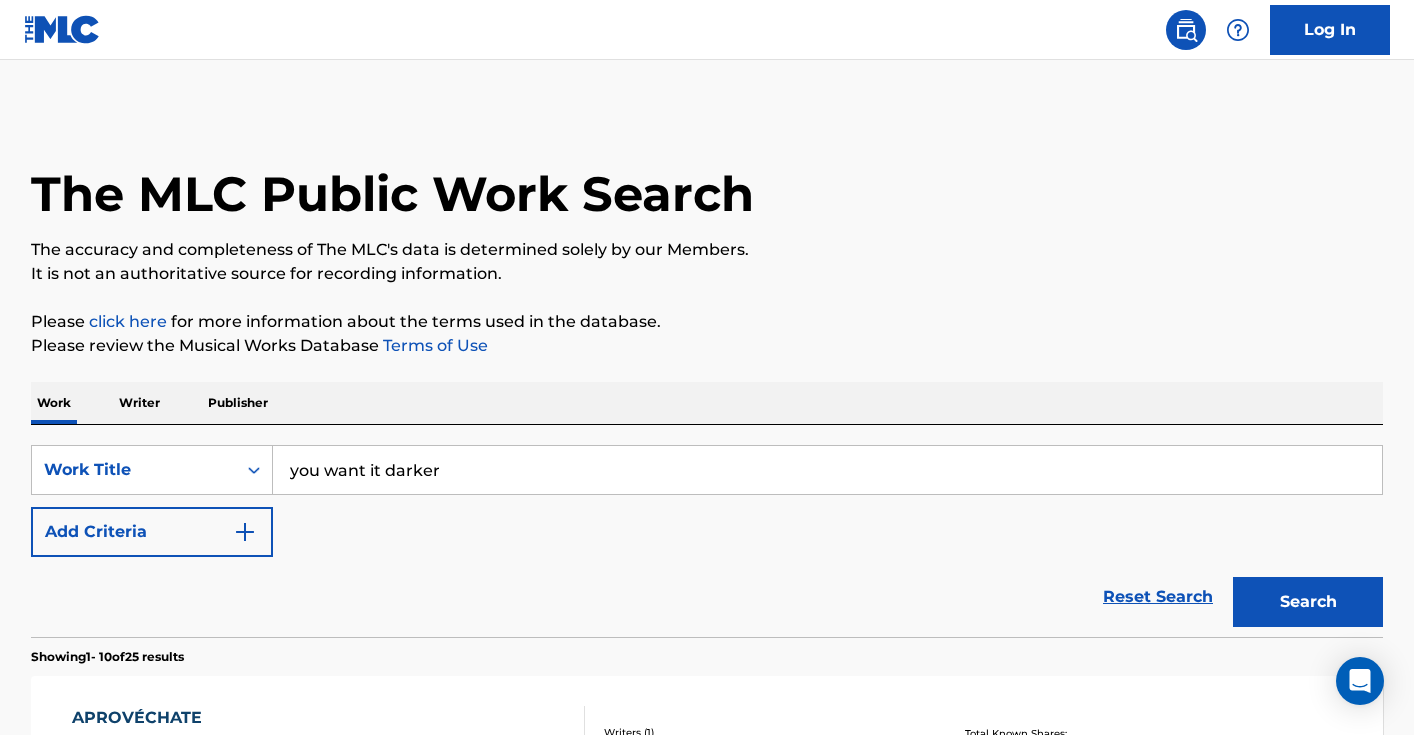 type on "you want it darker" 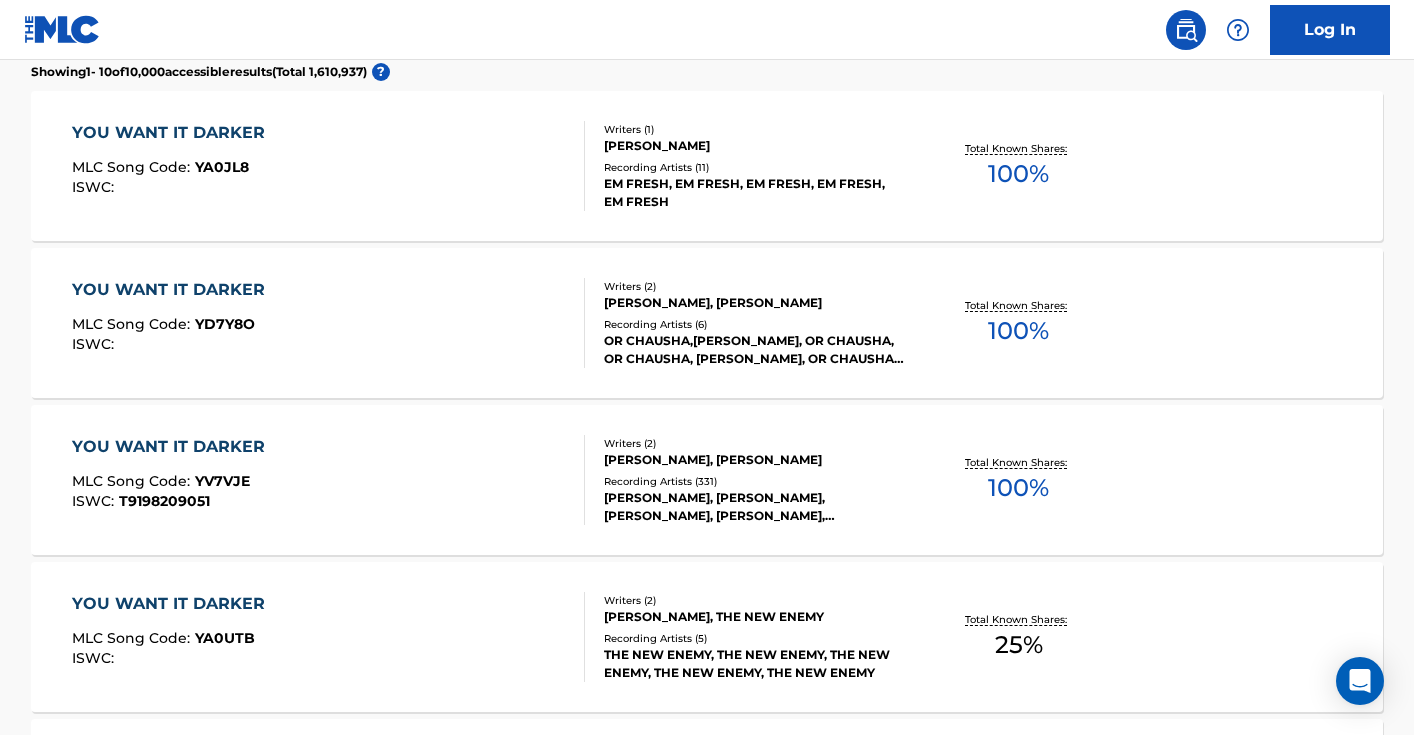scroll, scrollTop: 595, scrollLeft: 0, axis: vertical 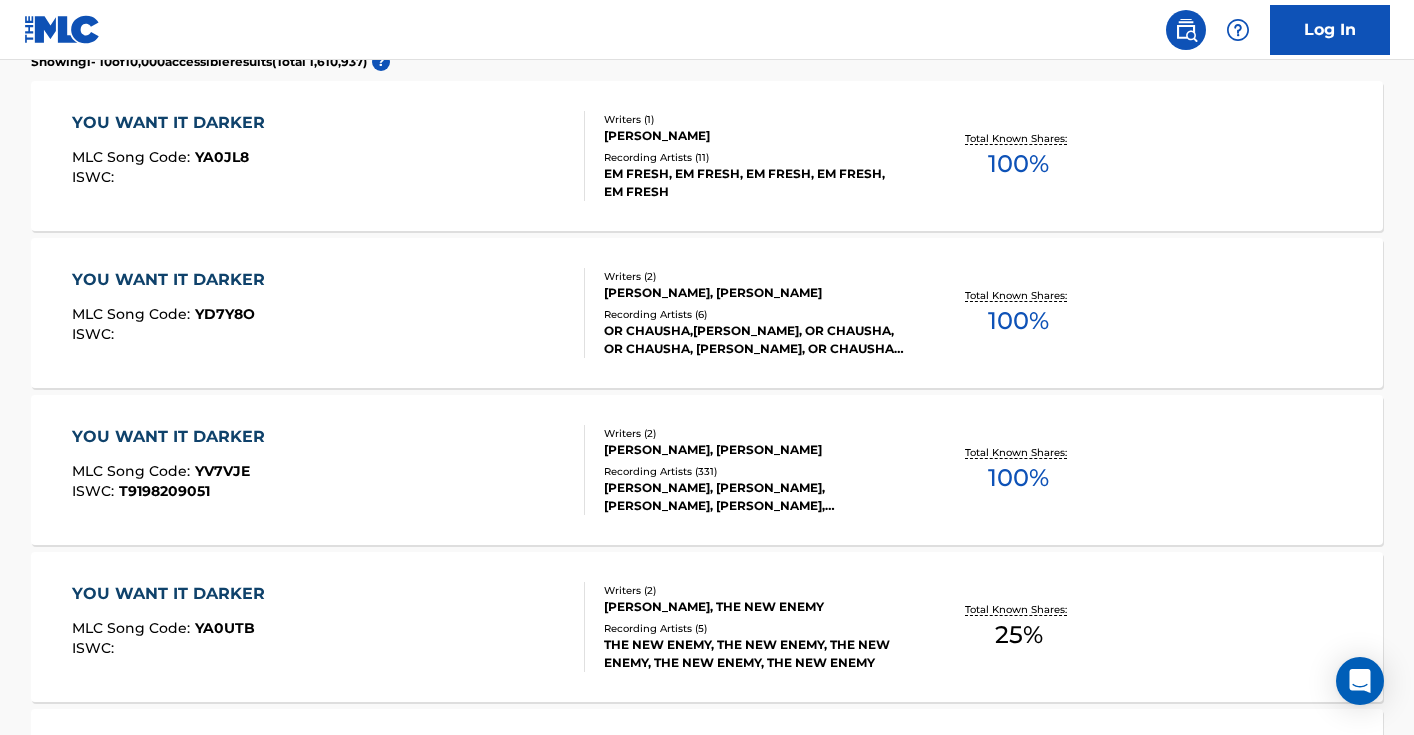 click on "YOU WANT IT DARKER MLC Song Code : YV7VJE ISWC : T9198209051" at bounding box center [329, 470] 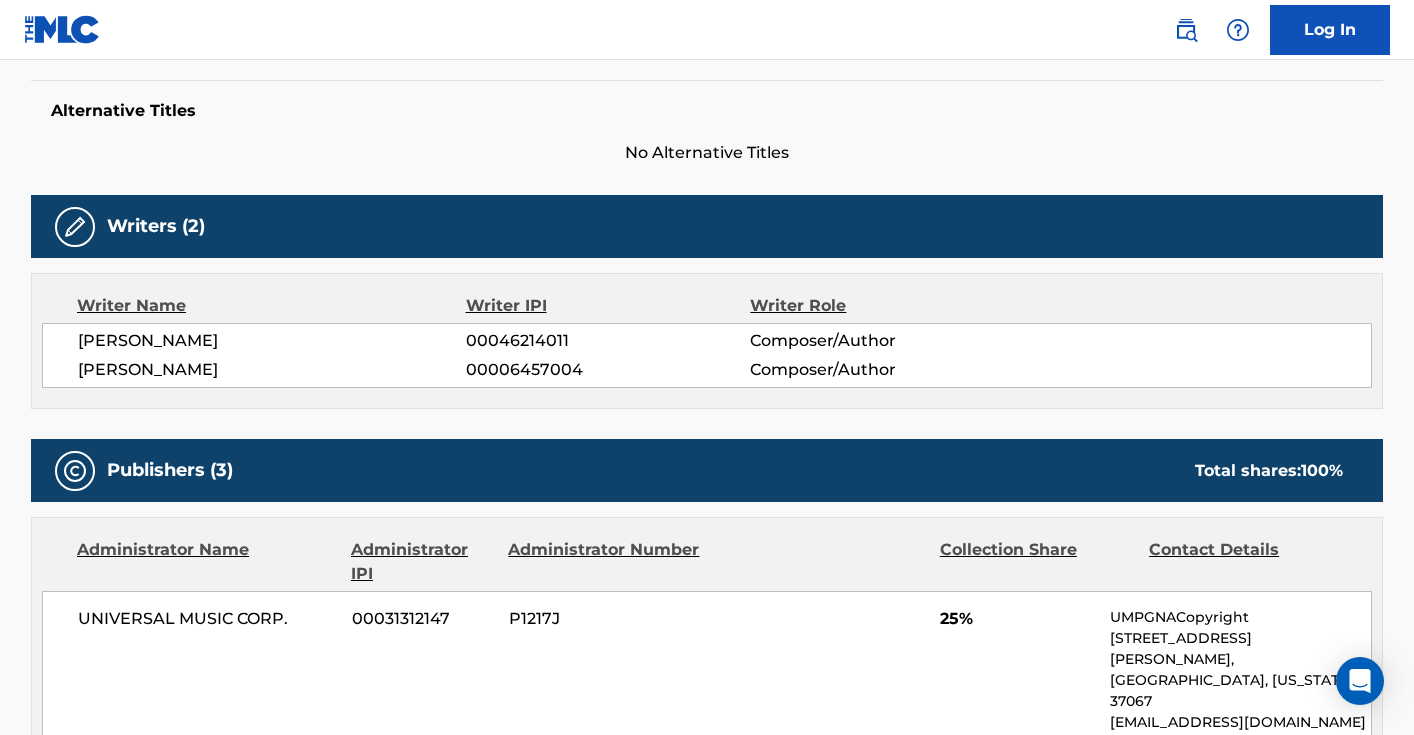 scroll, scrollTop: 514, scrollLeft: 0, axis: vertical 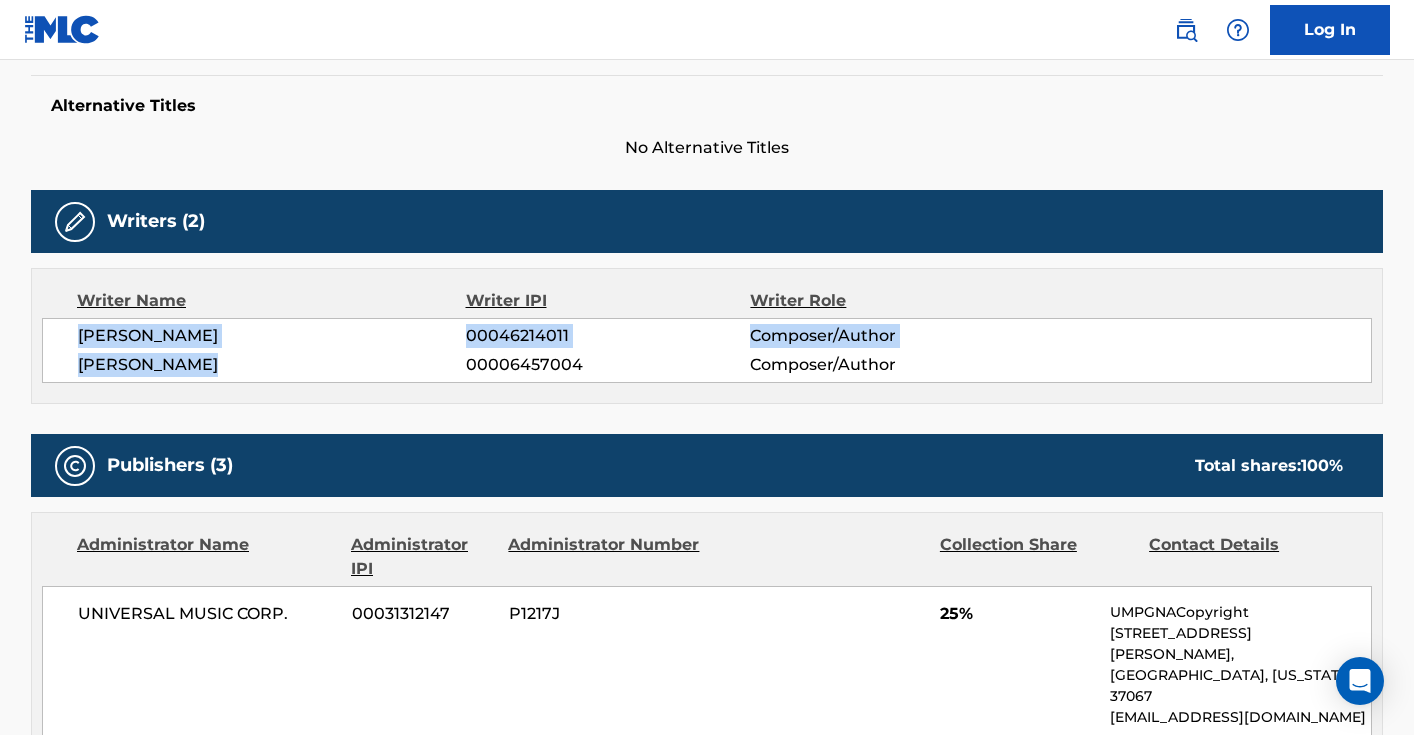 drag, startPoint x: 235, startPoint y: 369, endPoint x: 63, endPoint y: 333, distance: 175.72707 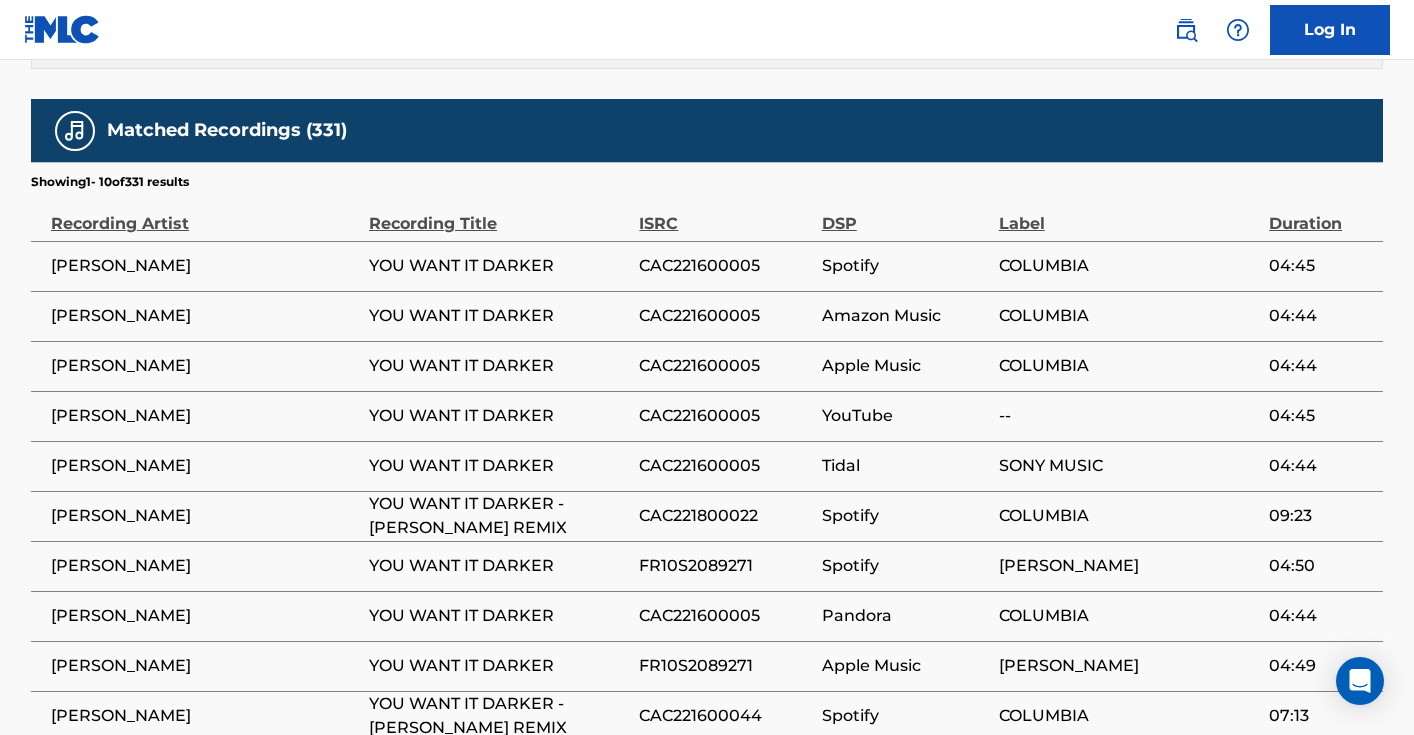 scroll, scrollTop: 2040, scrollLeft: 0, axis: vertical 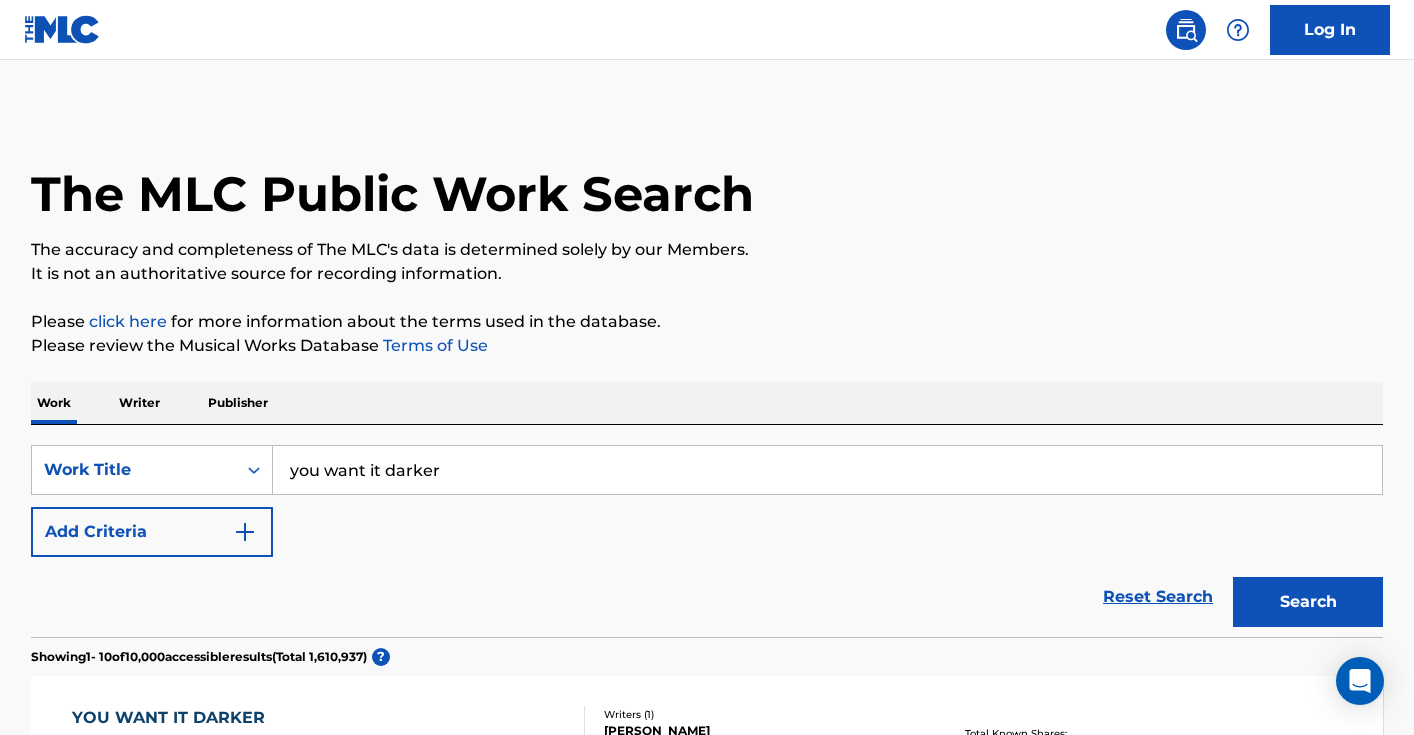 click on "you want it darker" at bounding box center (827, 470) 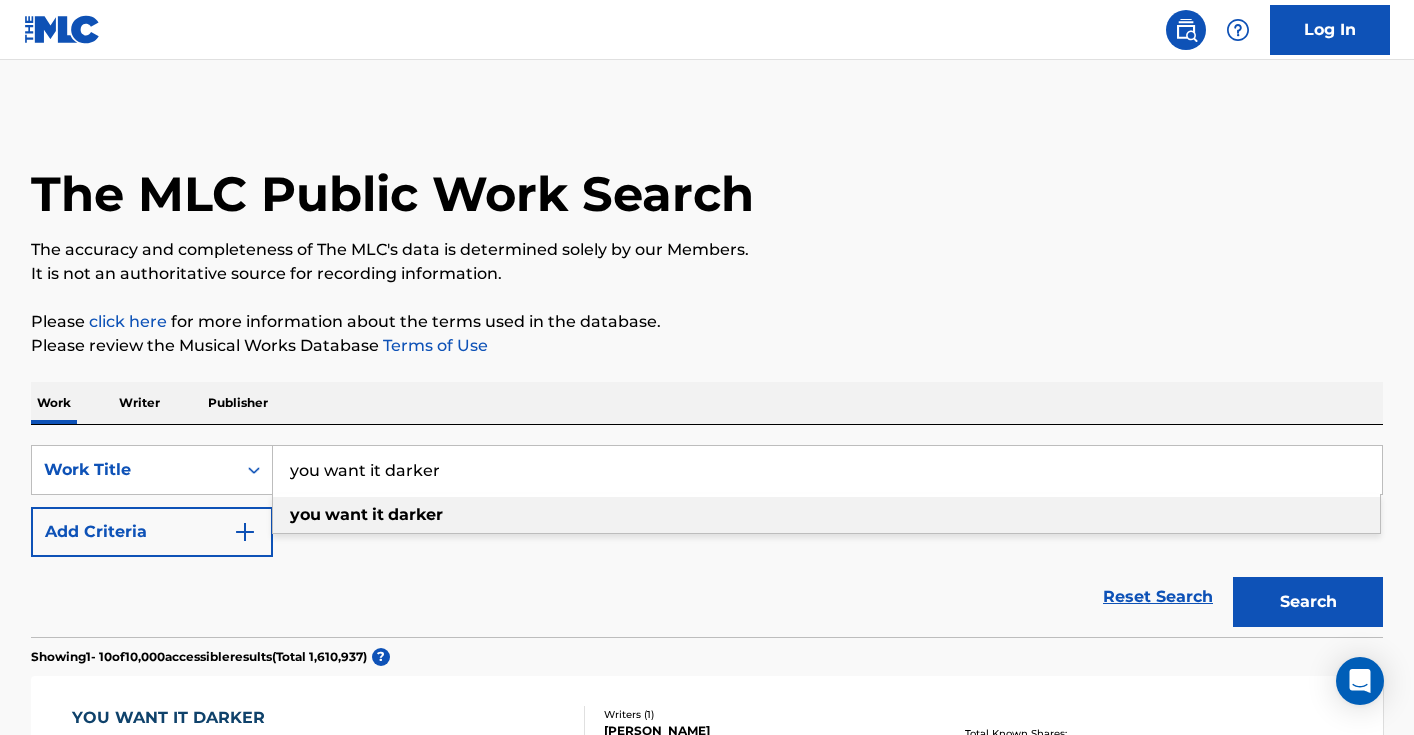 paste on "Que Sera Sera" 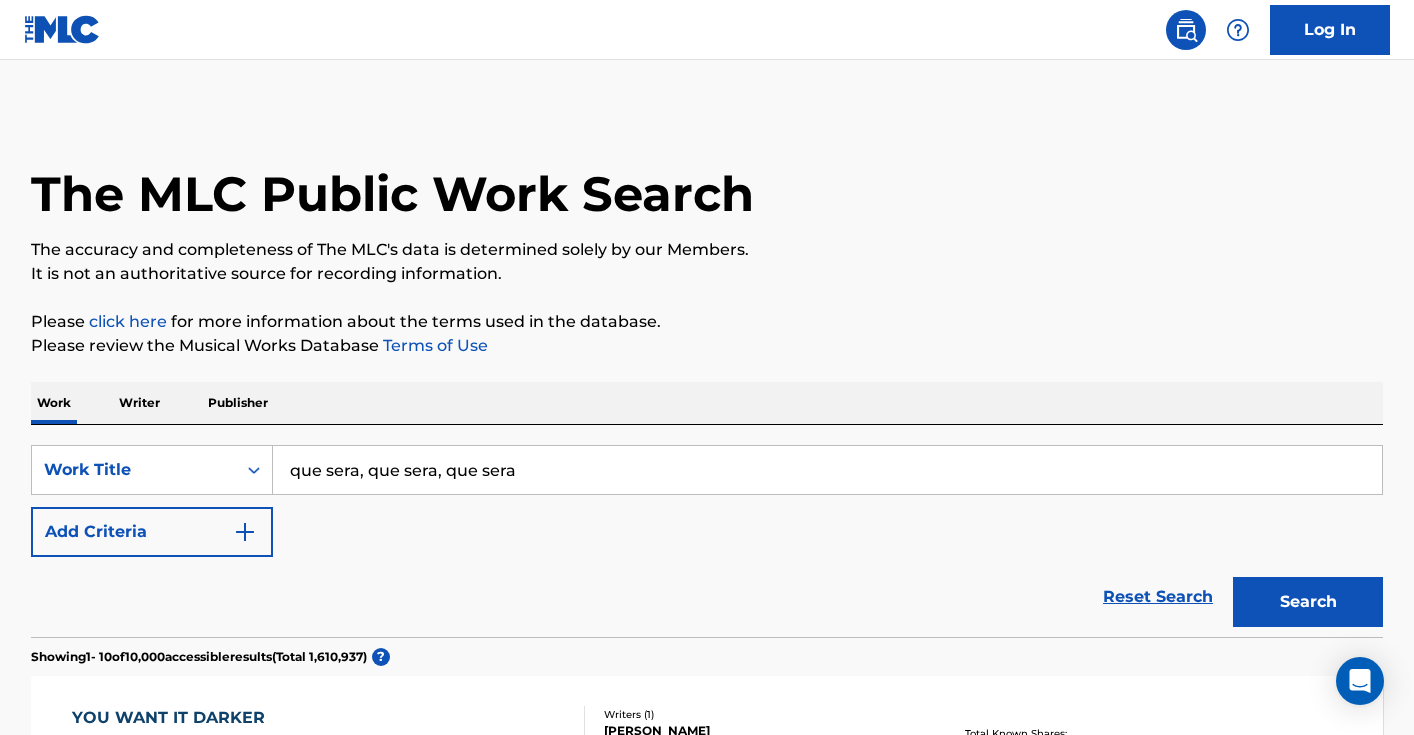 click on "que sera, que sera, que sera" at bounding box center (827, 470) 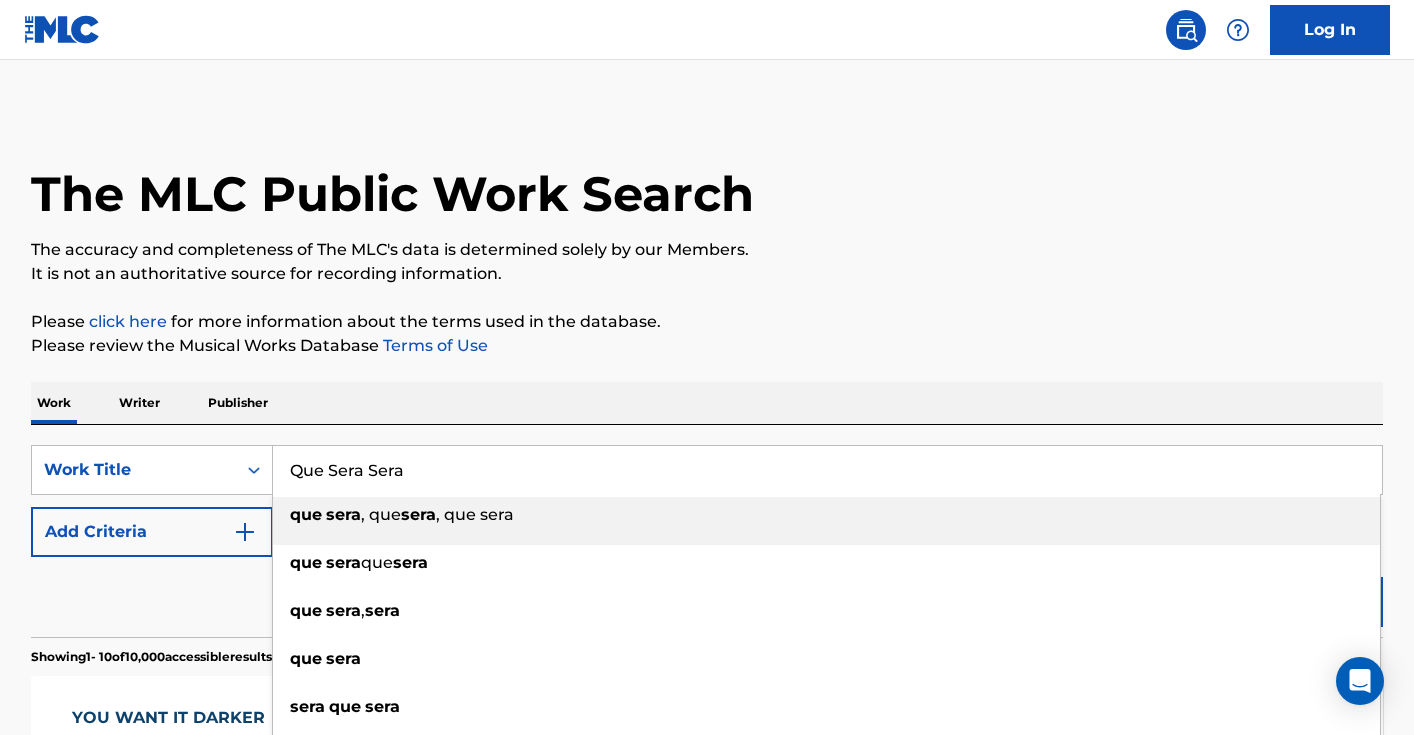 type on "Que Sera Sera" 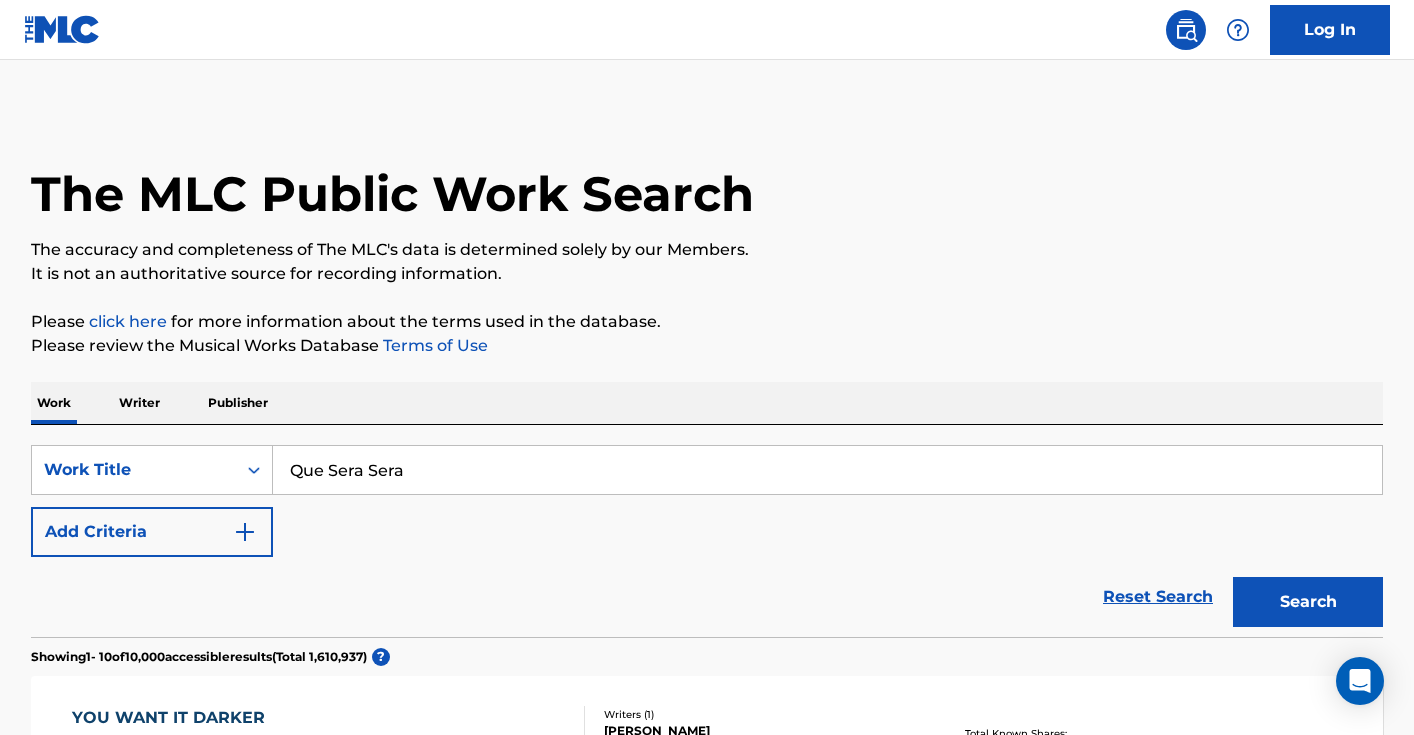 click on "Search" at bounding box center (1308, 602) 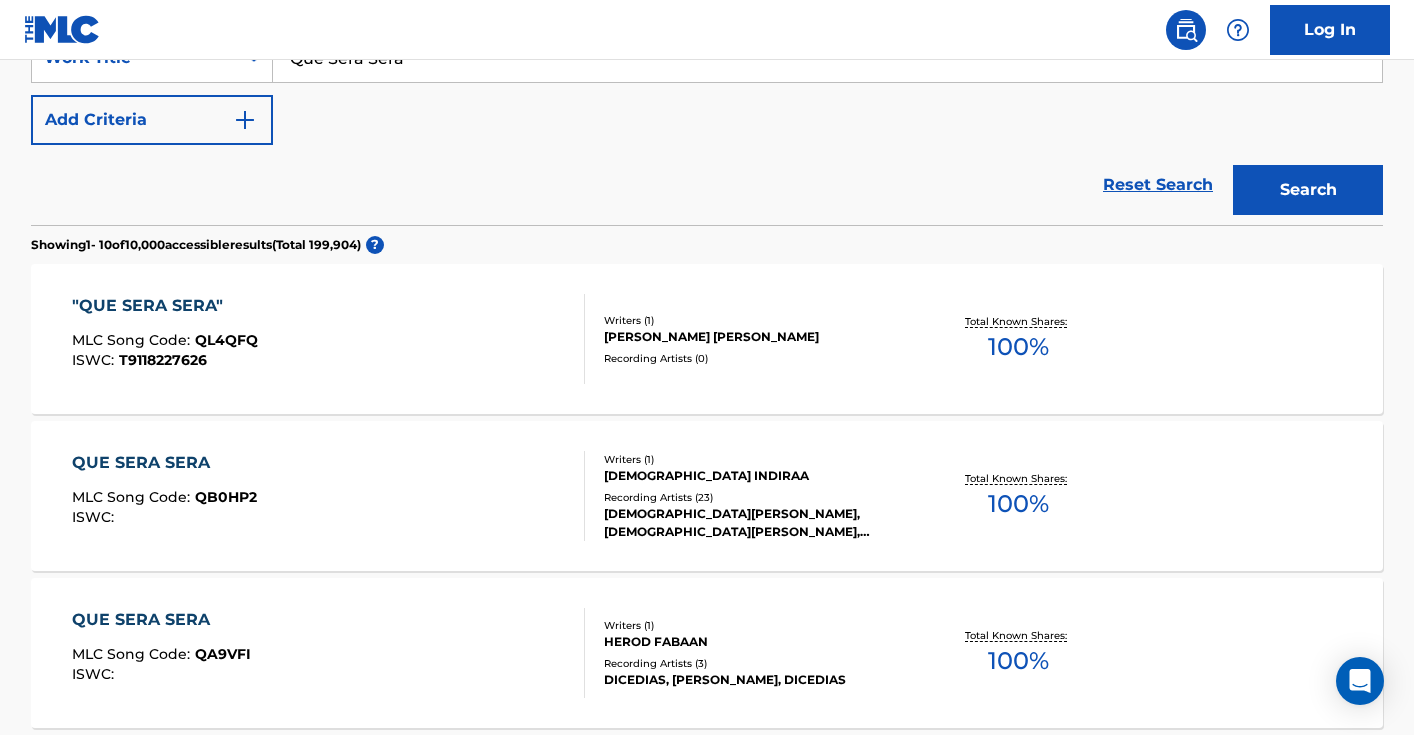 scroll, scrollTop: 0, scrollLeft: 0, axis: both 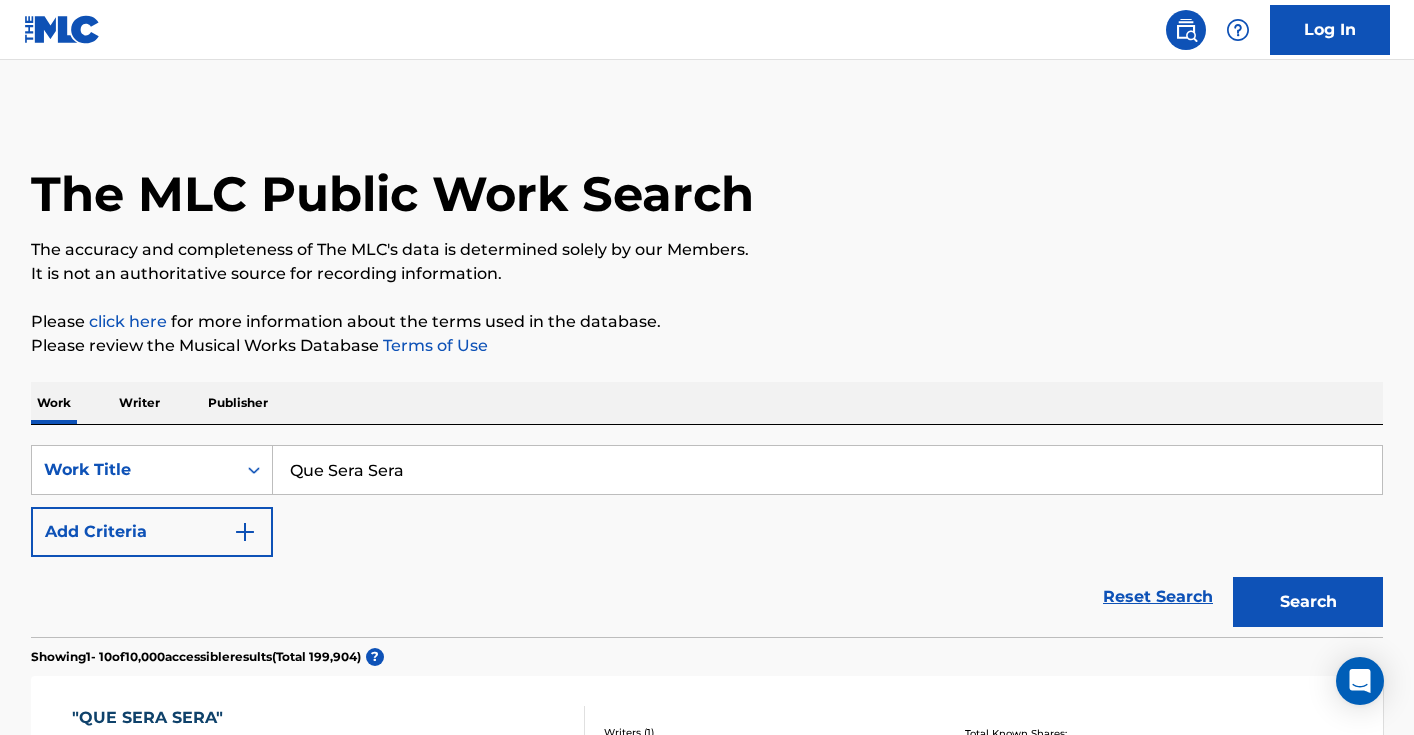 click on "Add Criteria" at bounding box center (152, 532) 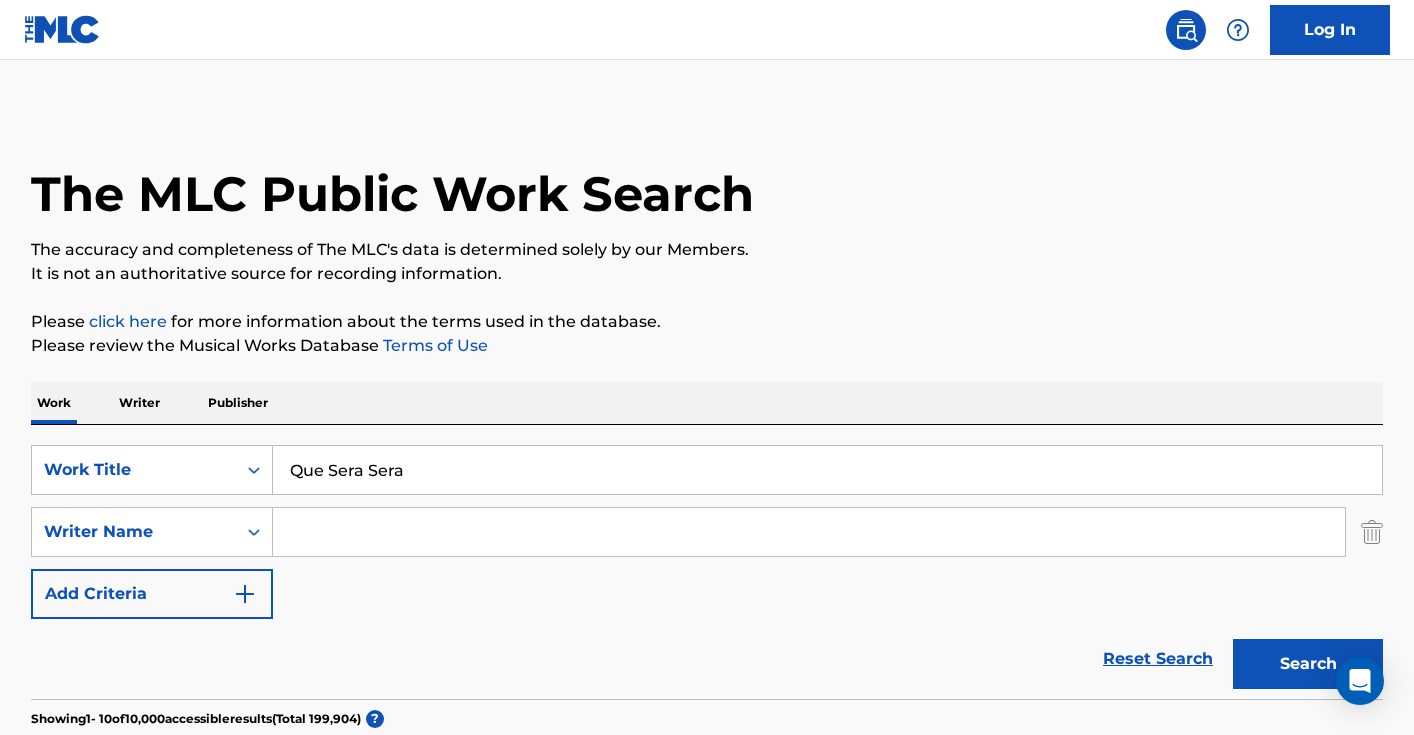 click at bounding box center (809, 532) 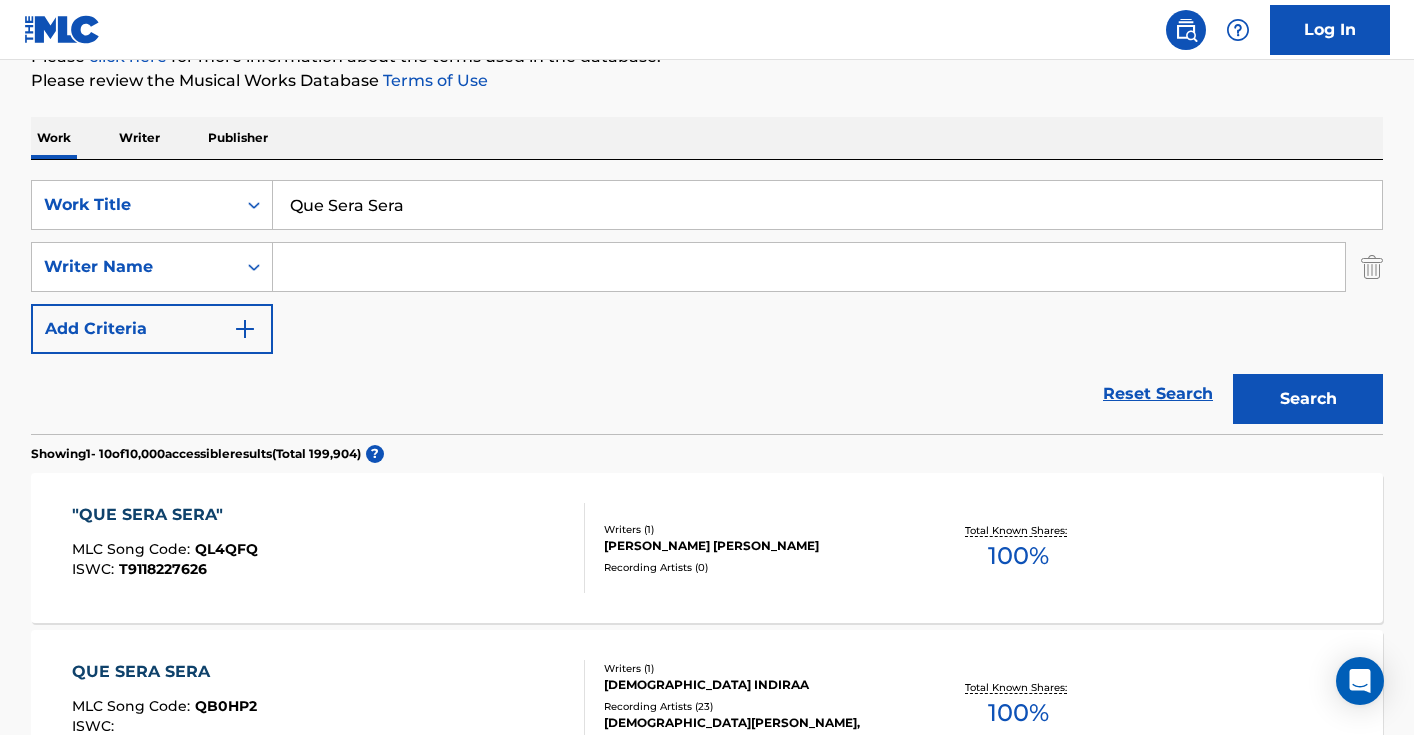 scroll, scrollTop: 271, scrollLeft: 0, axis: vertical 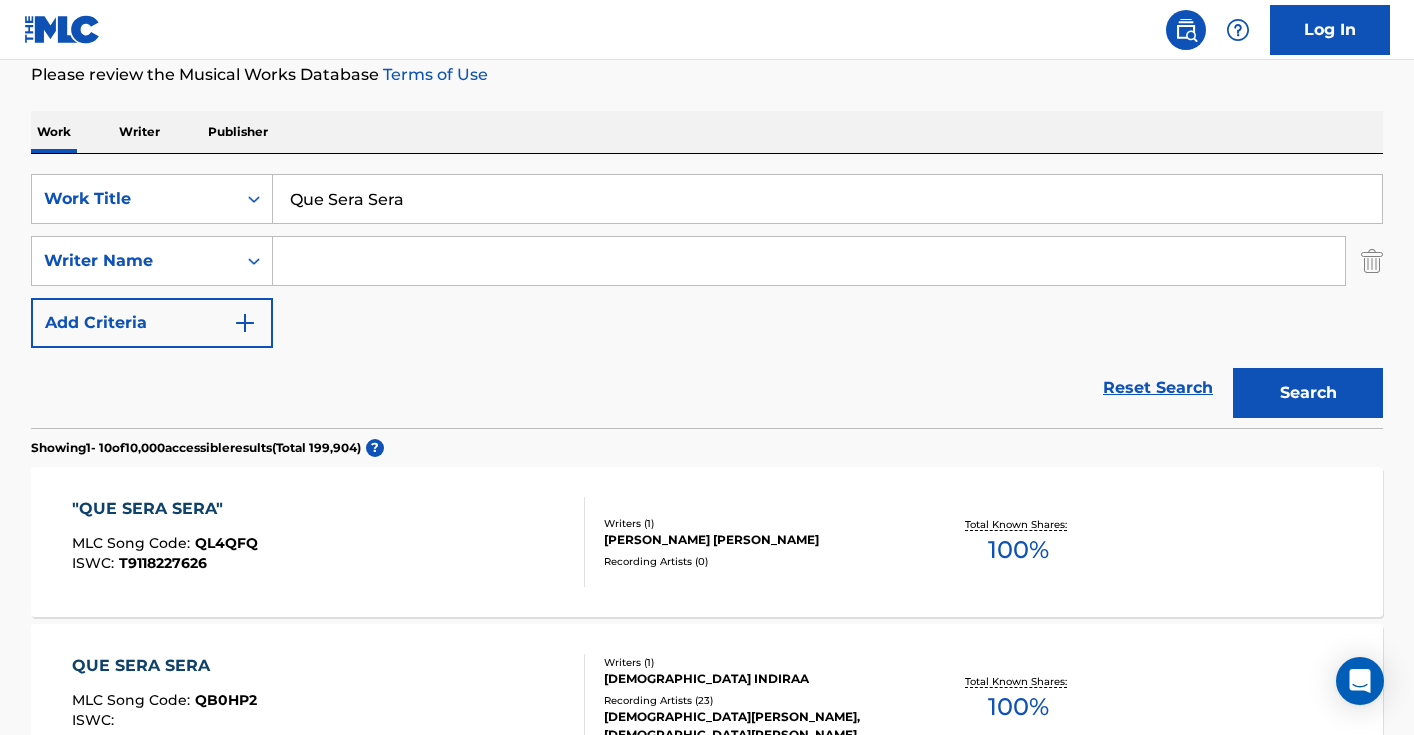 paste on "Jay Livingston" 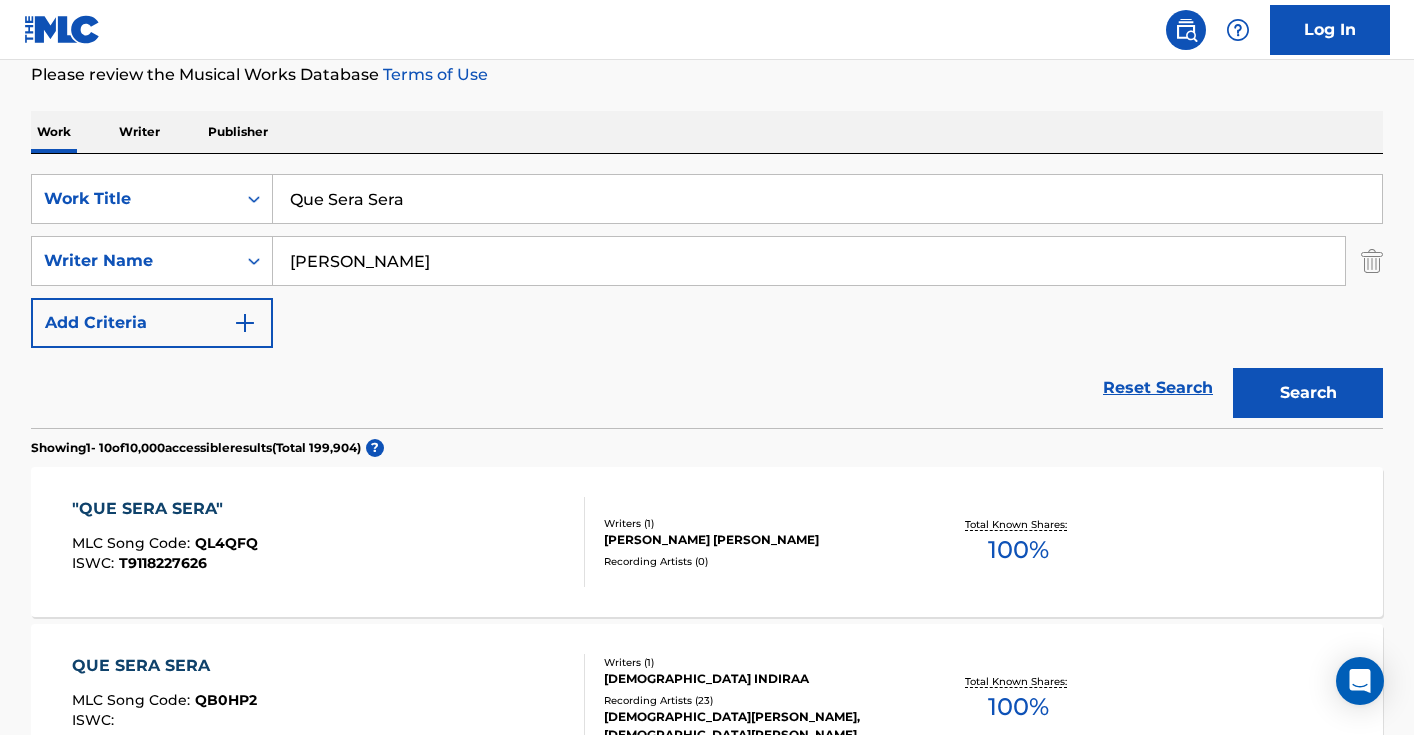 type on "Jay Livingston" 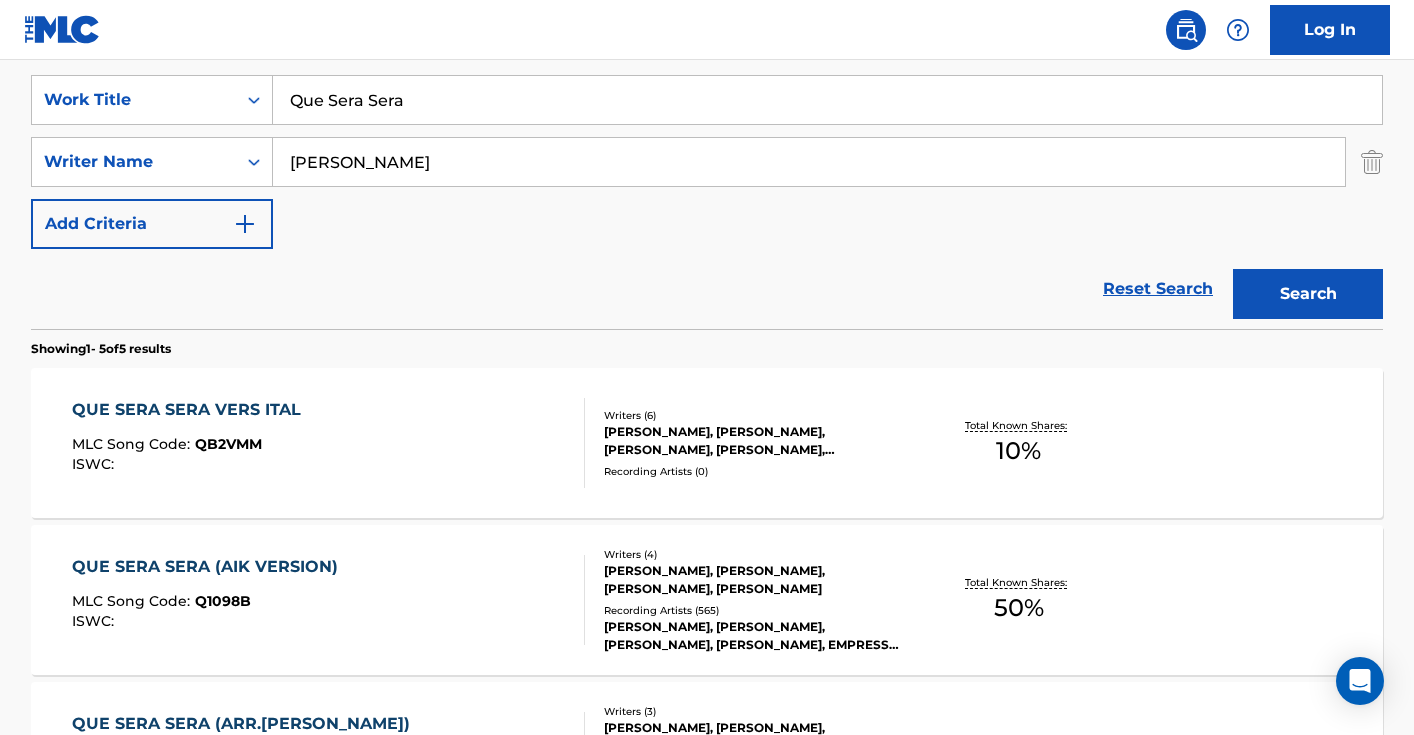 scroll, scrollTop: 372, scrollLeft: 0, axis: vertical 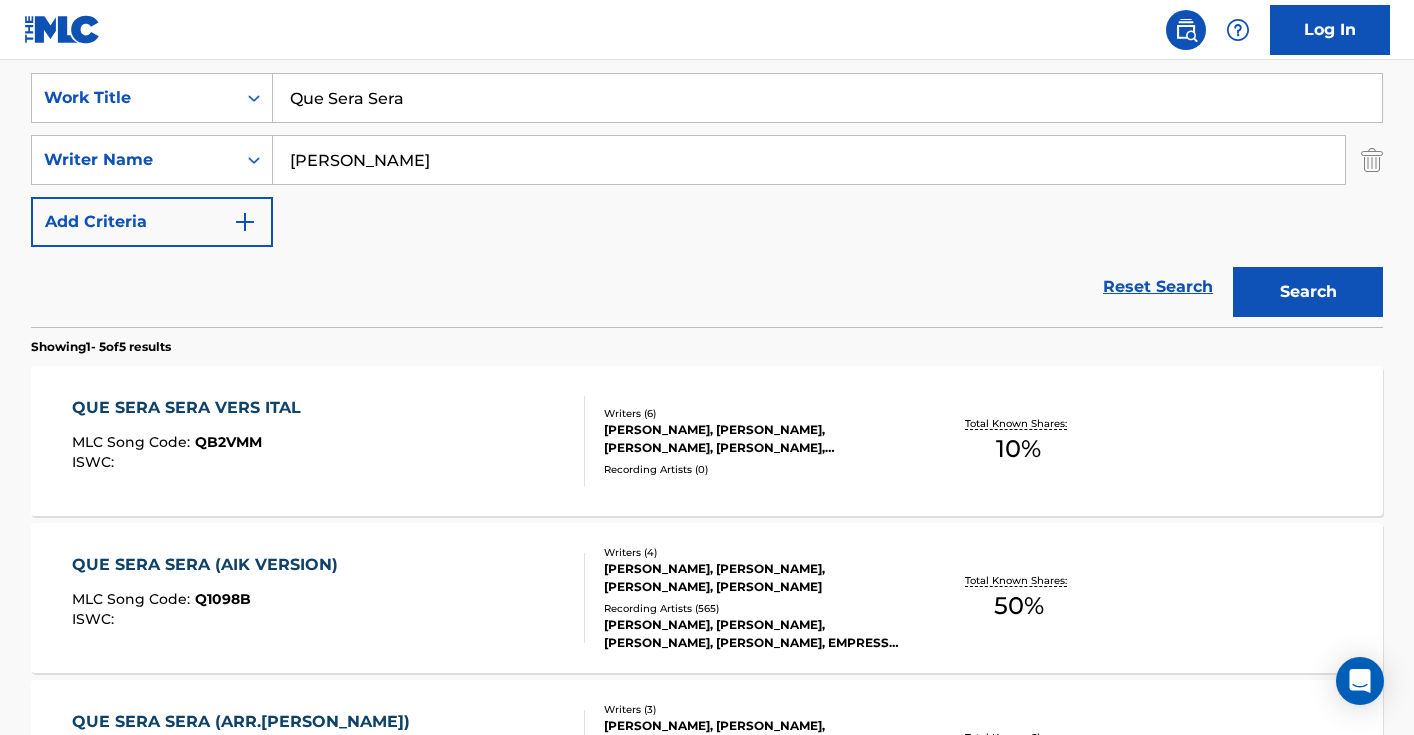 click on "Que Sera Sera" at bounding box center (827, 98) 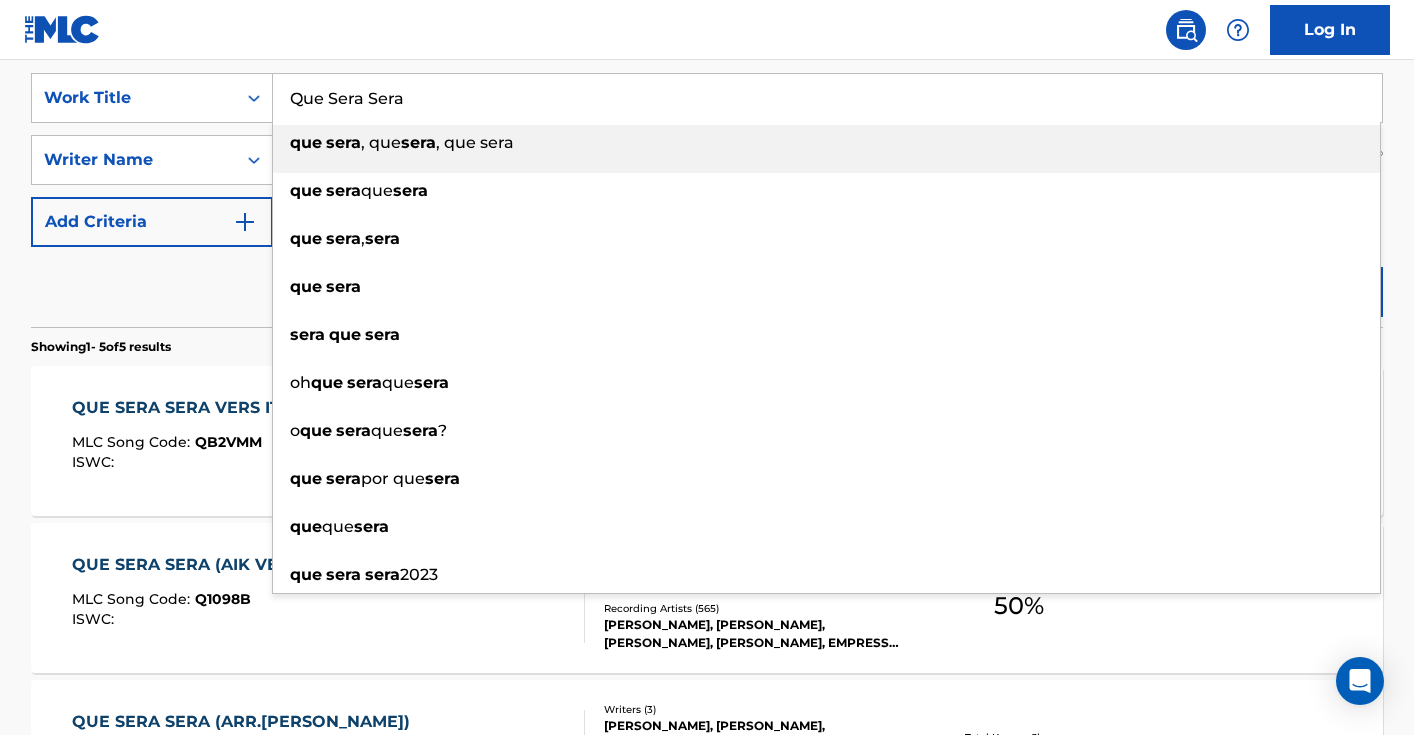 paste on "Whatever Will Be, Will Be" 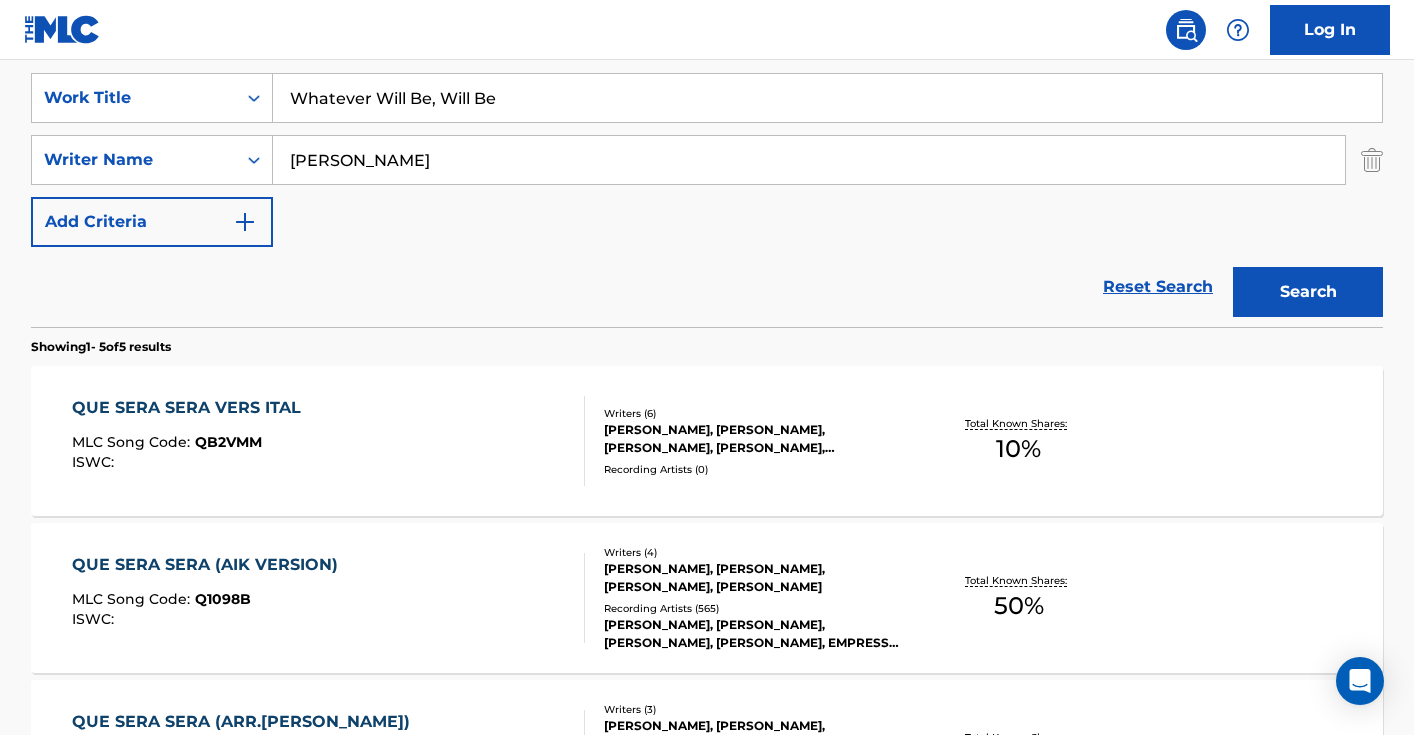 click on "Search" at bounding box center [1308, 292] 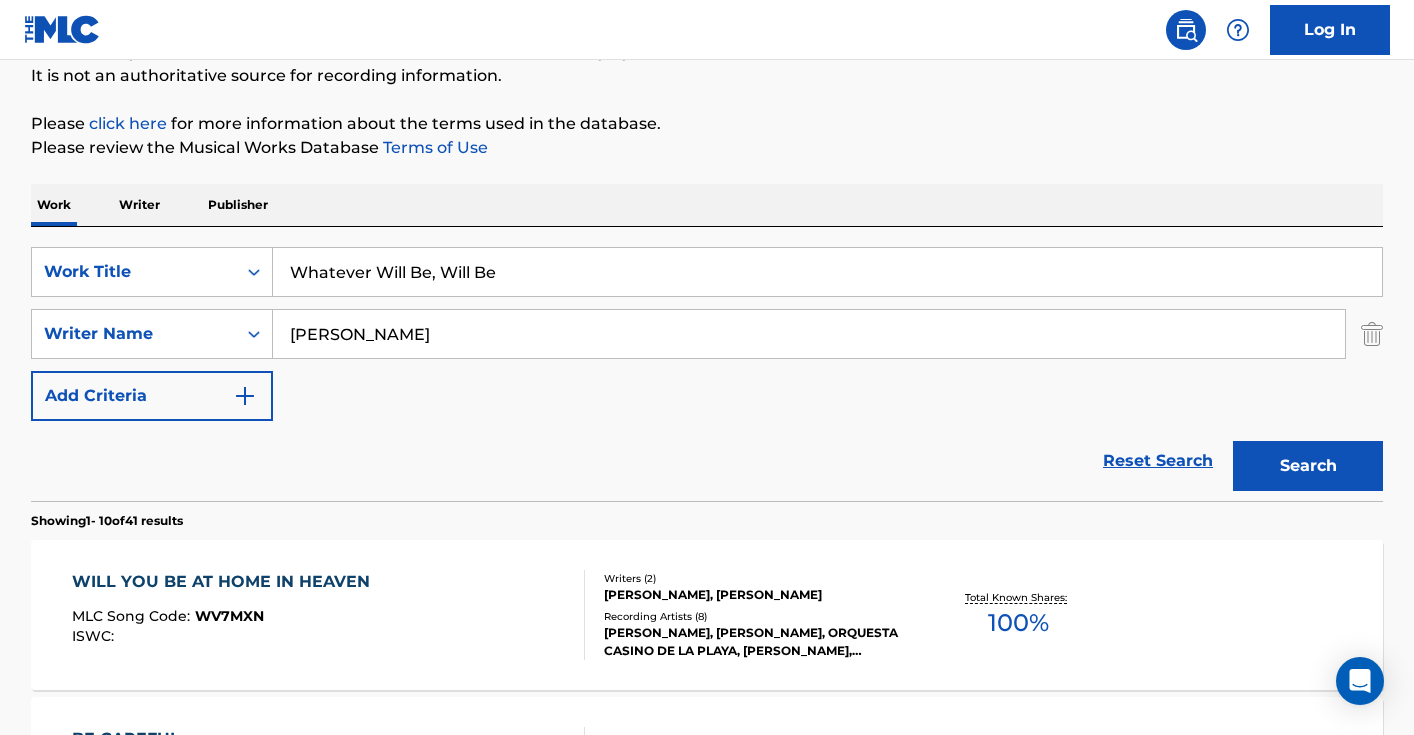 scroll, scrollTop: 372, scrollLeft: 0, axis: vertical 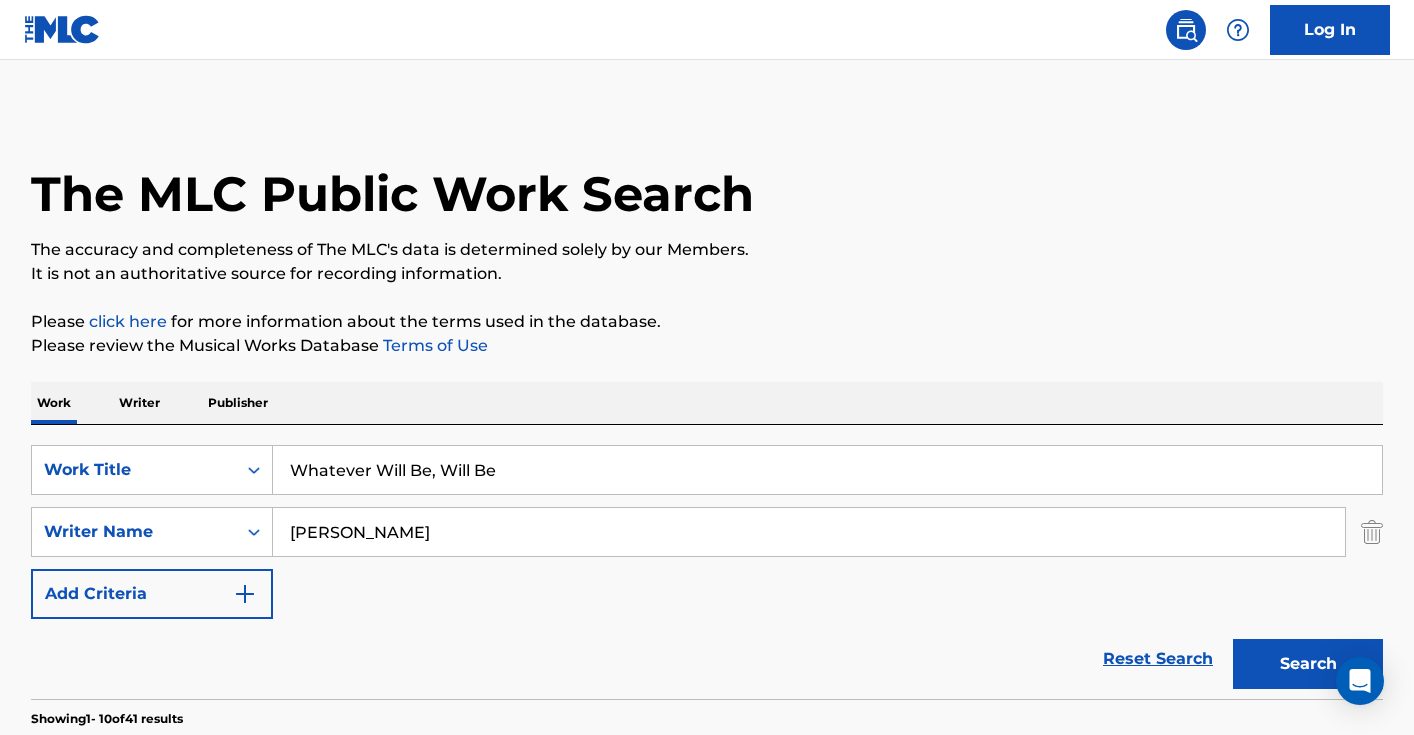 click on "Whatever Will Be, Will Be" at bounding box center [827, 470] 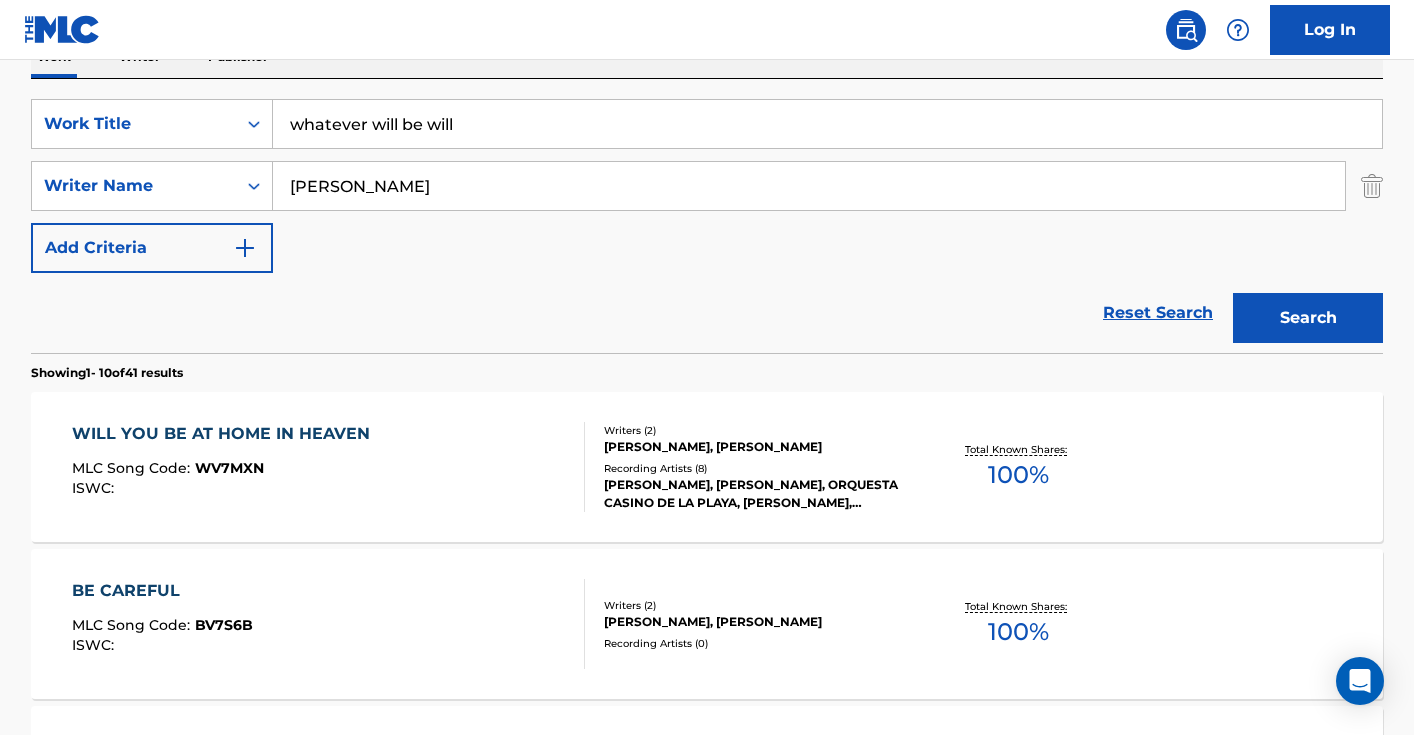 scroll, scrollTop: 347, scrollLeft: 0, axis: vertical 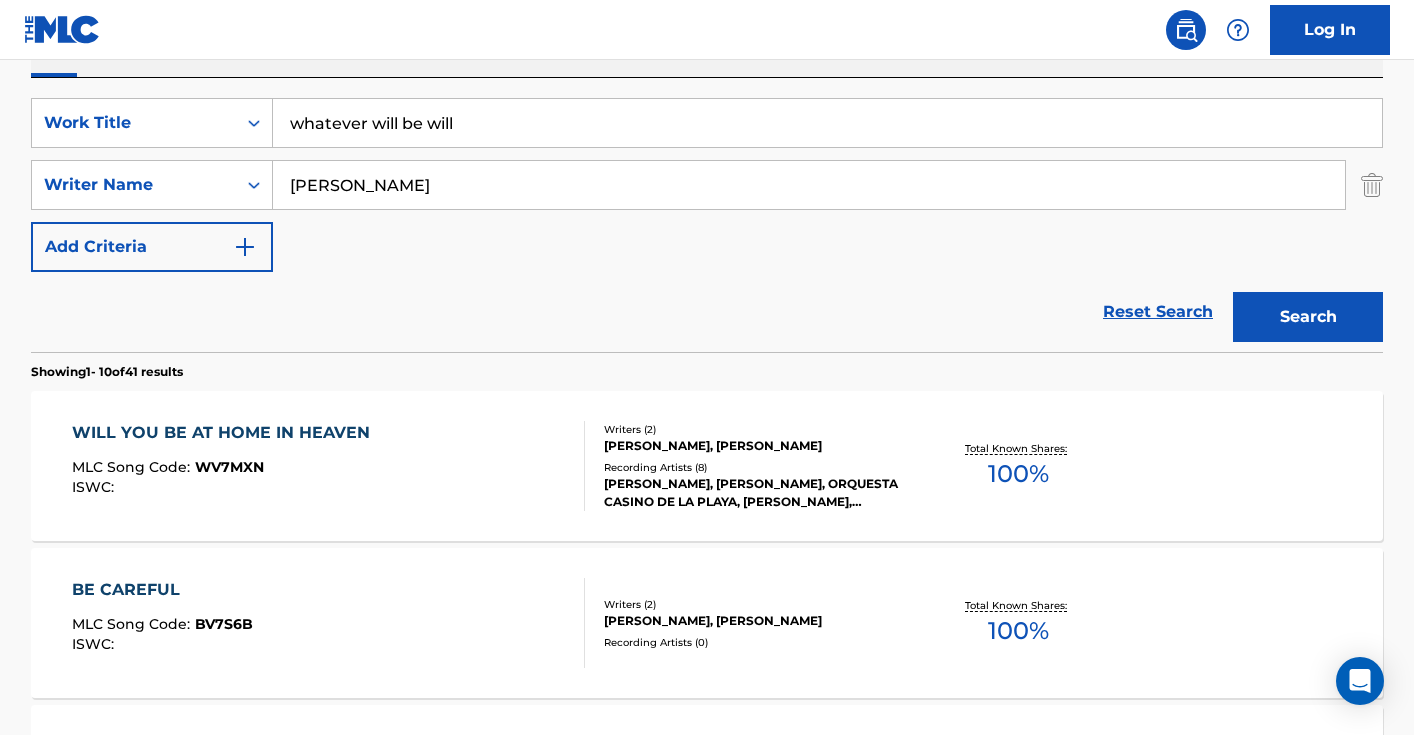 click on "whatever will be will" at bounding box center [827, 123] 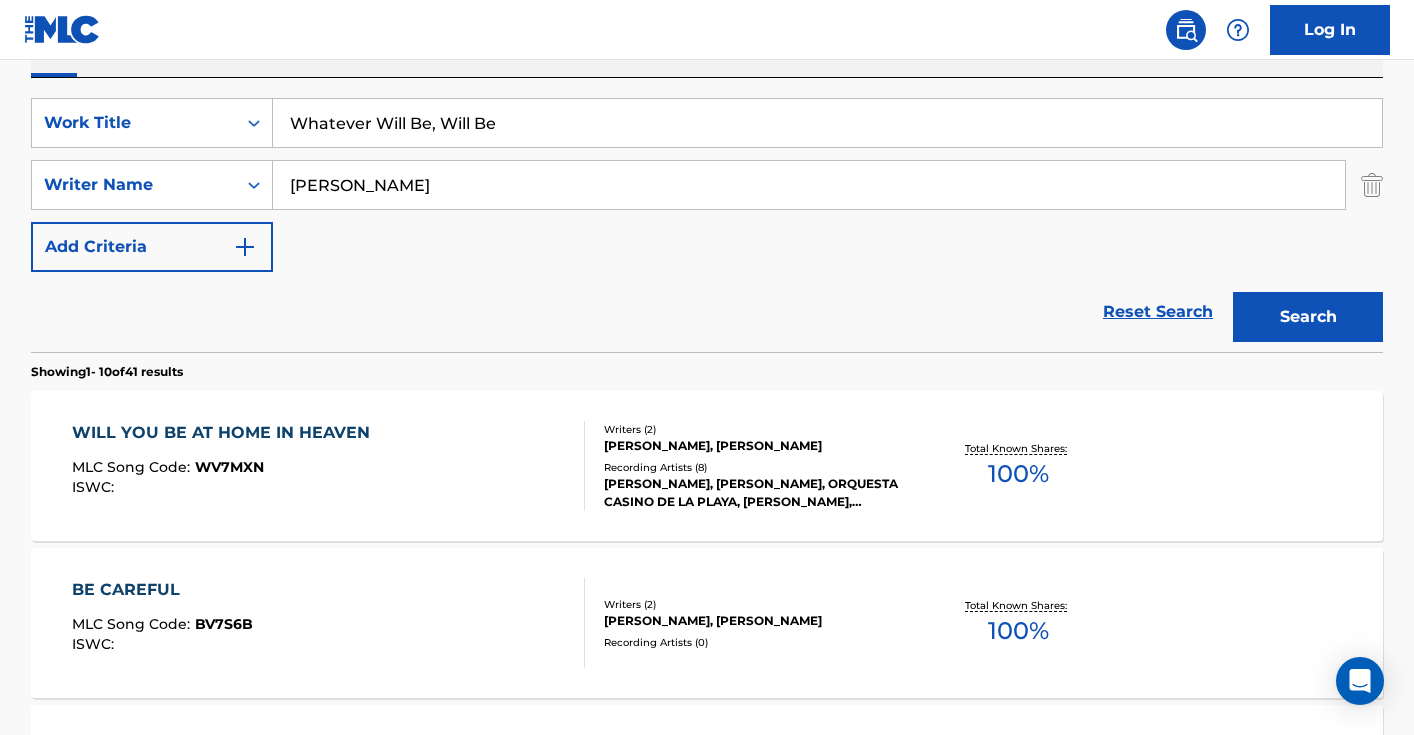 click on "Whatever Will Be, Will Be" at bounding box center [827, 123] 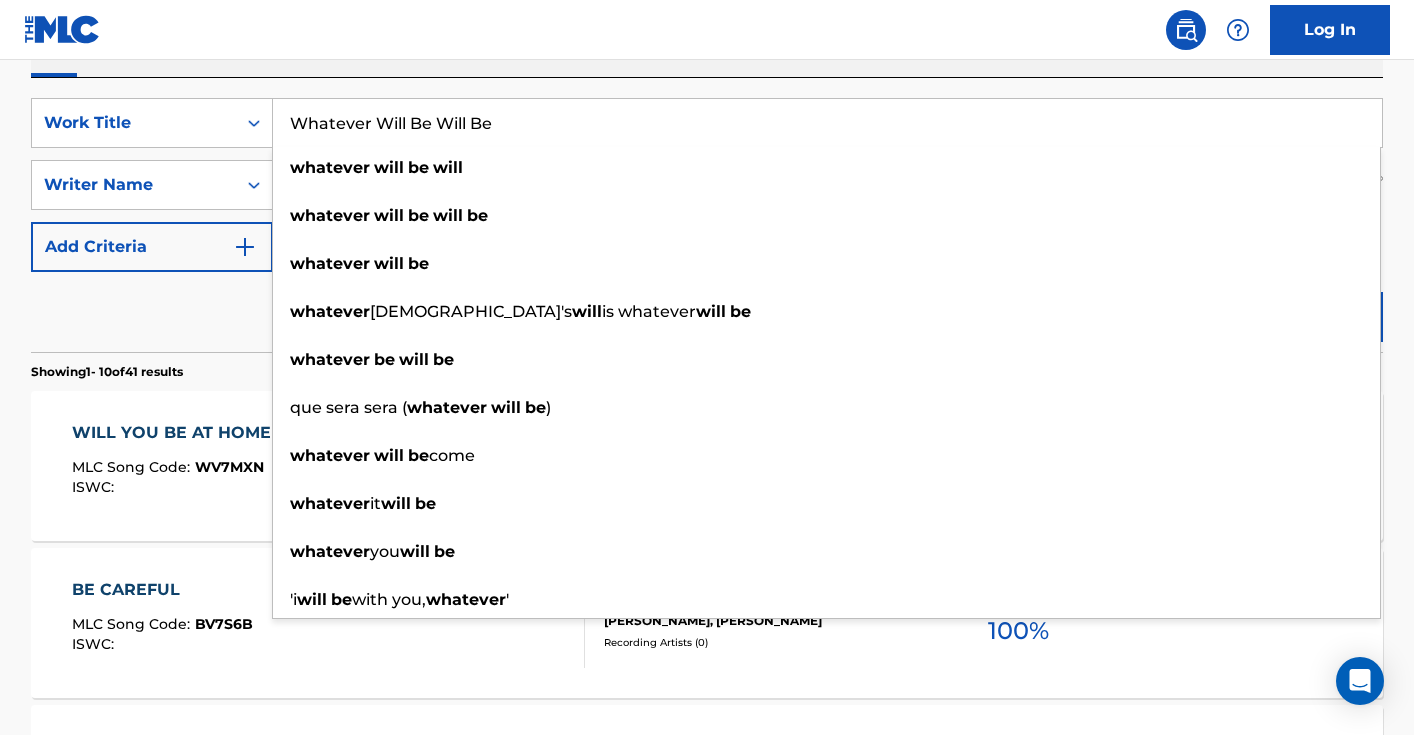 type on "Whatever Will Be Will Be" 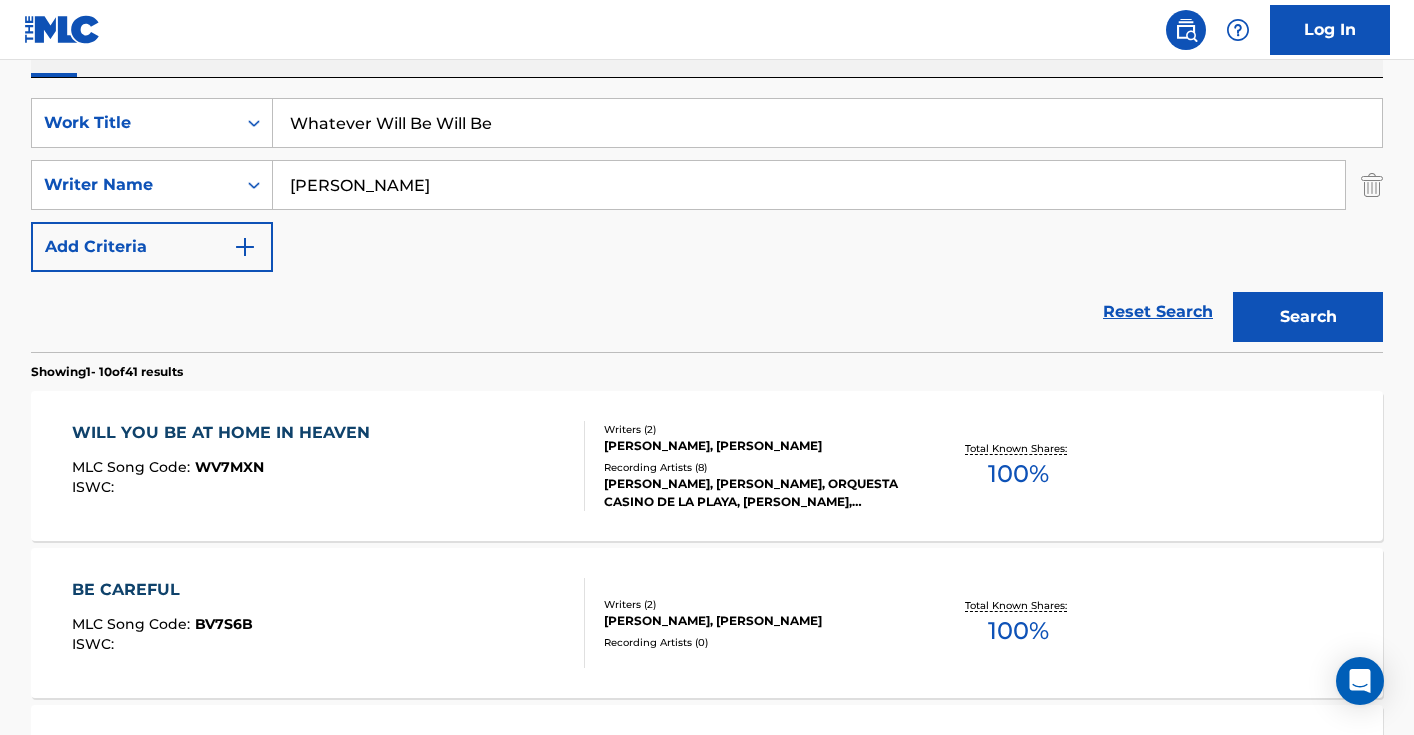 click on "Search" at bounding box center [1308, 317] 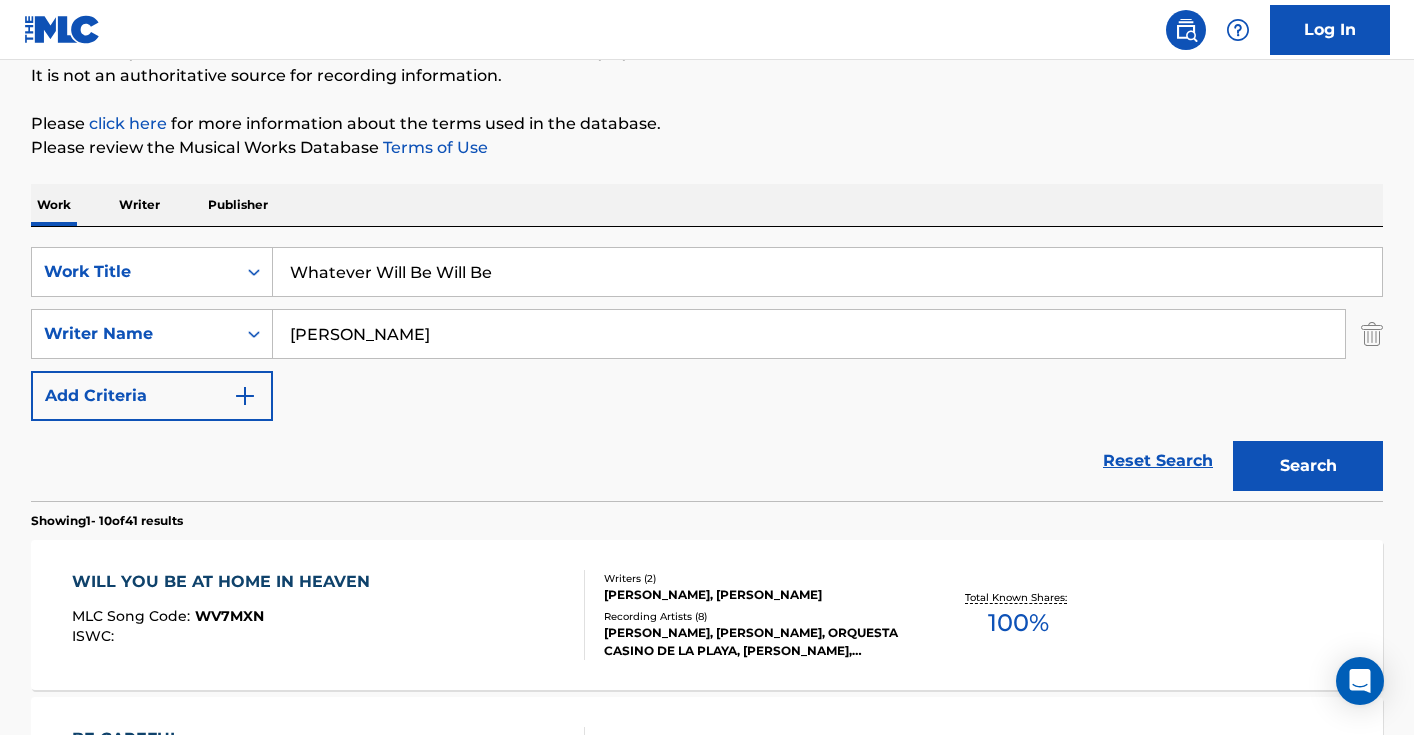 scroll, scrollTop: 347, scrollLeft: 0, axis: vertical 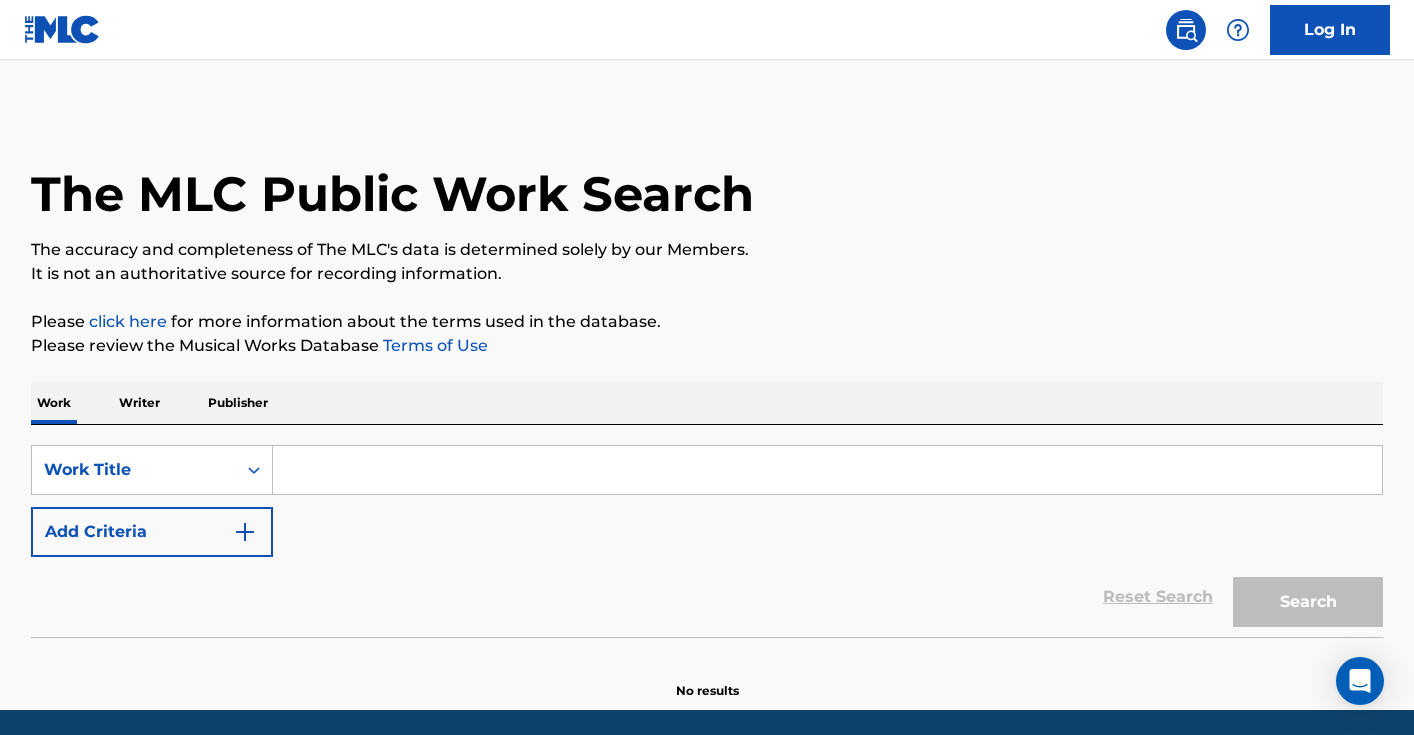 click at bounding box center [827, 470] 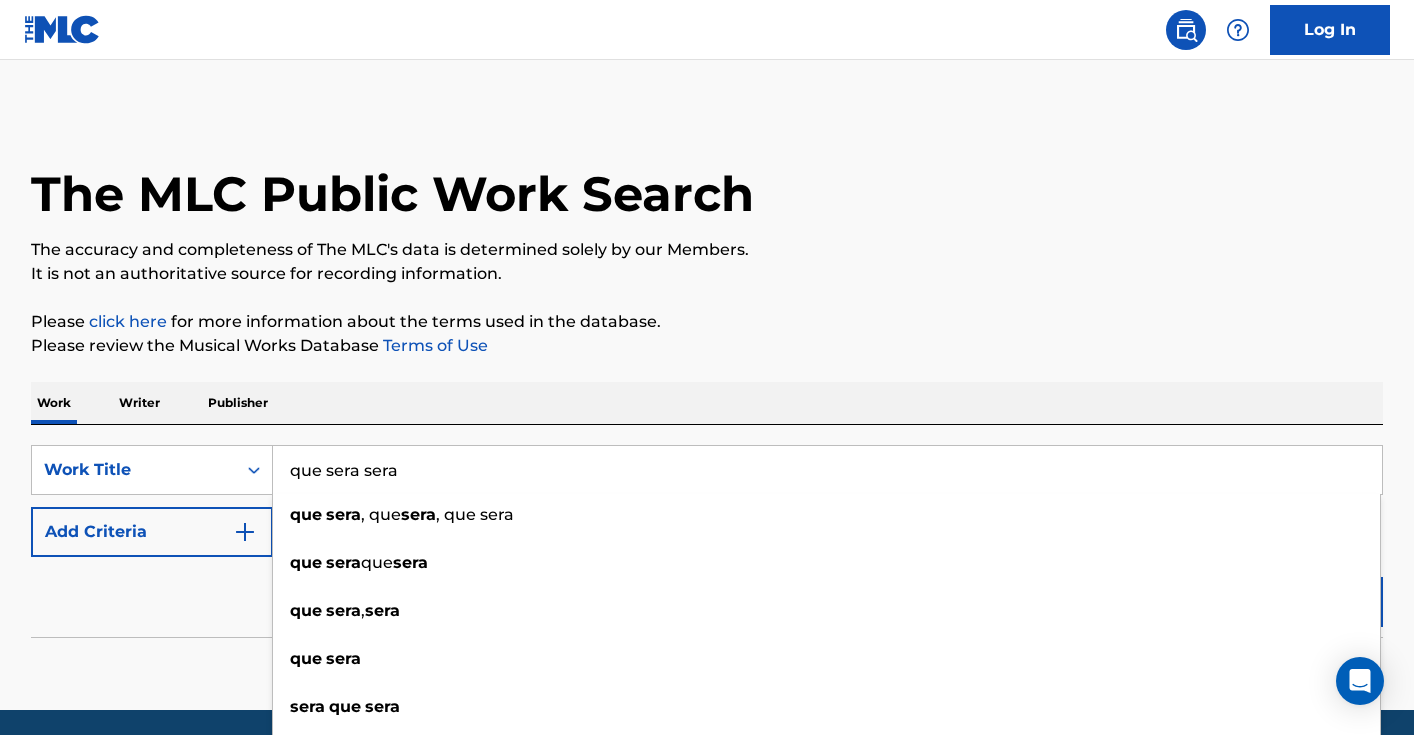type on "que sera sera" 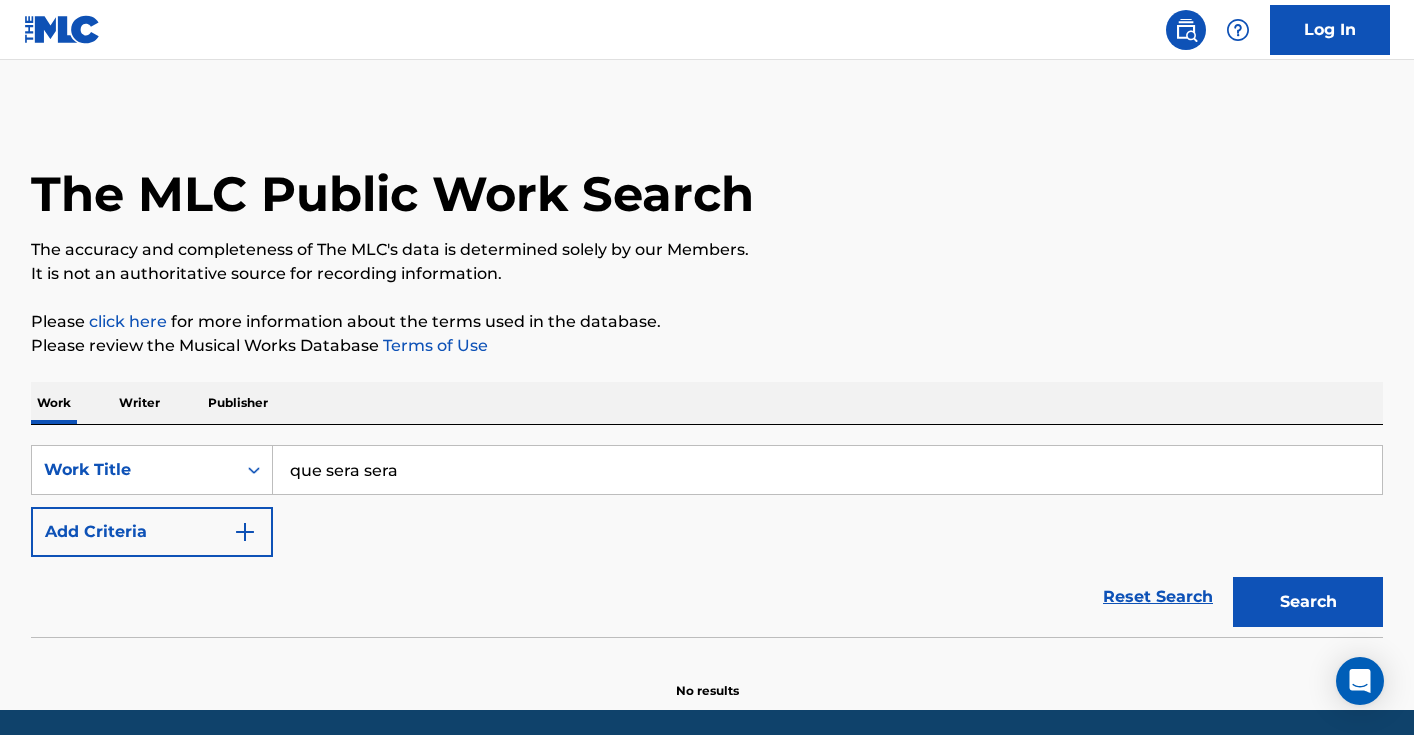 click on "Search" at bounding box center (1308, 602) 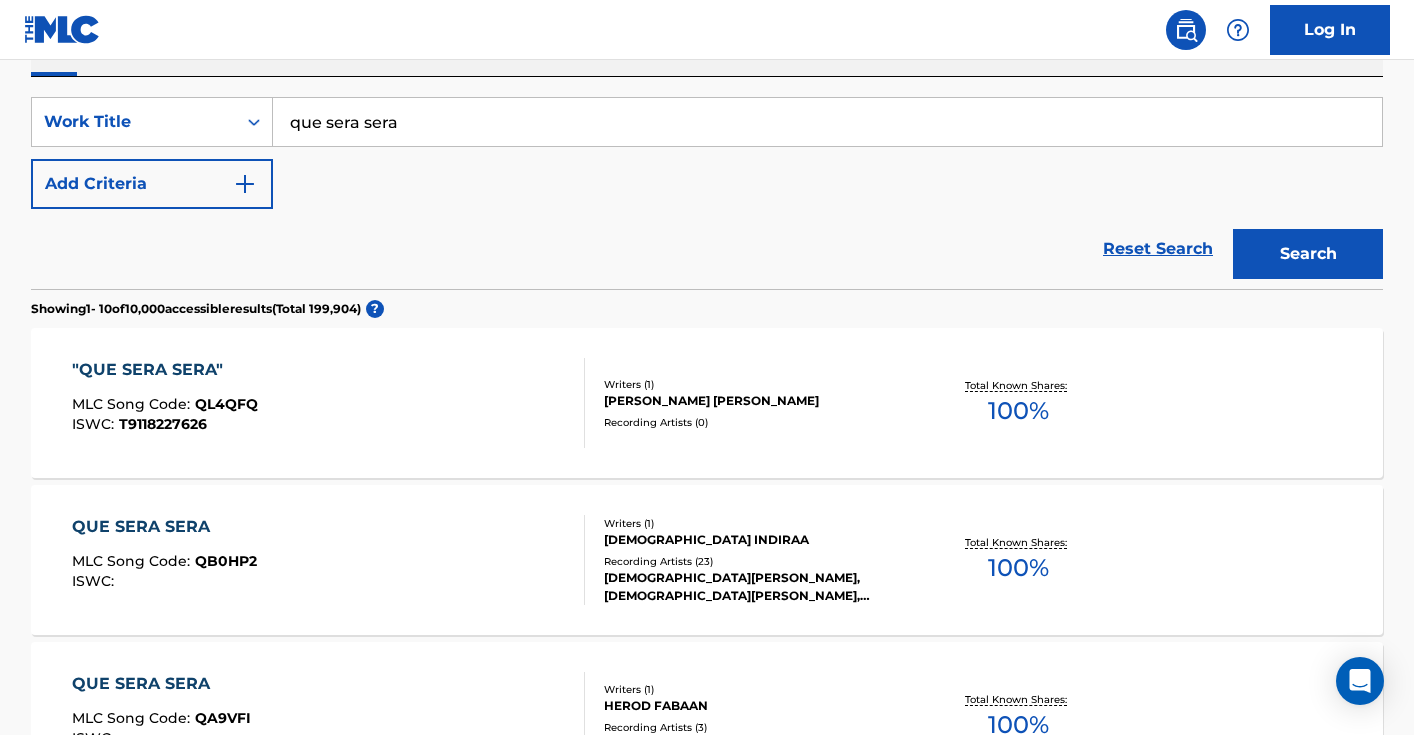 scroll, scrollTop: 345, scrollLeft: 0, axis: vertical 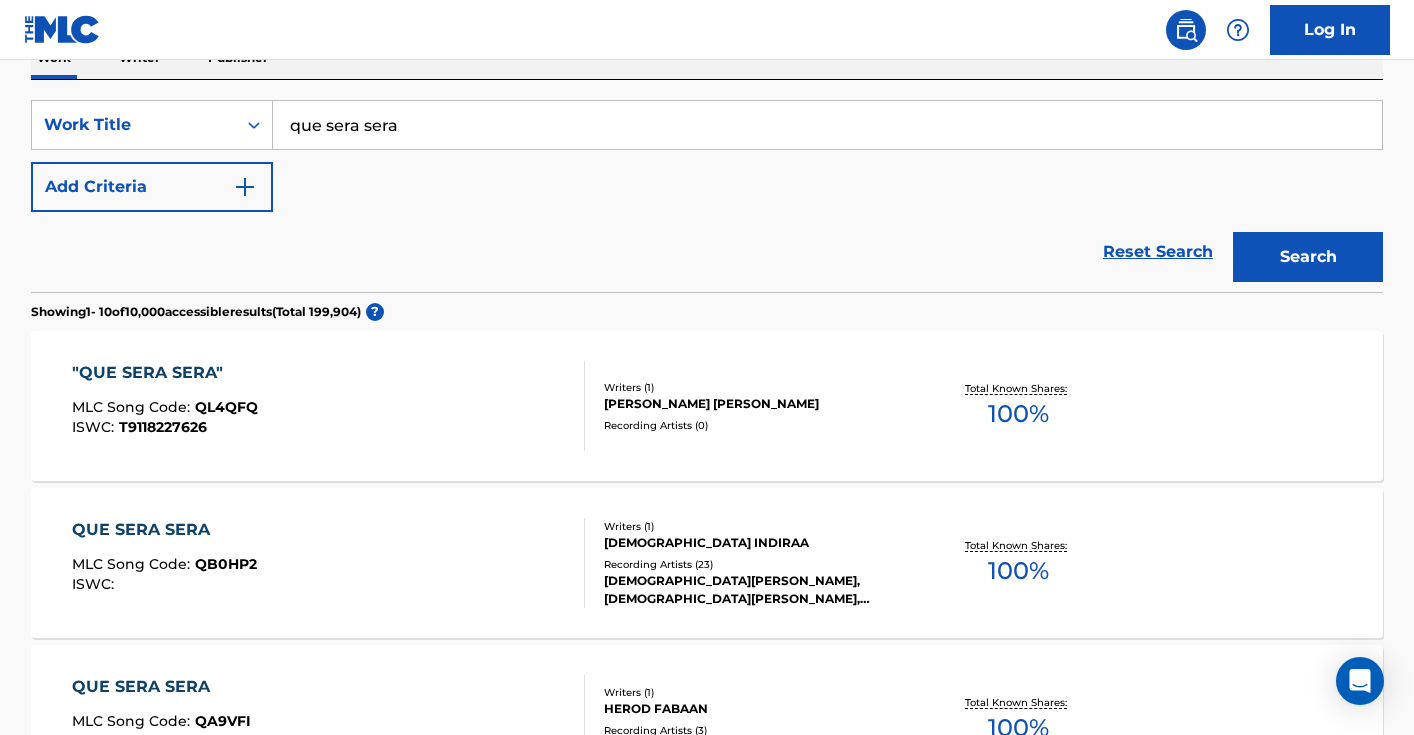 click at bounding box center (245, 187) 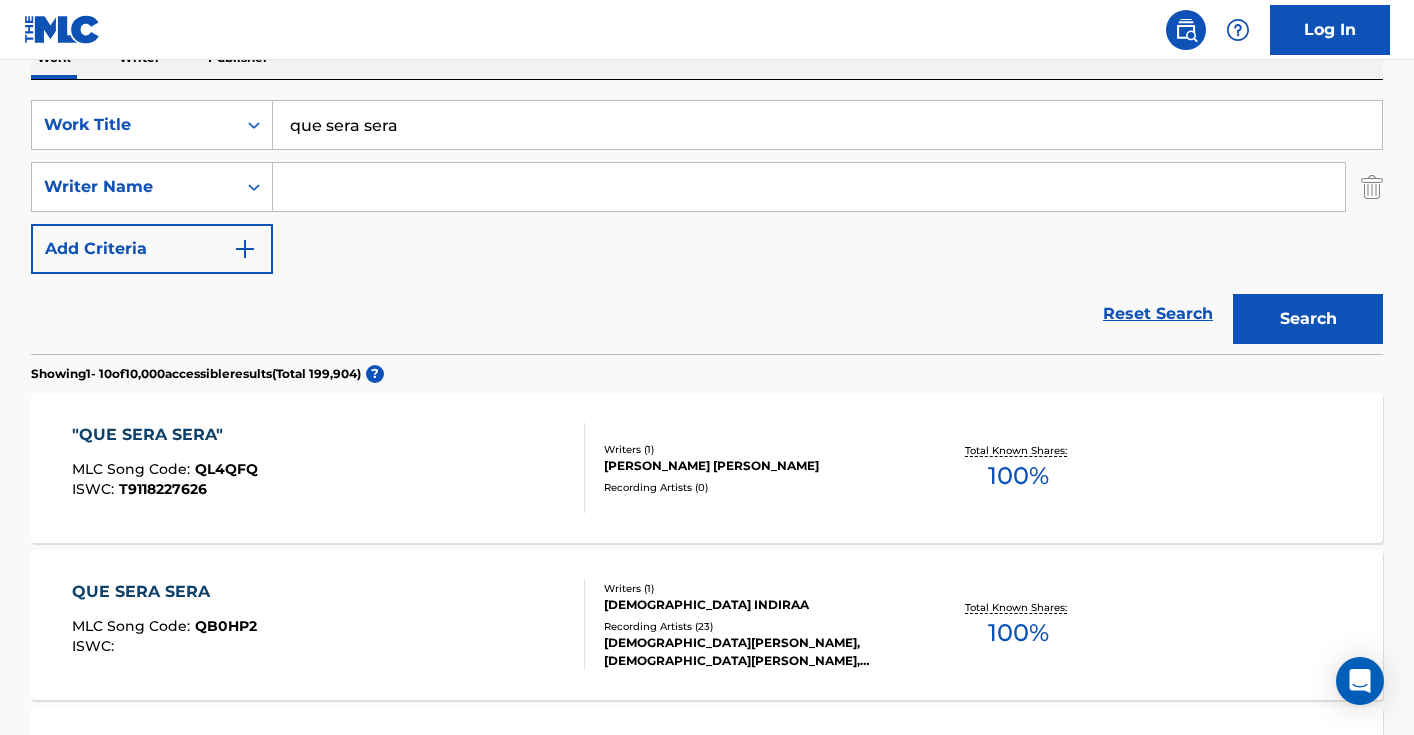 click at bounding box center [809, 187] 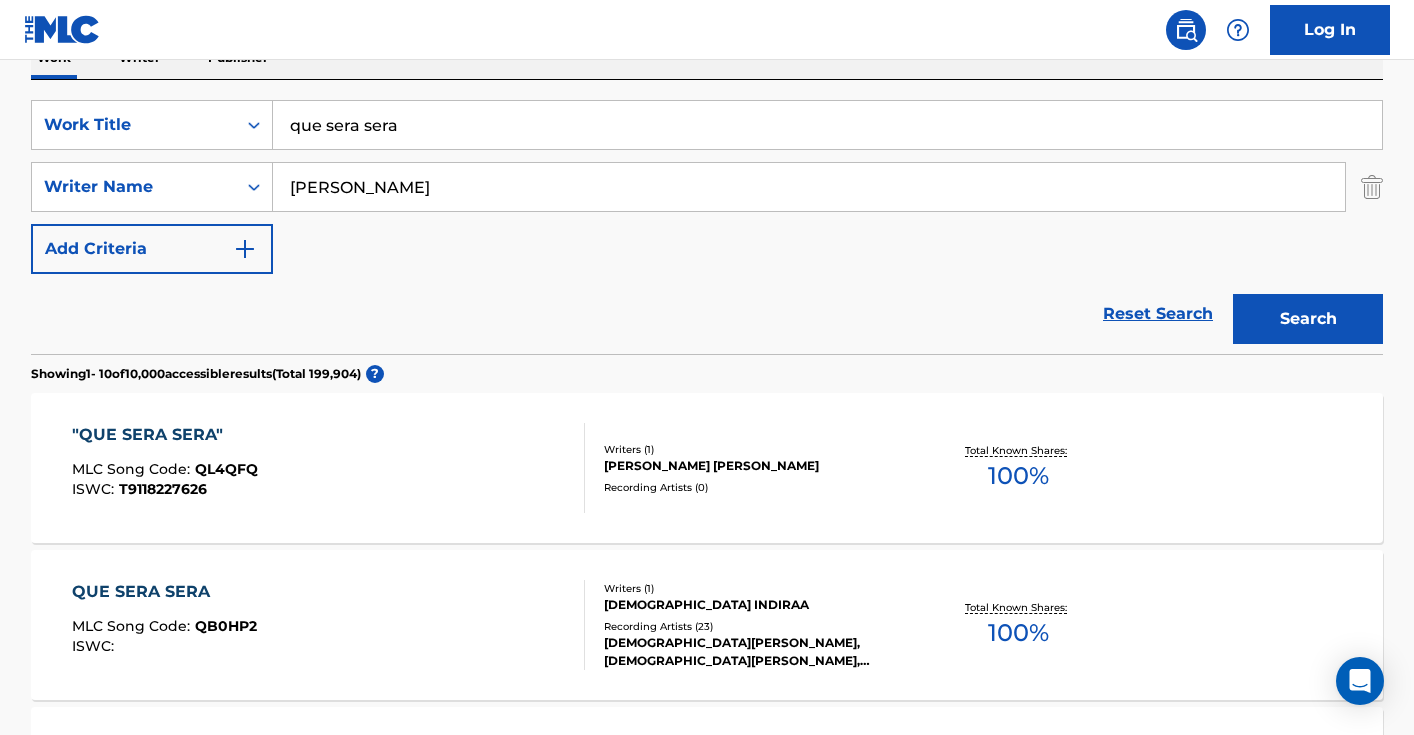 type on "jay" 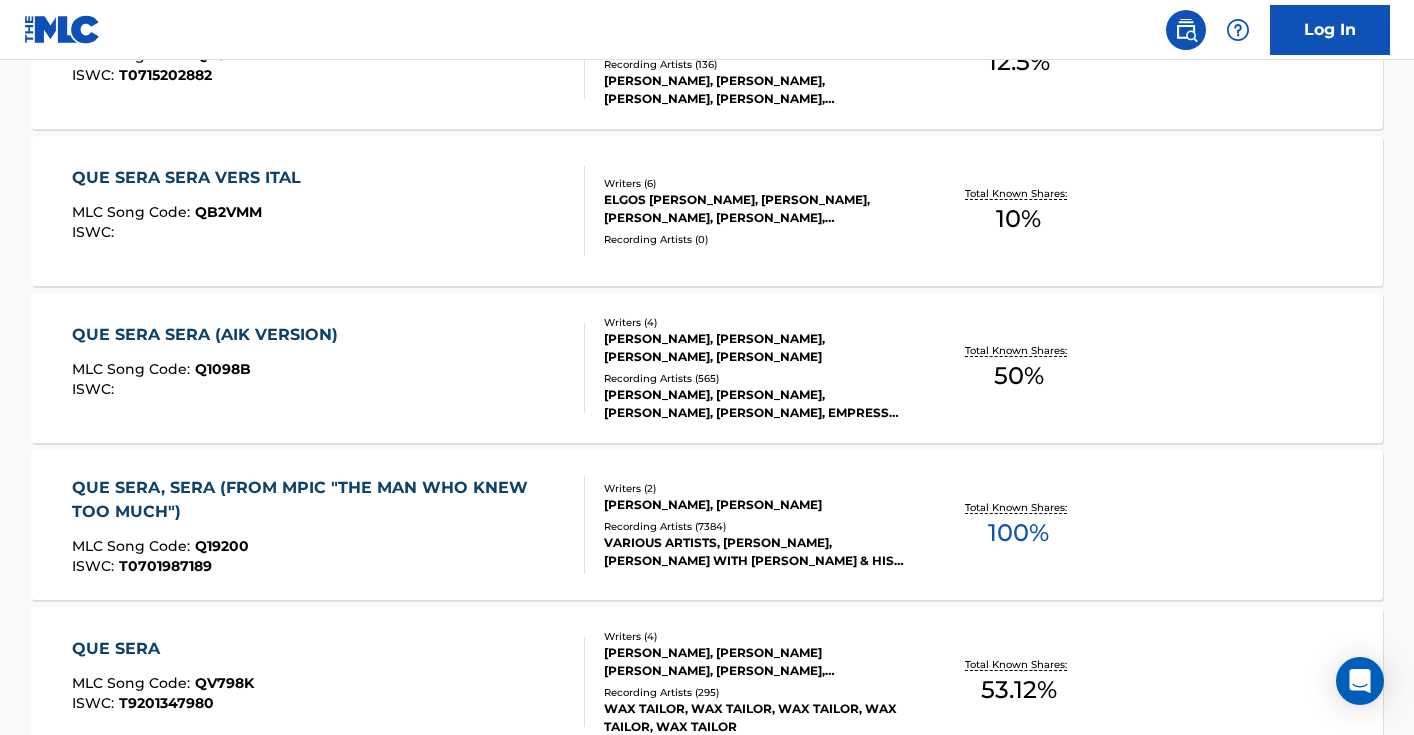 scroll, scrollTop: 765, scrollLeft: 0, axis: vertical 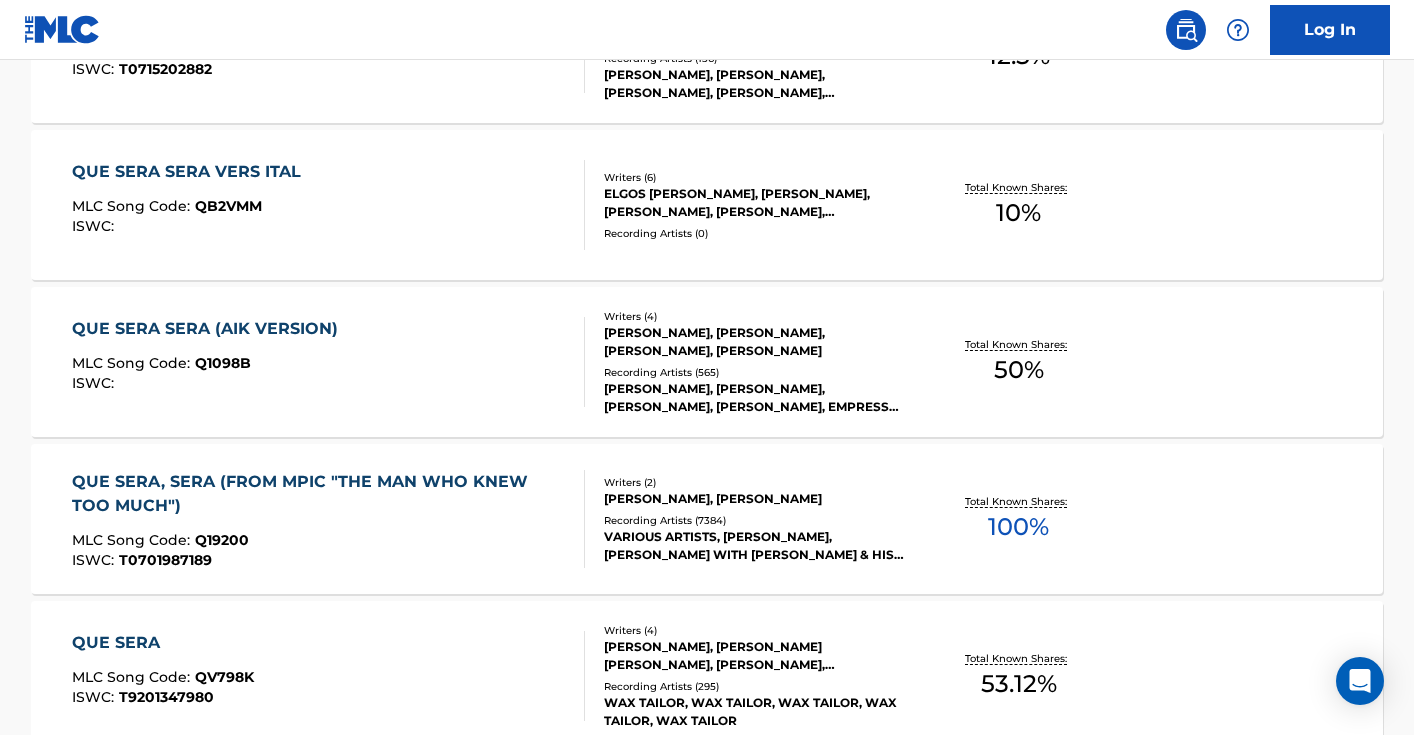 click on "ISWC : T0701987189" at bounding box center (320, 560) 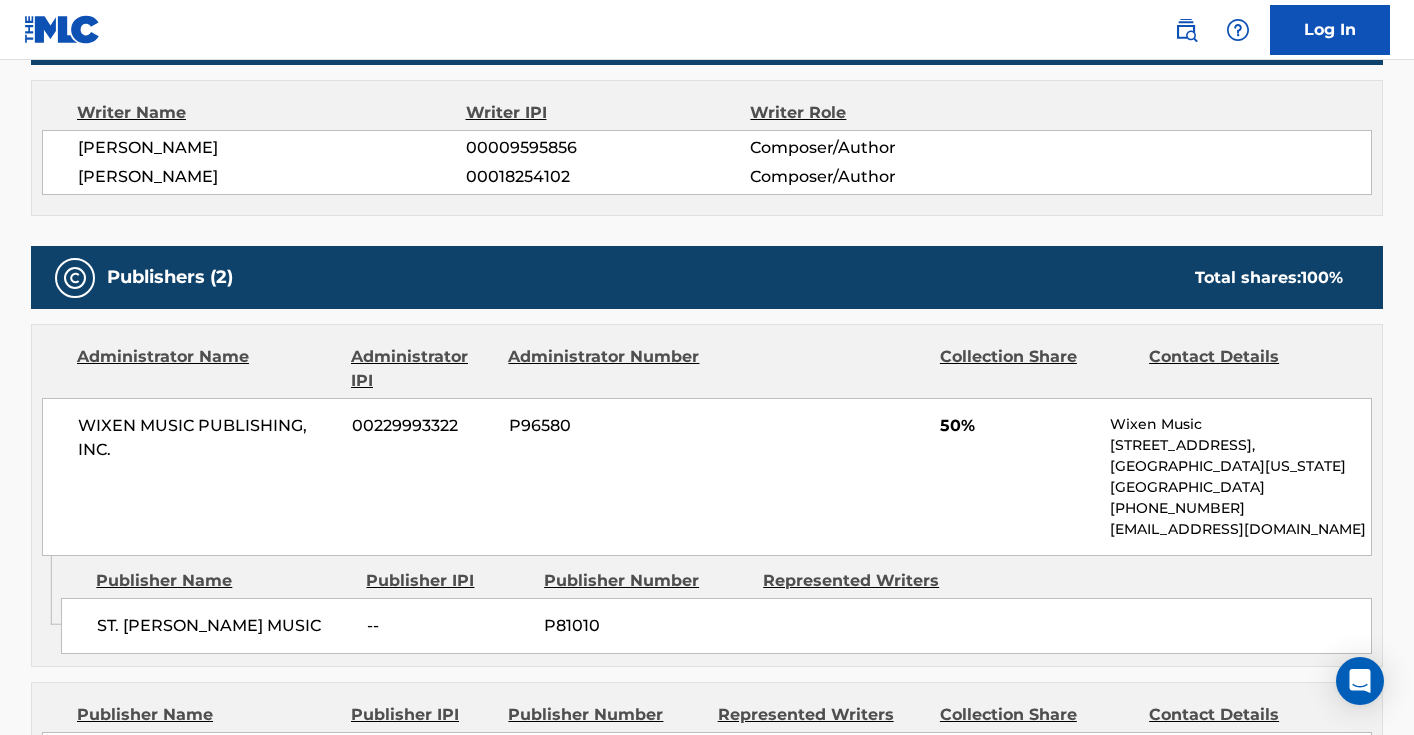 scroll, scrollTop: 5939, scrollLeft: 0, axis: vertical 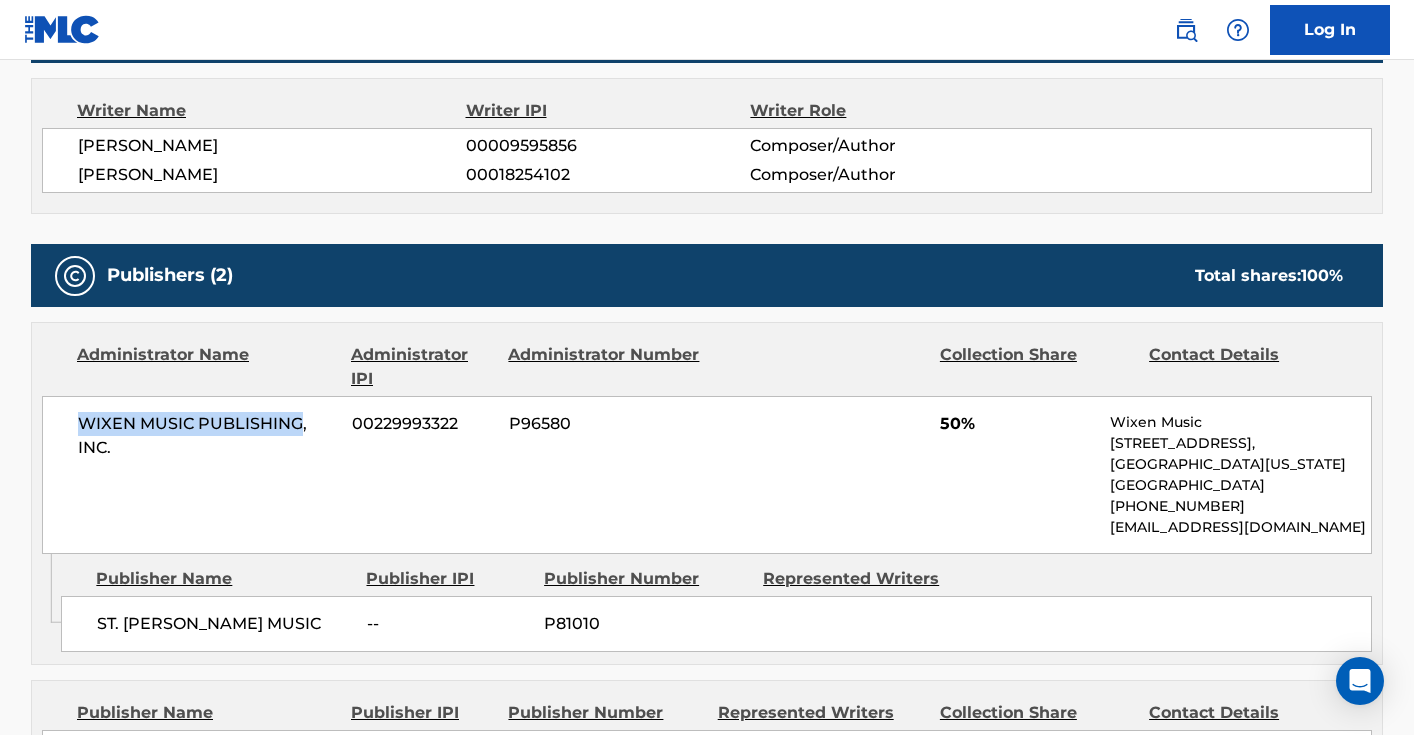 drag, startPoint x: 296, startPoint y: 230, endPoint x: 71, endPoint y: 230, distance: 225 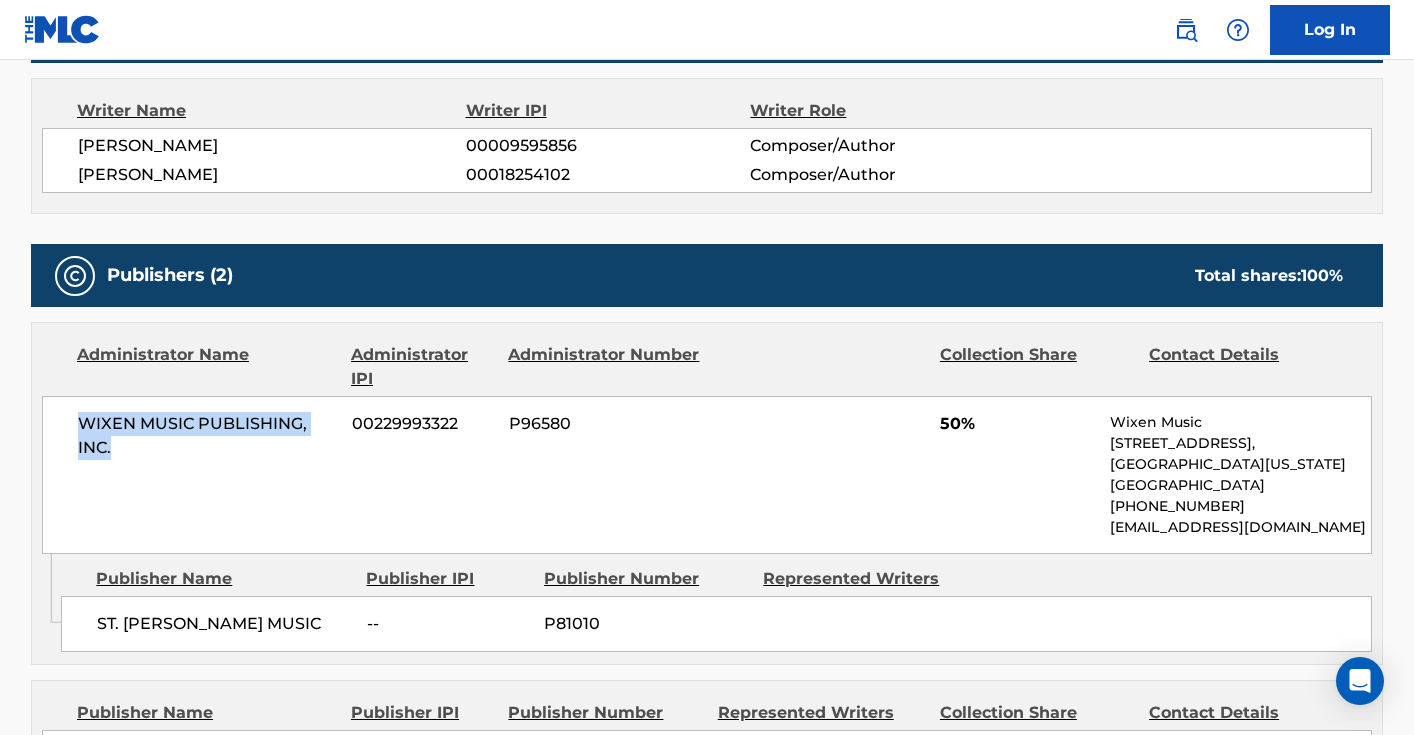 drag, startPoint x: 115, startPoint y: 261, endPoint x: 61, endPoint y: 228, distance: 63.28507 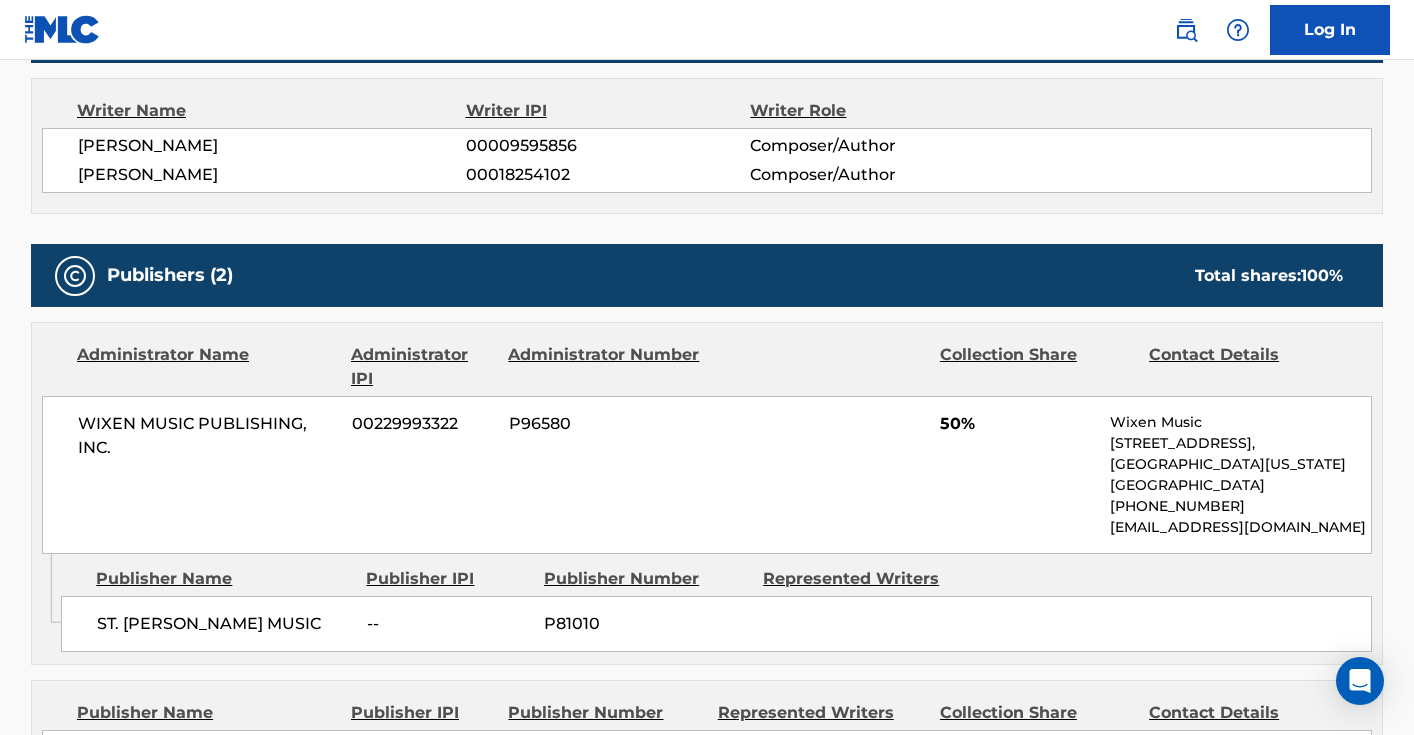 drag, startPoint x: 70, startPoint y: 564, endPoint x: 307, endPoint y: 573, distance: 237.17082 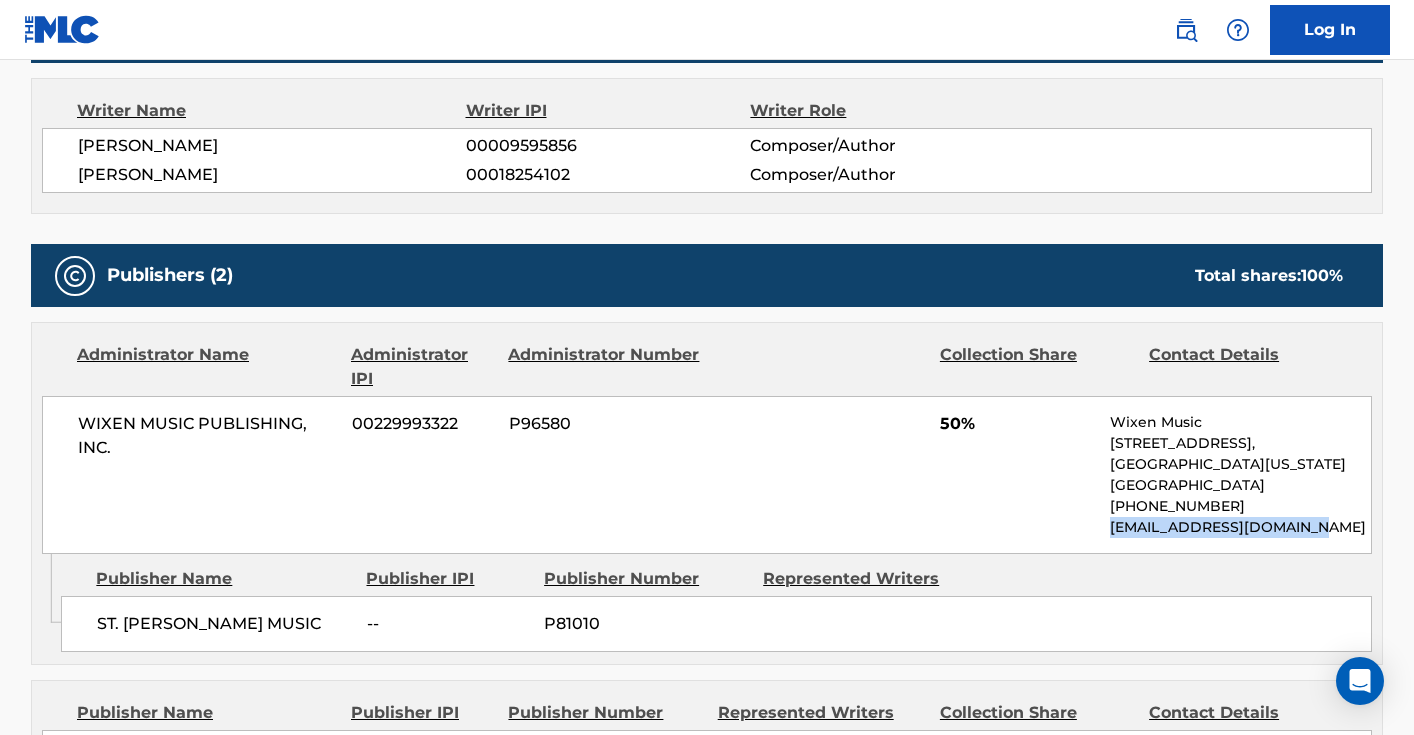 drag, startPoint x: 1313, startPoint y: 342, endPoint x: 1108, endPoint y: 342, distance: 205 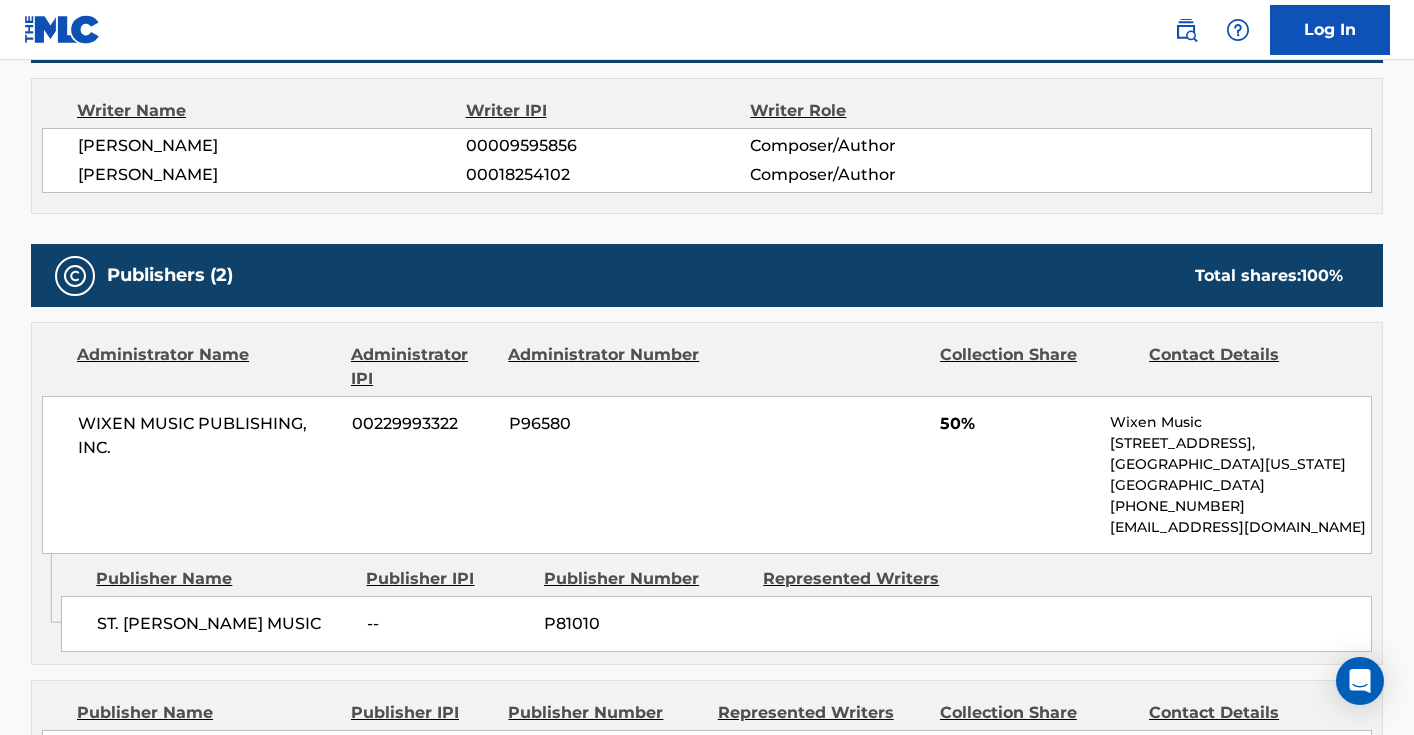 drag, startPoint x: 1290, startPoint y: 584, endPoint x: 1110, endPoint y: 585, distance: 180.00278 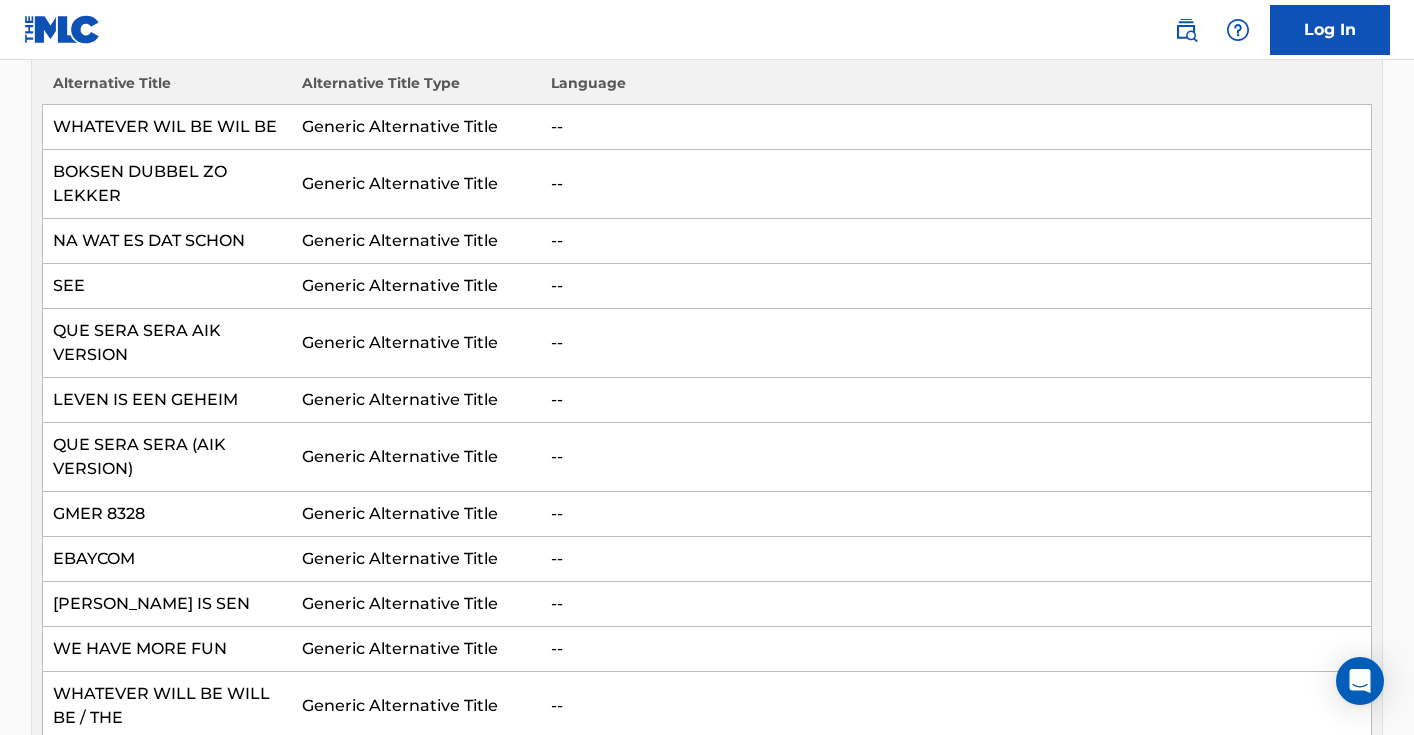 scroll, scrollTop: 0, scrollLeft: 0, axis: both 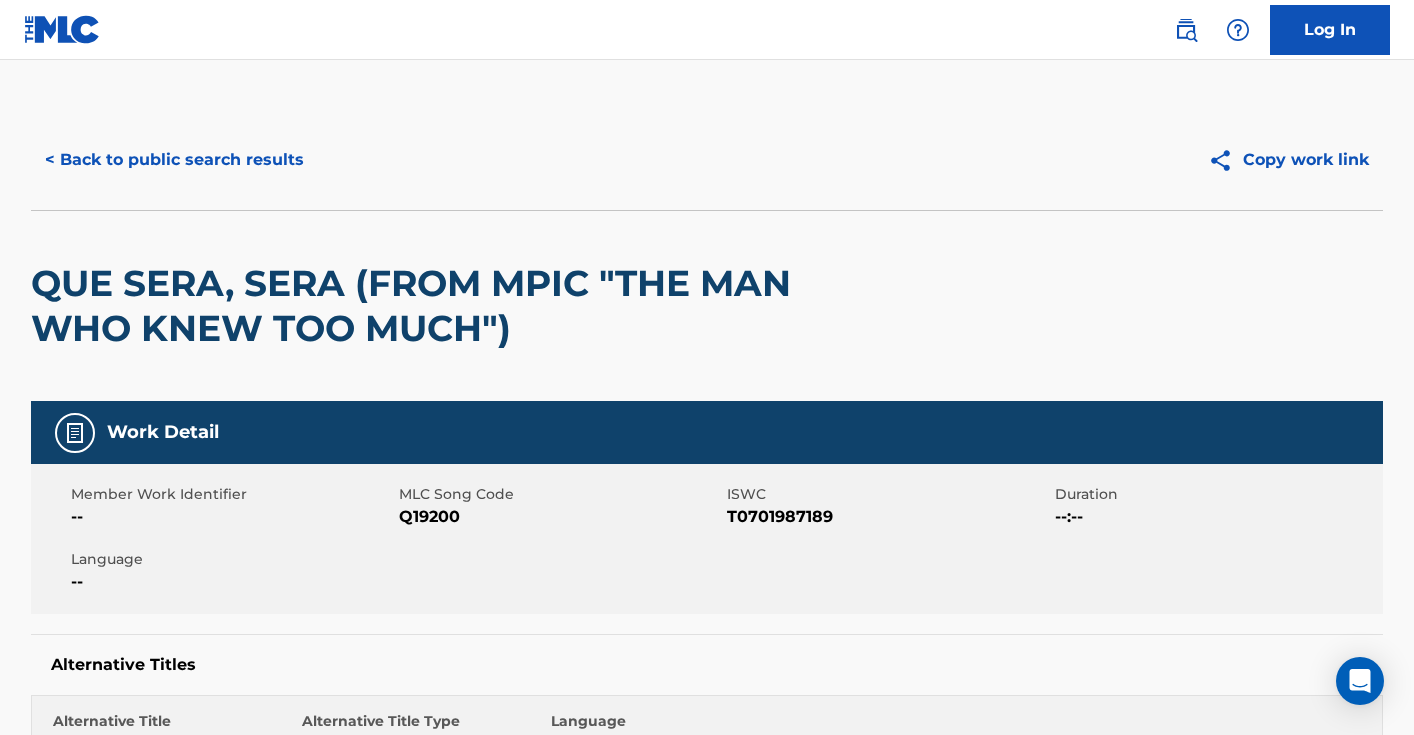 click on "< Back to public search results" at bounding box center (174, 160) 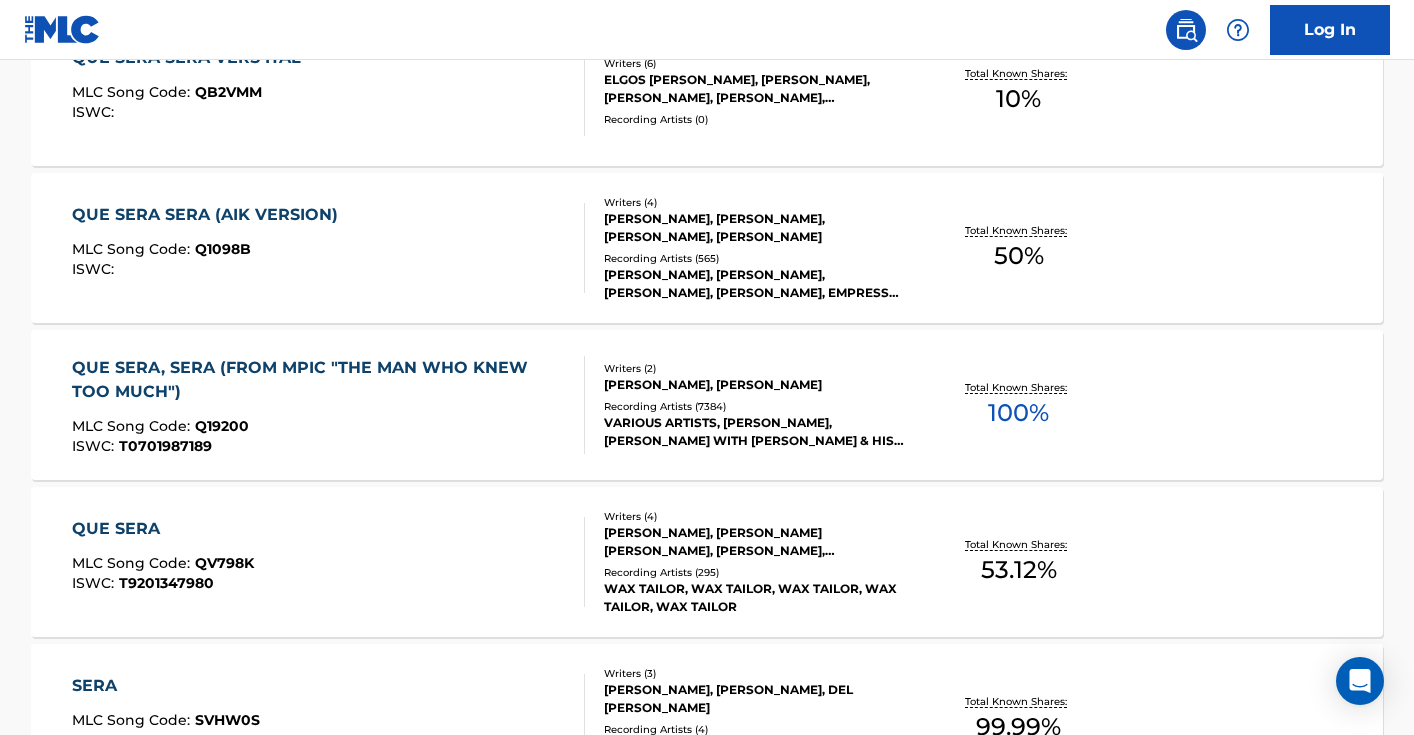 scroll, scrollTop: 0, scrollLeft: 0, axis: both 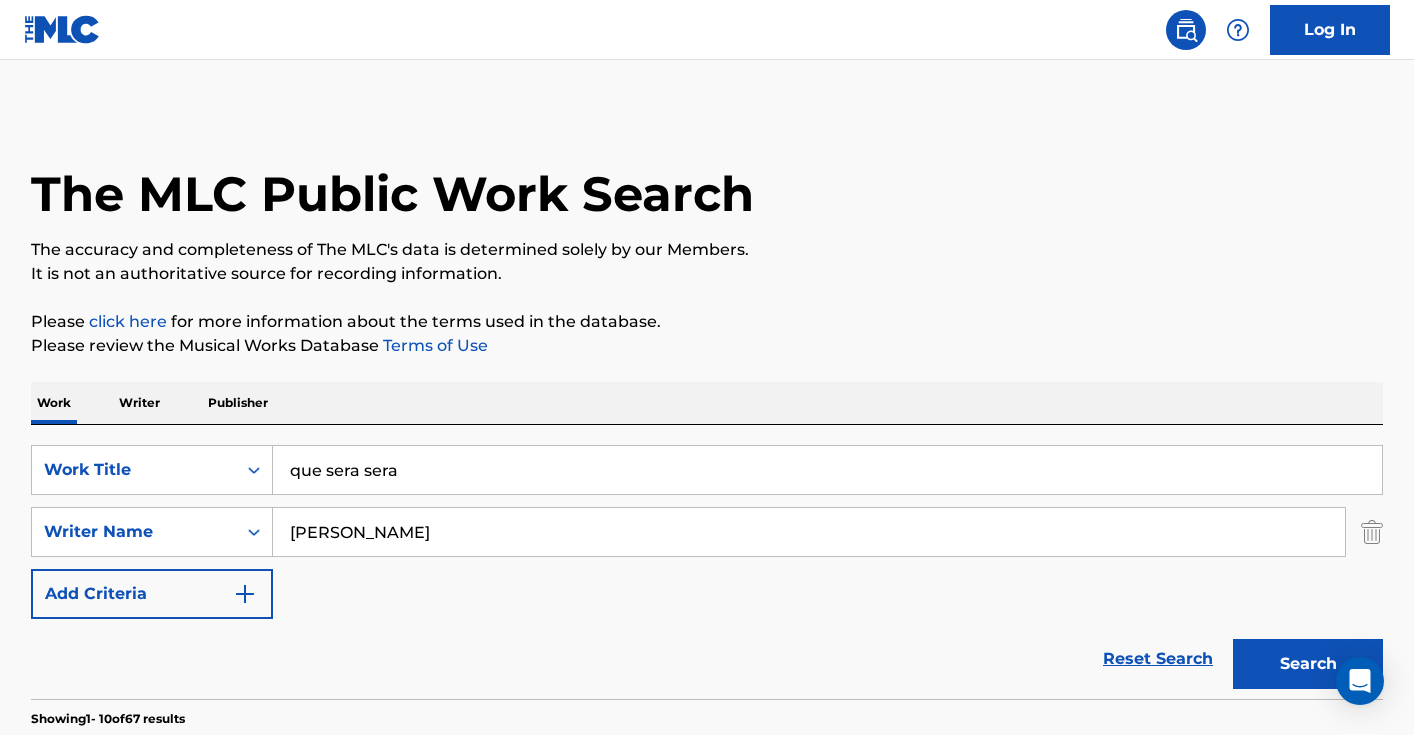 click on "que sera sera" at bounding box center [827, 470] 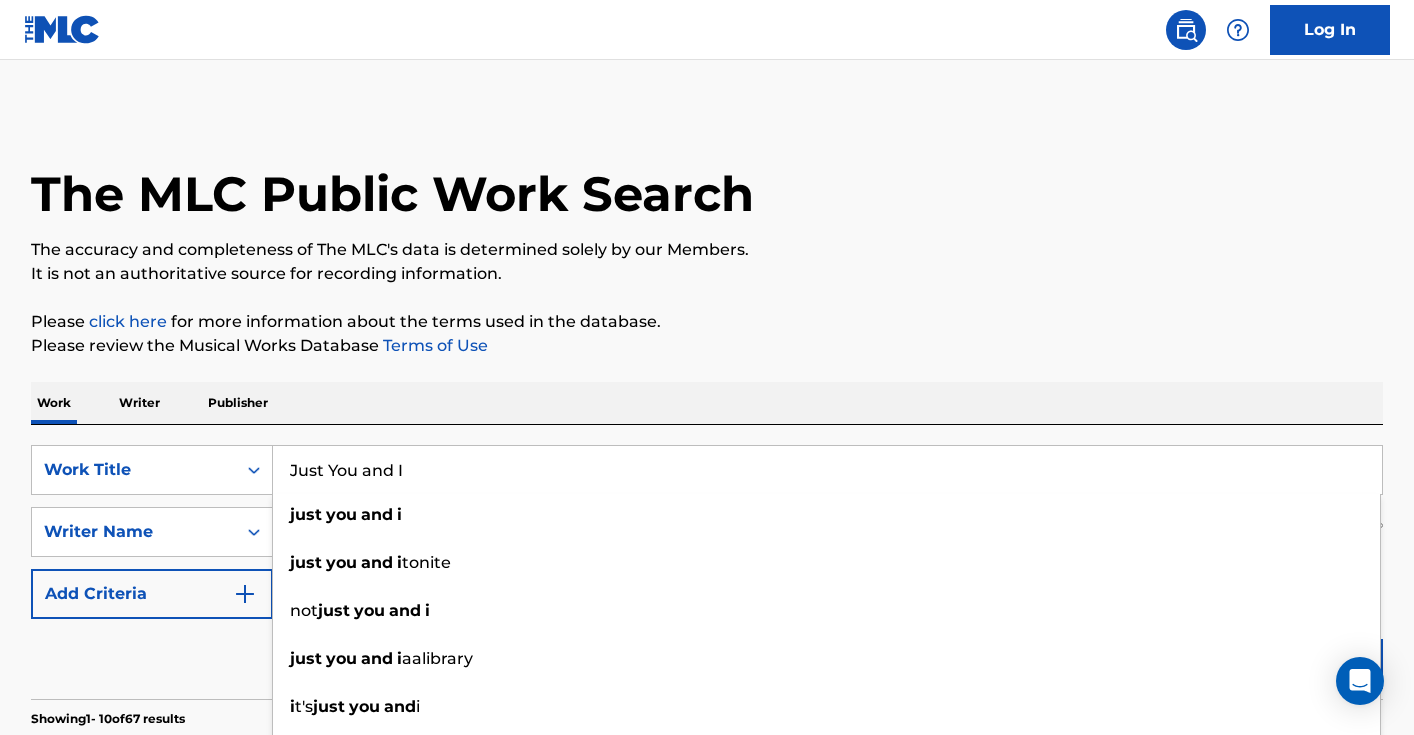 type on "Just You and I" 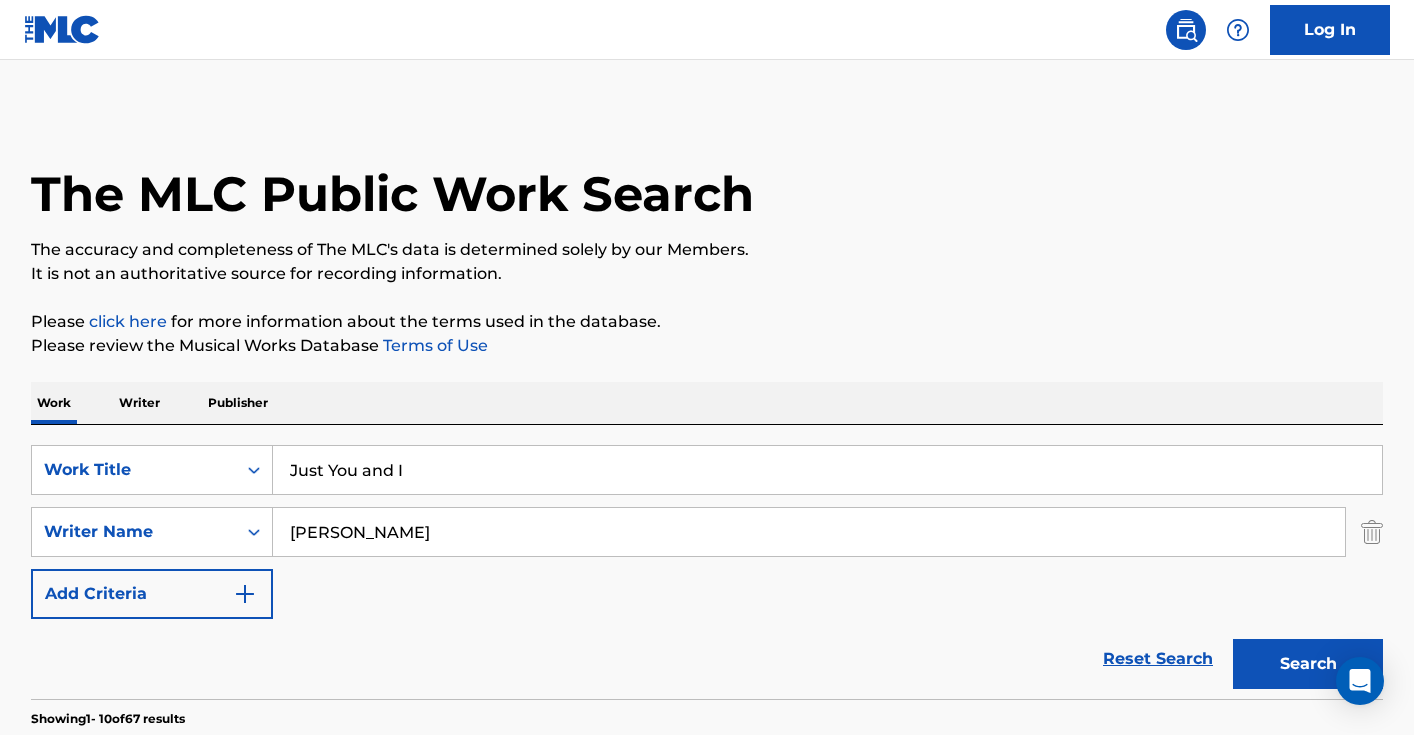 click at bounding box center [1372, 532] 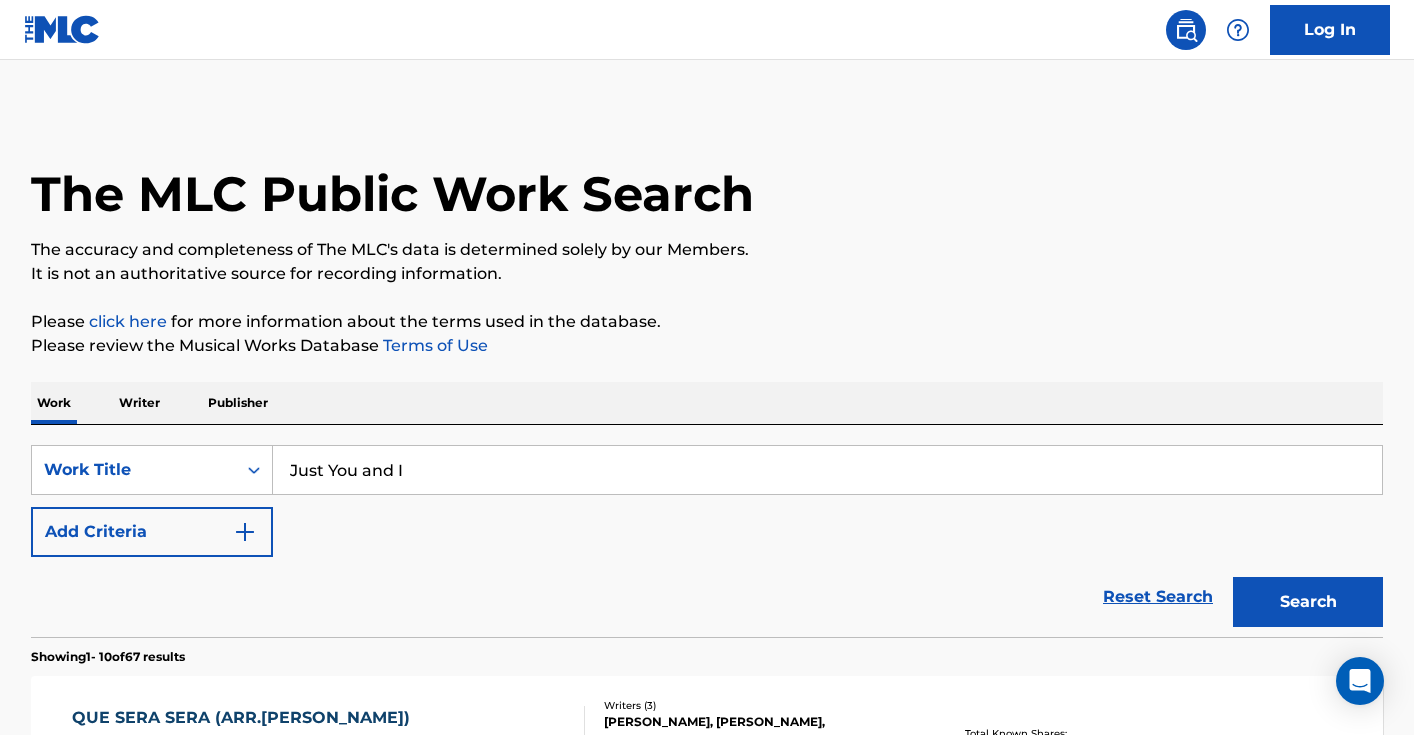 click on "Search" at bounding box center [1308, 602] 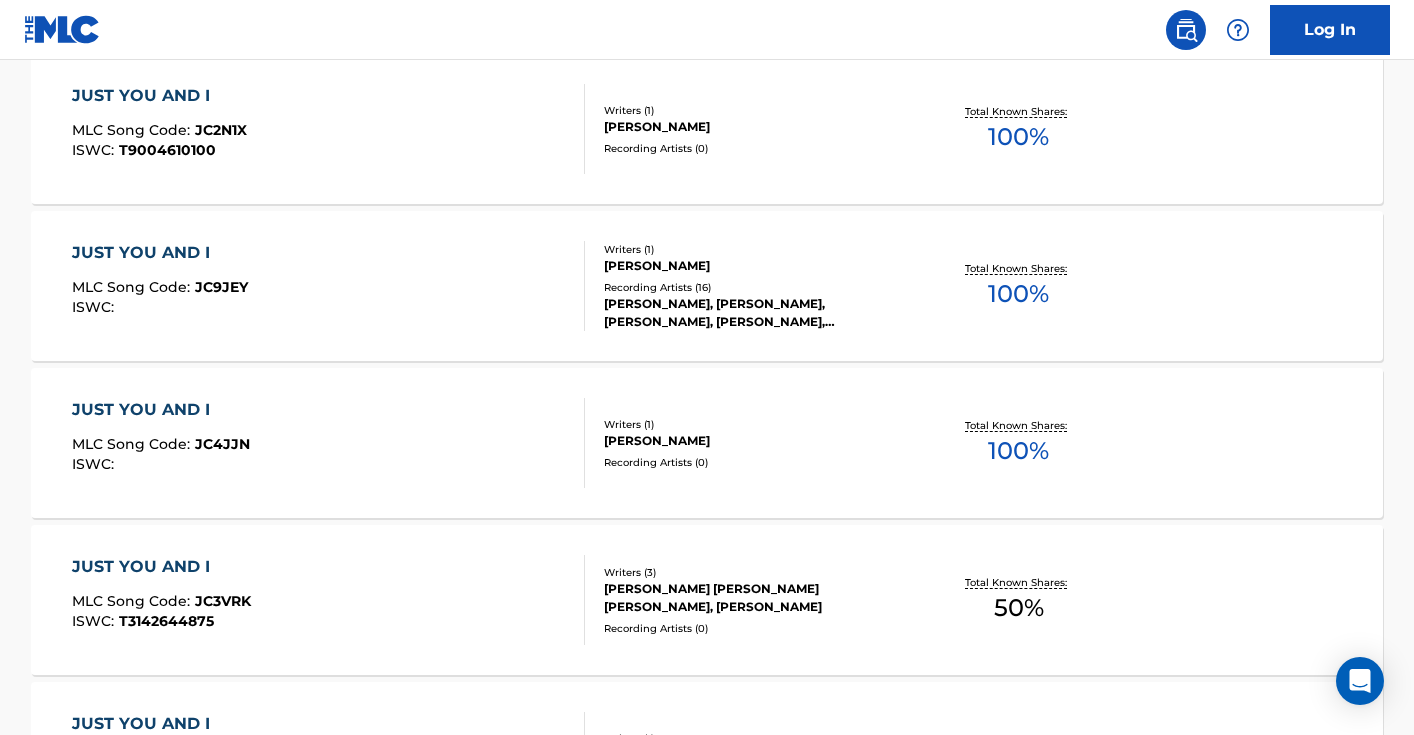 scroll, scrollTop: 0, scrollLeft: 0, axis: both 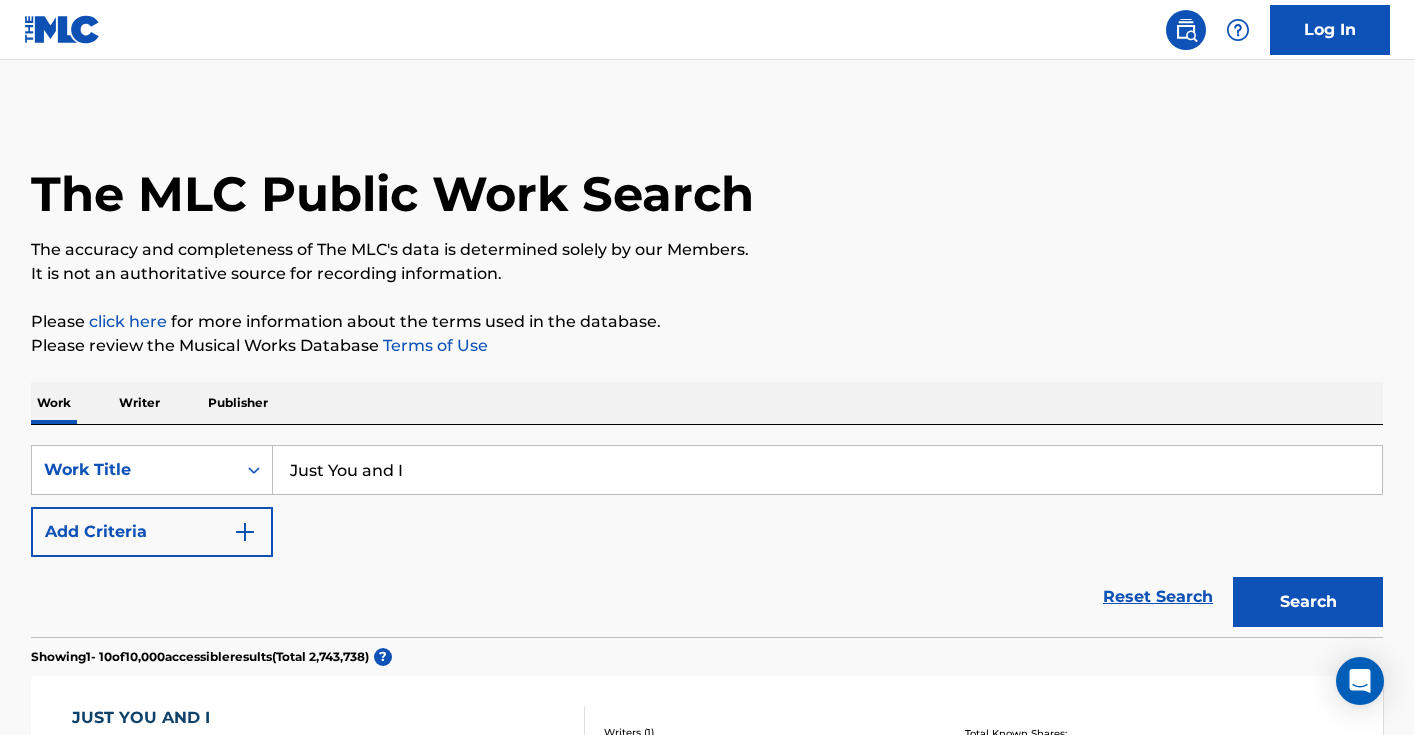 click on "Add Criteria" at bounding box center [152, 532] 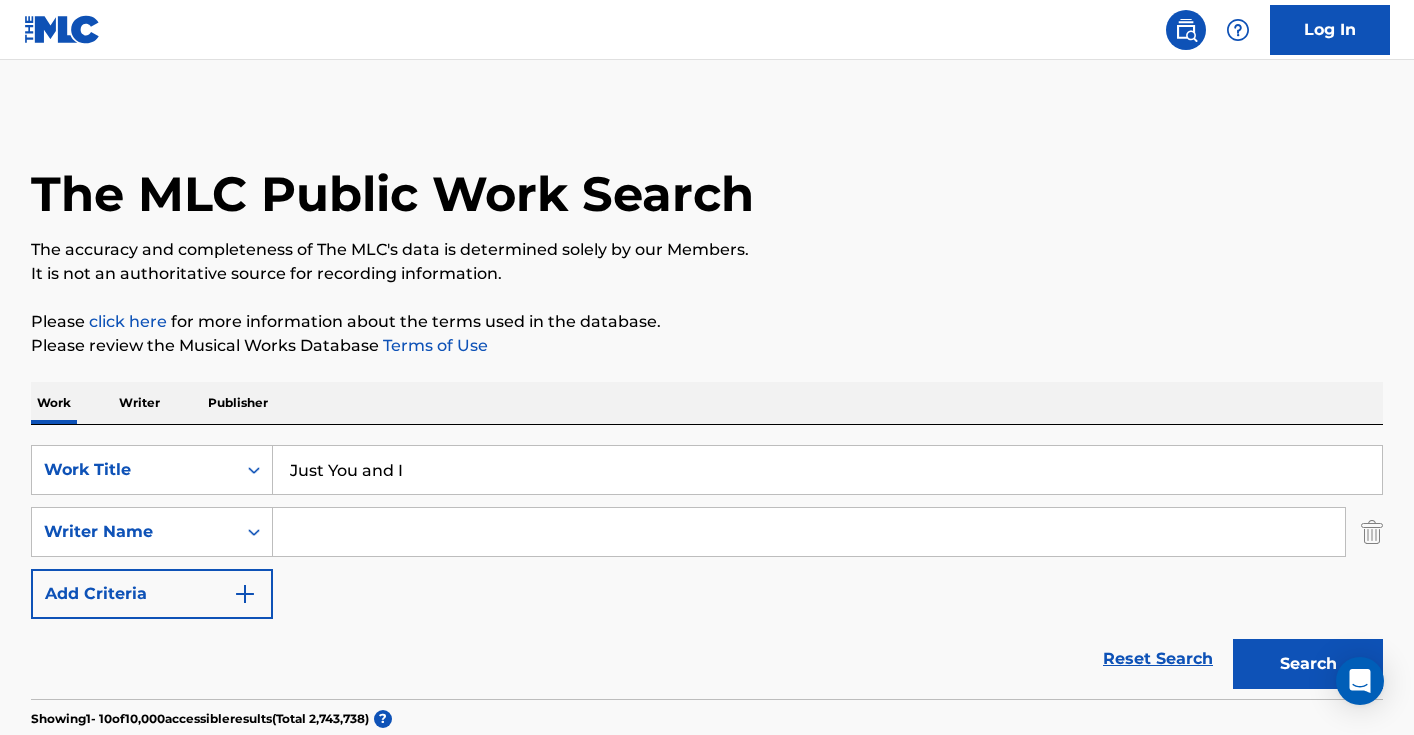 click at bounding box center (809, 532) 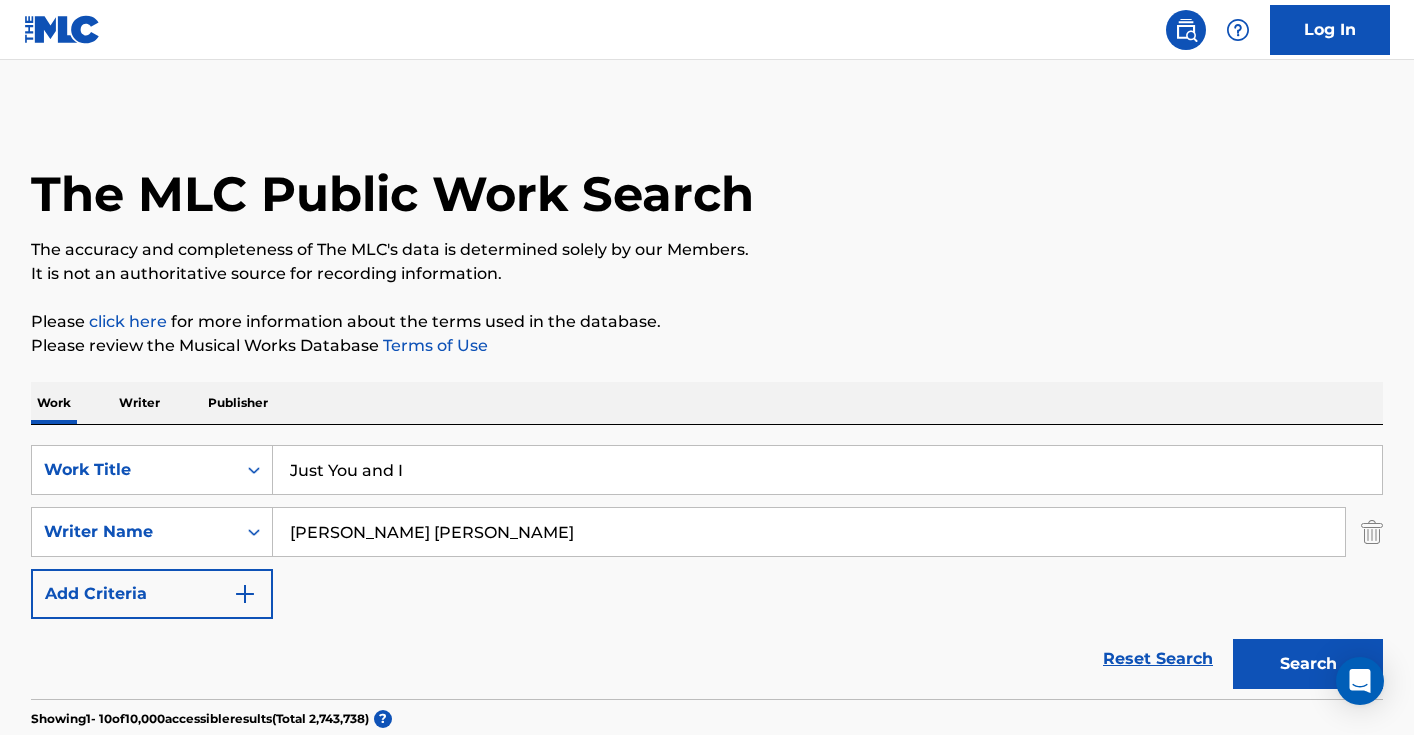 type on "Alexander Pope Norris" 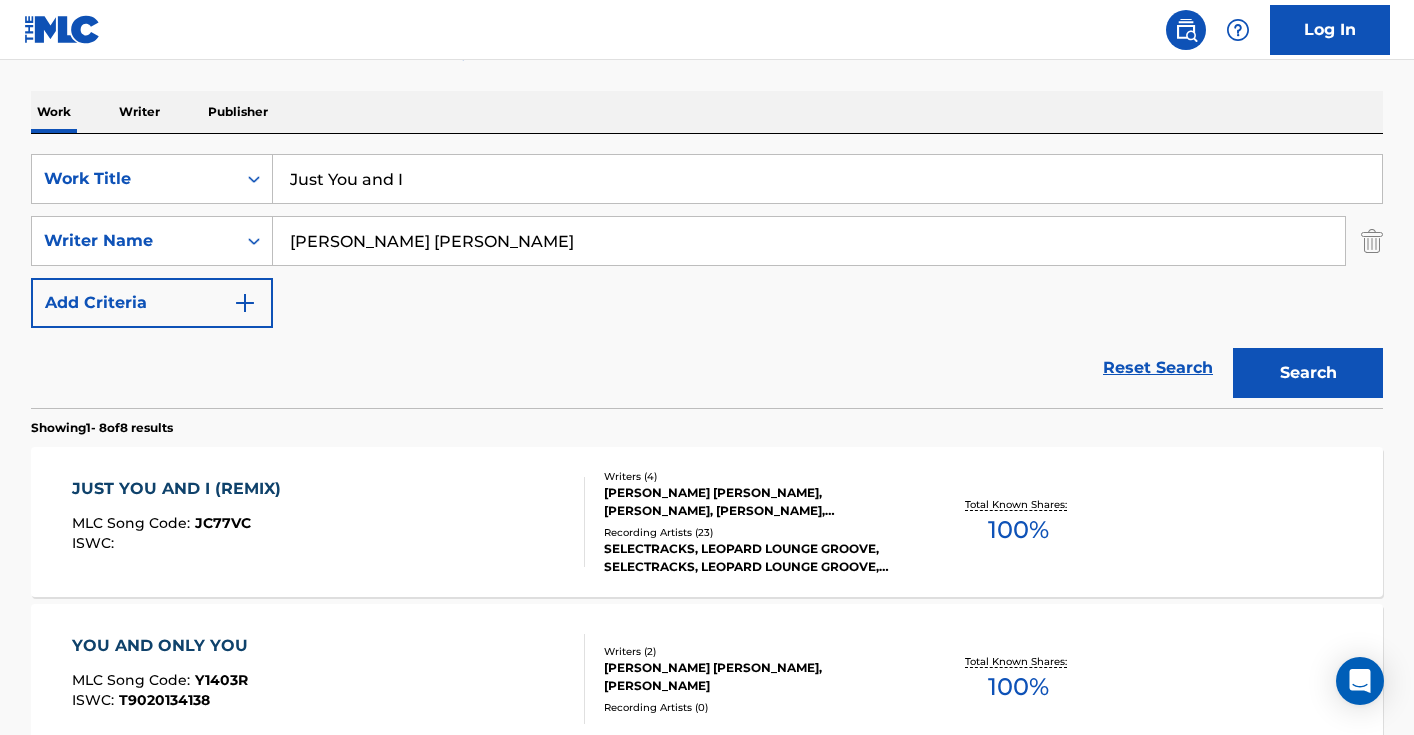 scroll, scrollTop: 293, scrollLeft: 0, axis: vertical 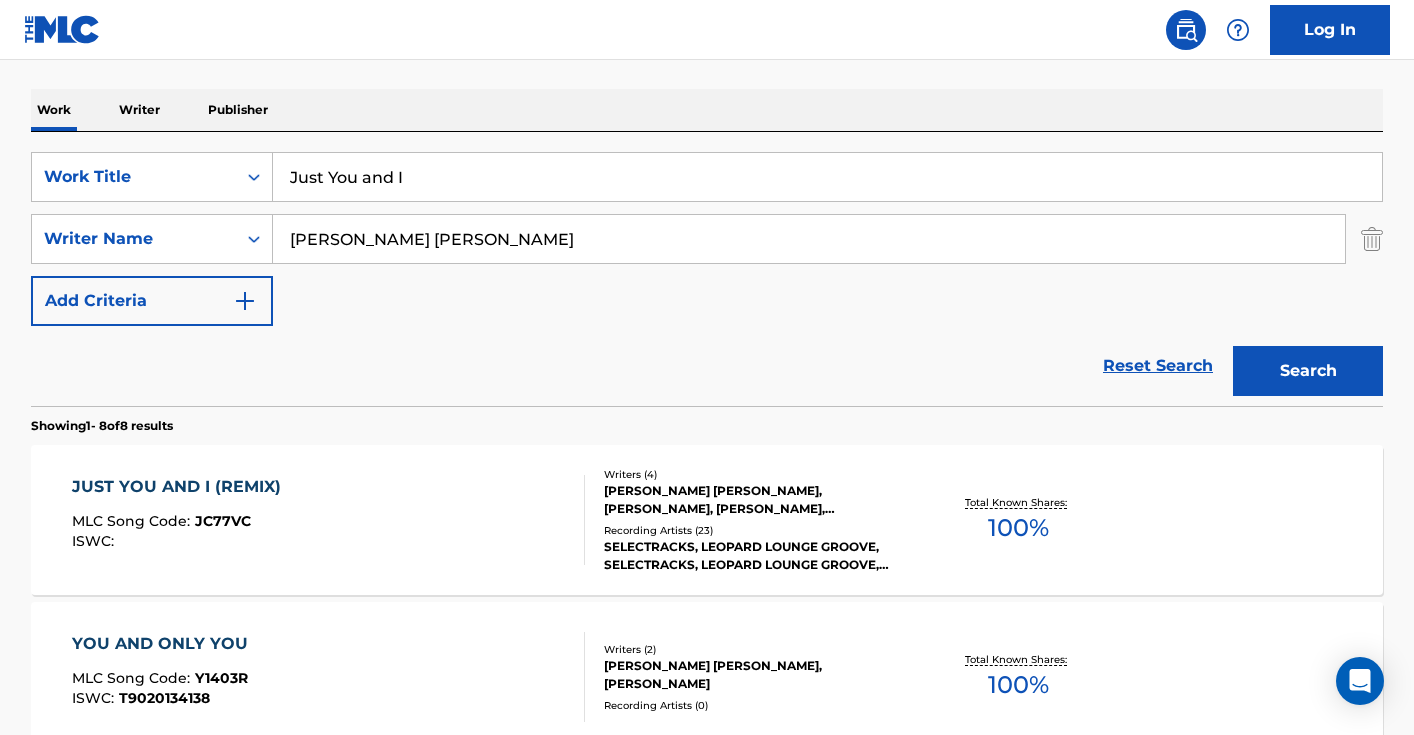 click on "JUST YOU AND I (REMIX) MLC Song Code : JC77VC ISWC :" at bounding box center (329, 520) 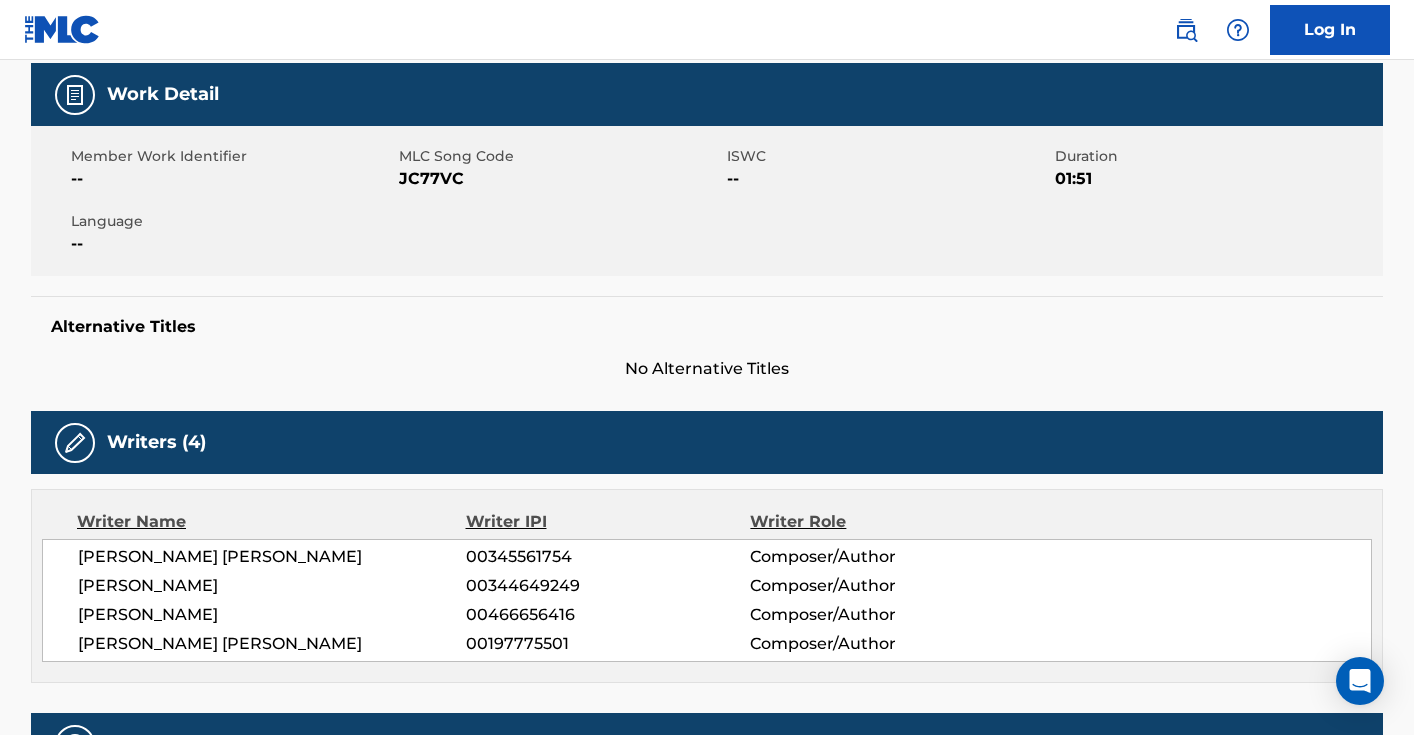 scroll, scrollTop: 0, scrollLeft: 0, axis: both 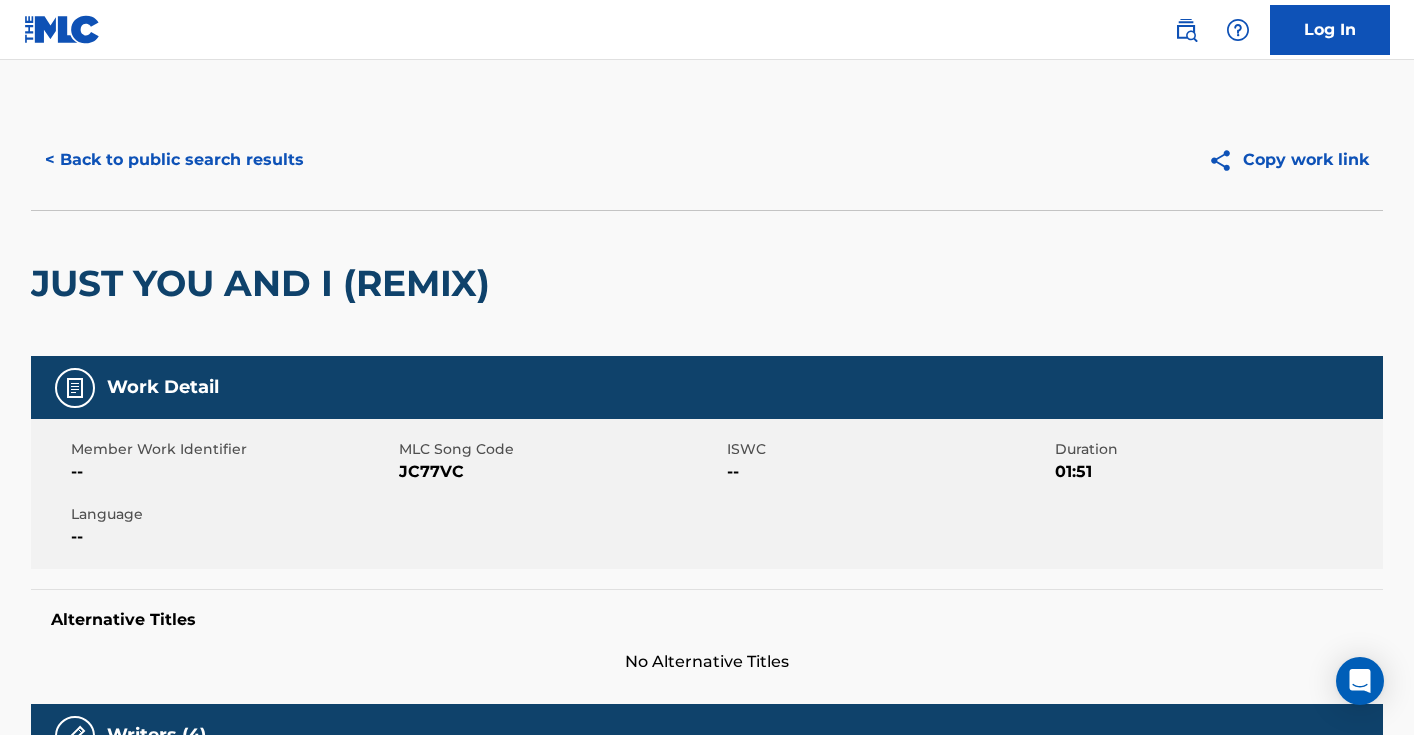 click on "< Back to public search results" at bounding box center (174, 160) 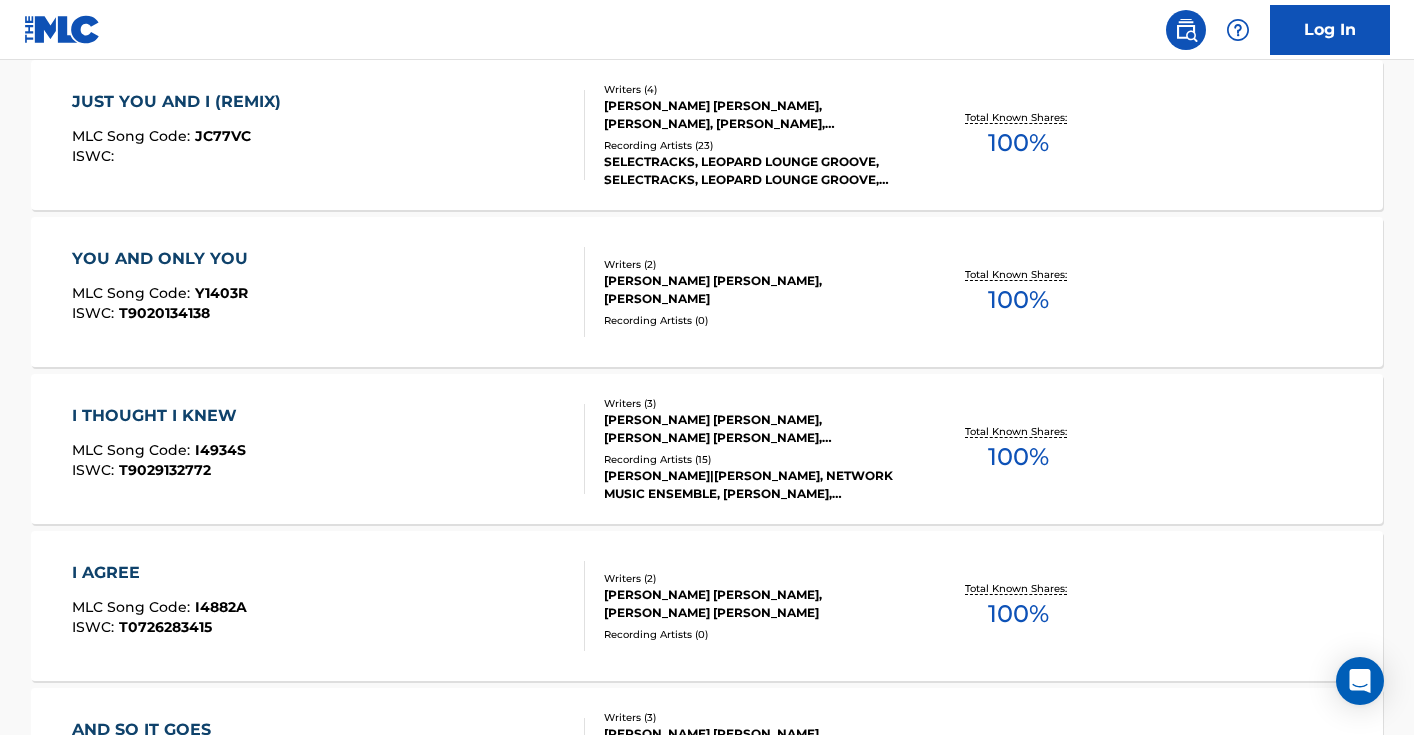 scroll, scrollTop: 690, scrollLeft: 0, axis: vertical 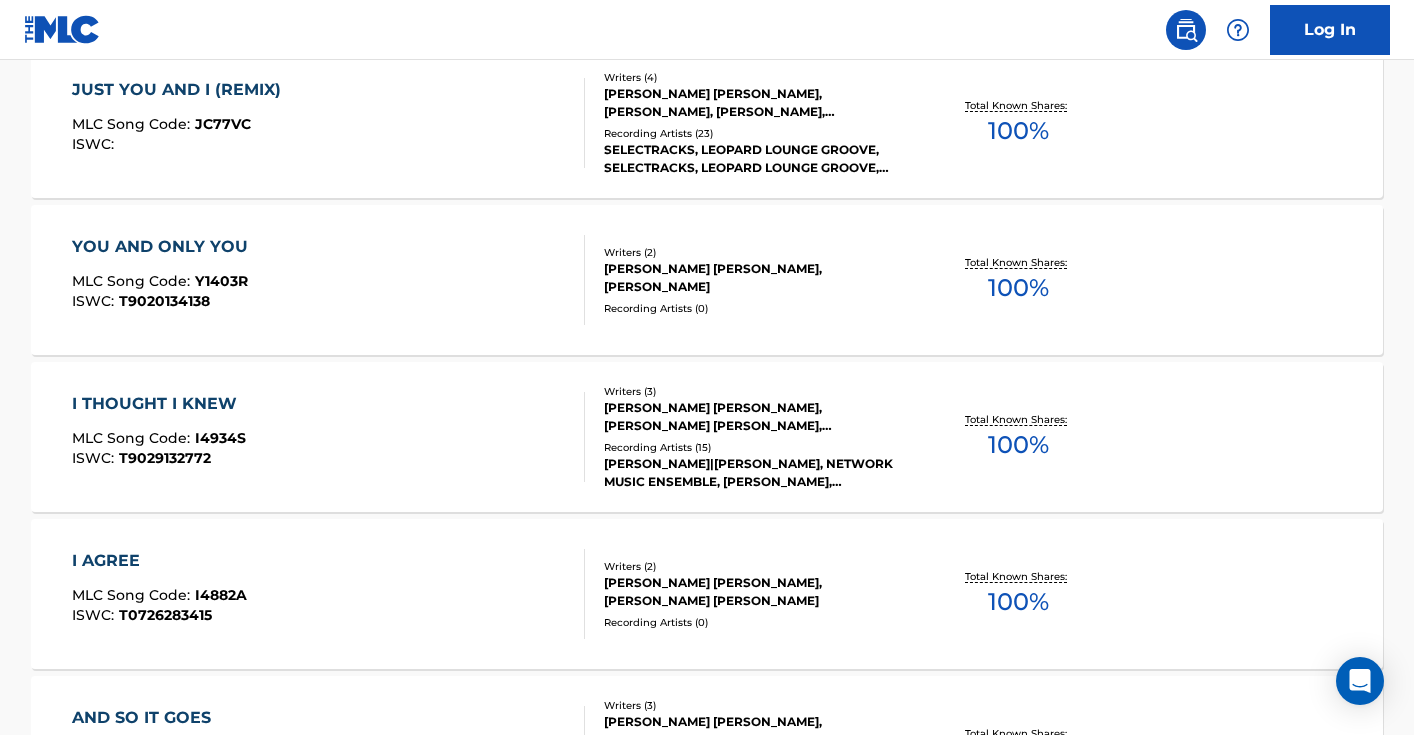 click on "JUST YOU AND I (REMIX) MLC Song Code : JC77VC ISWC :" at bounding box center [329, 123] 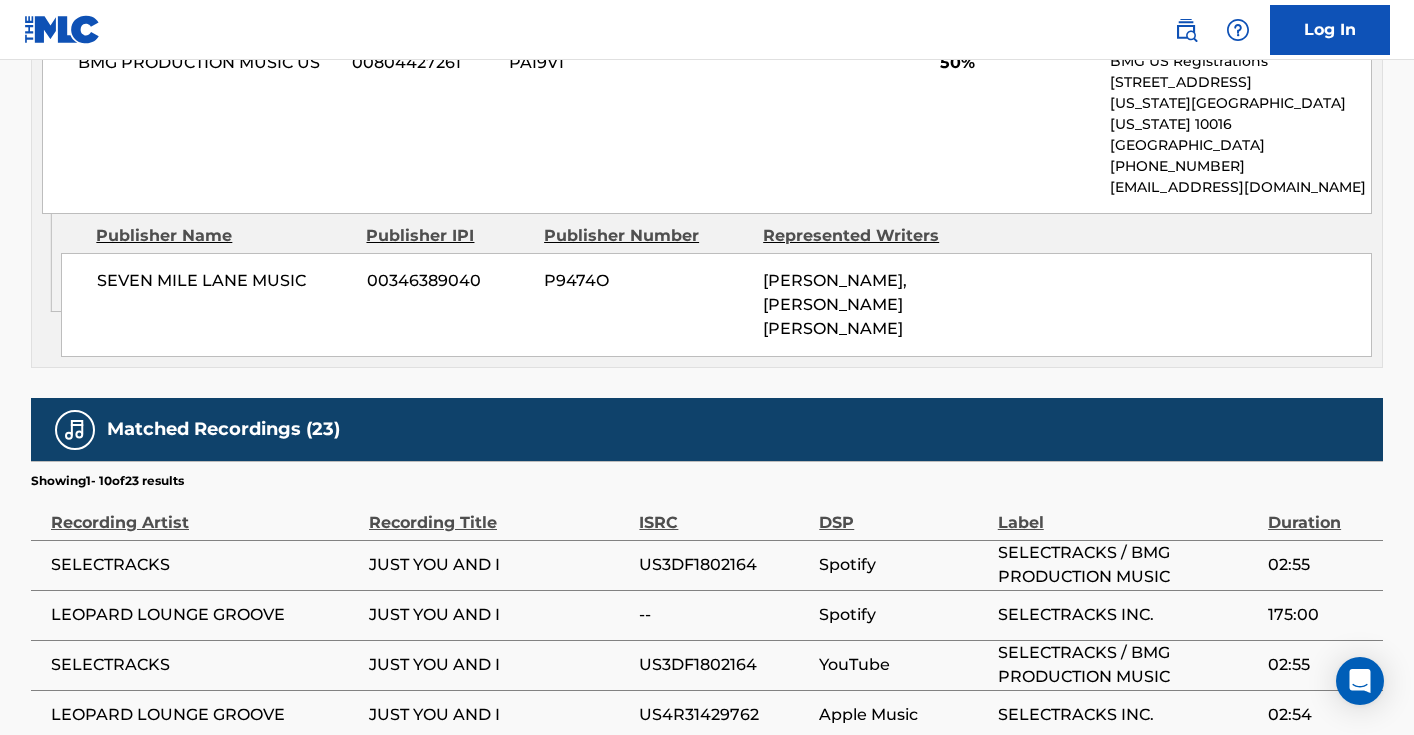 scroll, scrollTop: 1388, scrollLeft: 0, axis: vertical 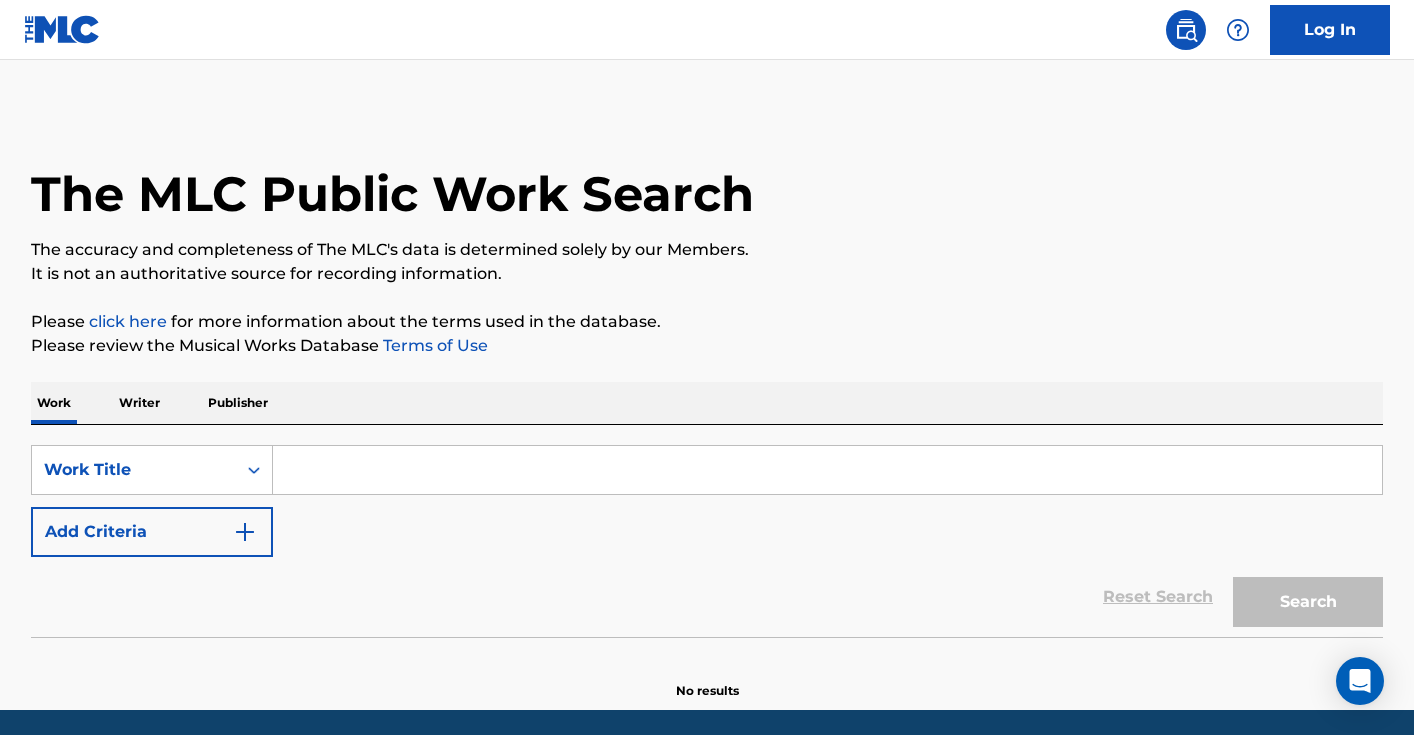 click at bounding box center [827, 470] 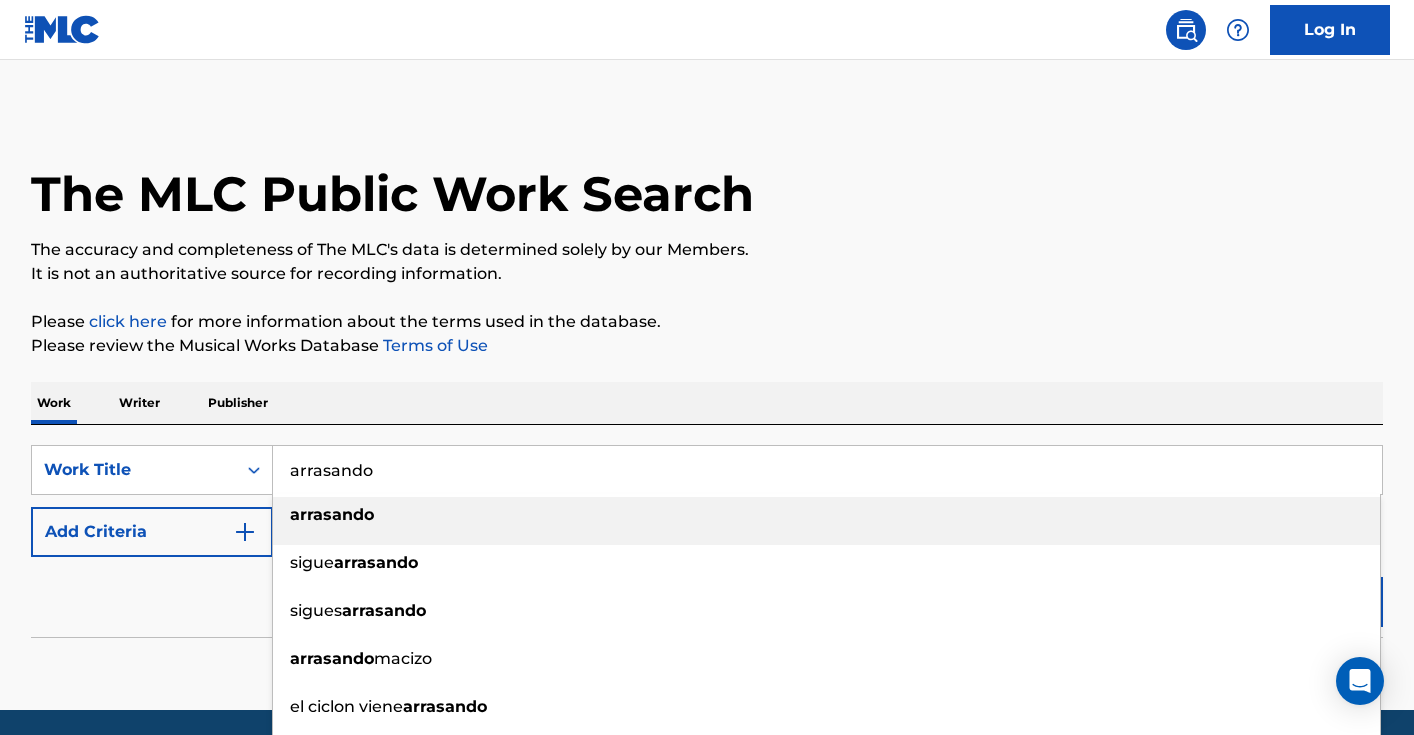 type on "arrasando" 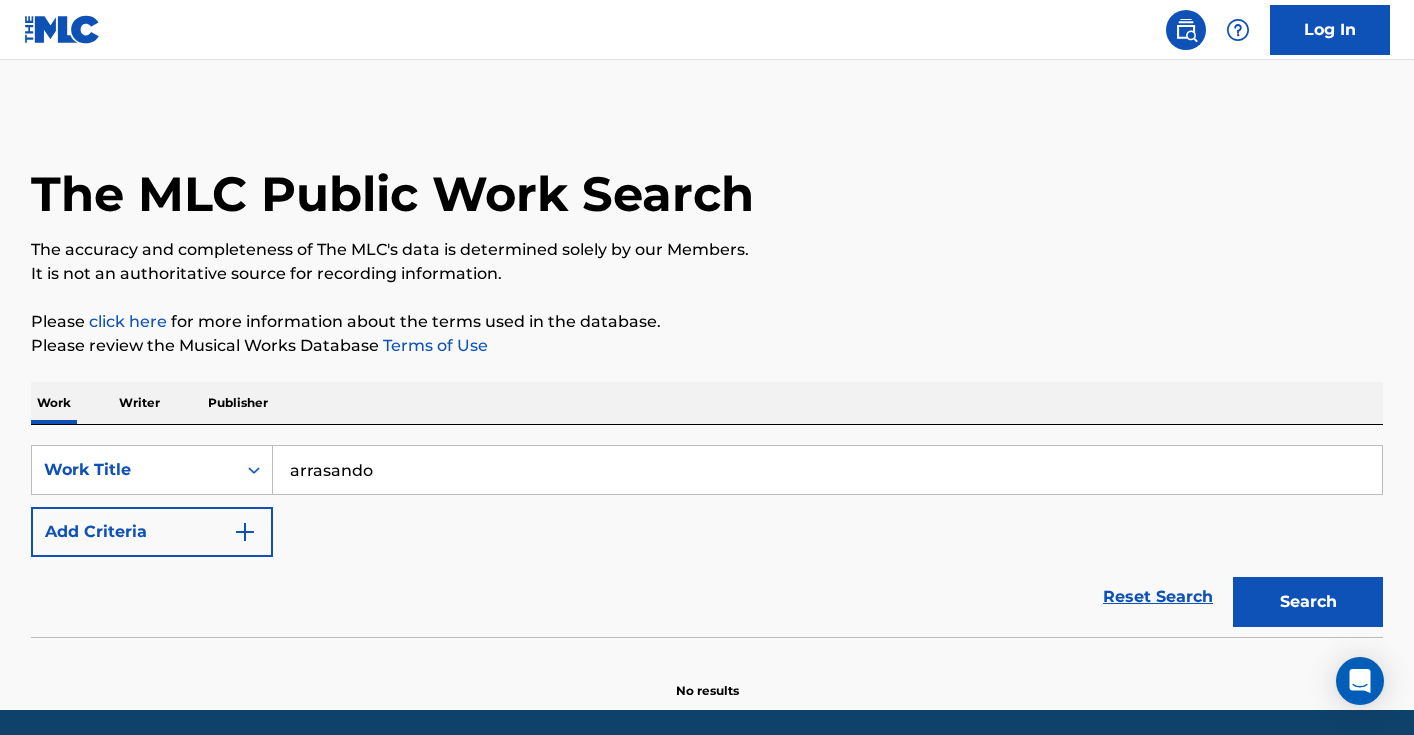 click on "Search" at bounding box center [1308, 602] 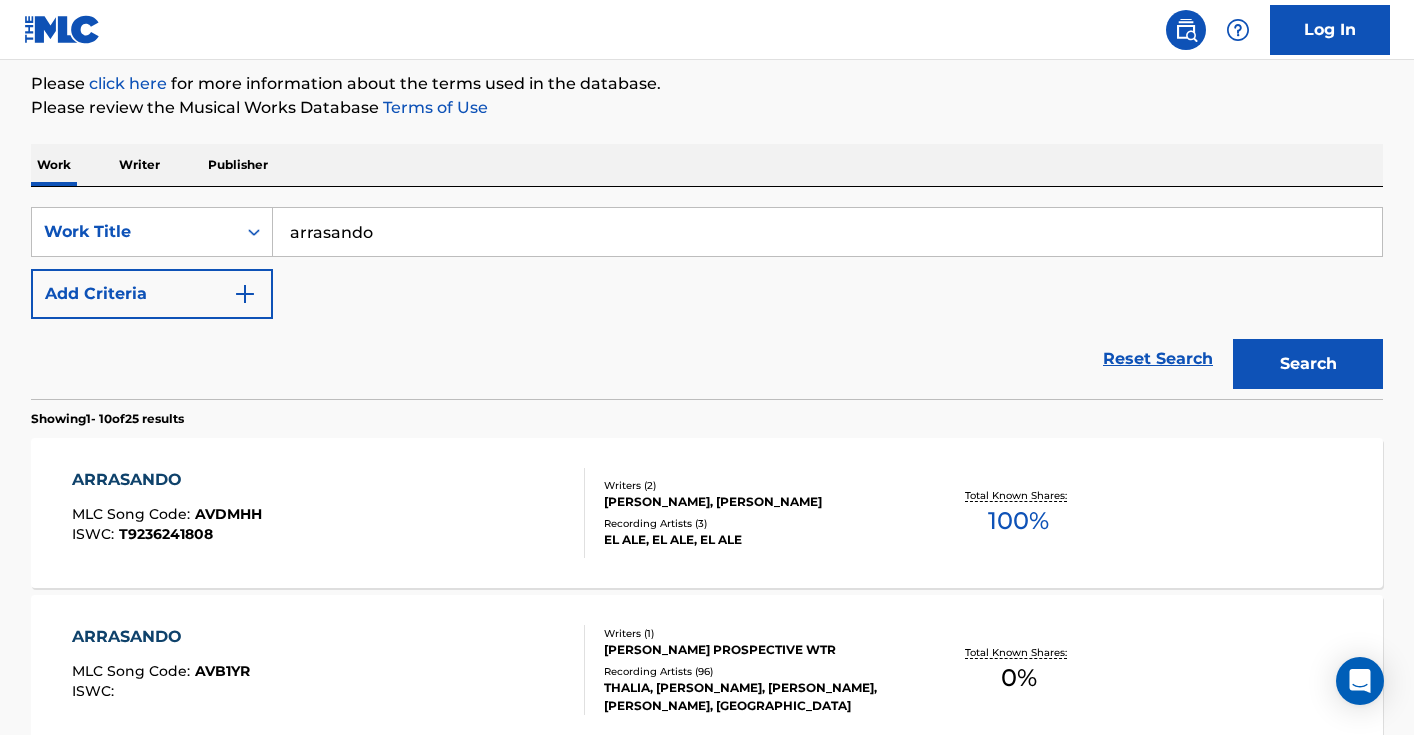 scroll, scrollTop: 209, scrollLeft: 0, axis: vertical 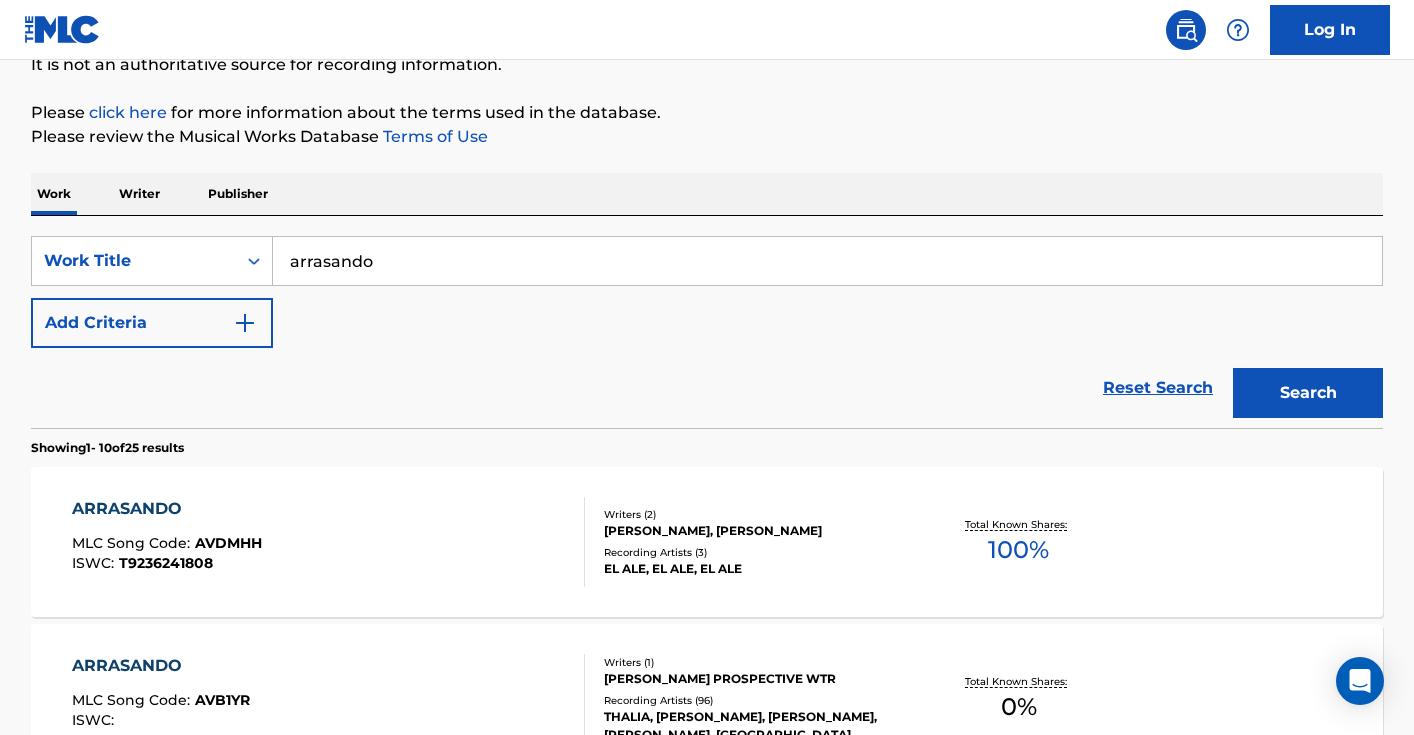 click at bounding box center [245, 323] 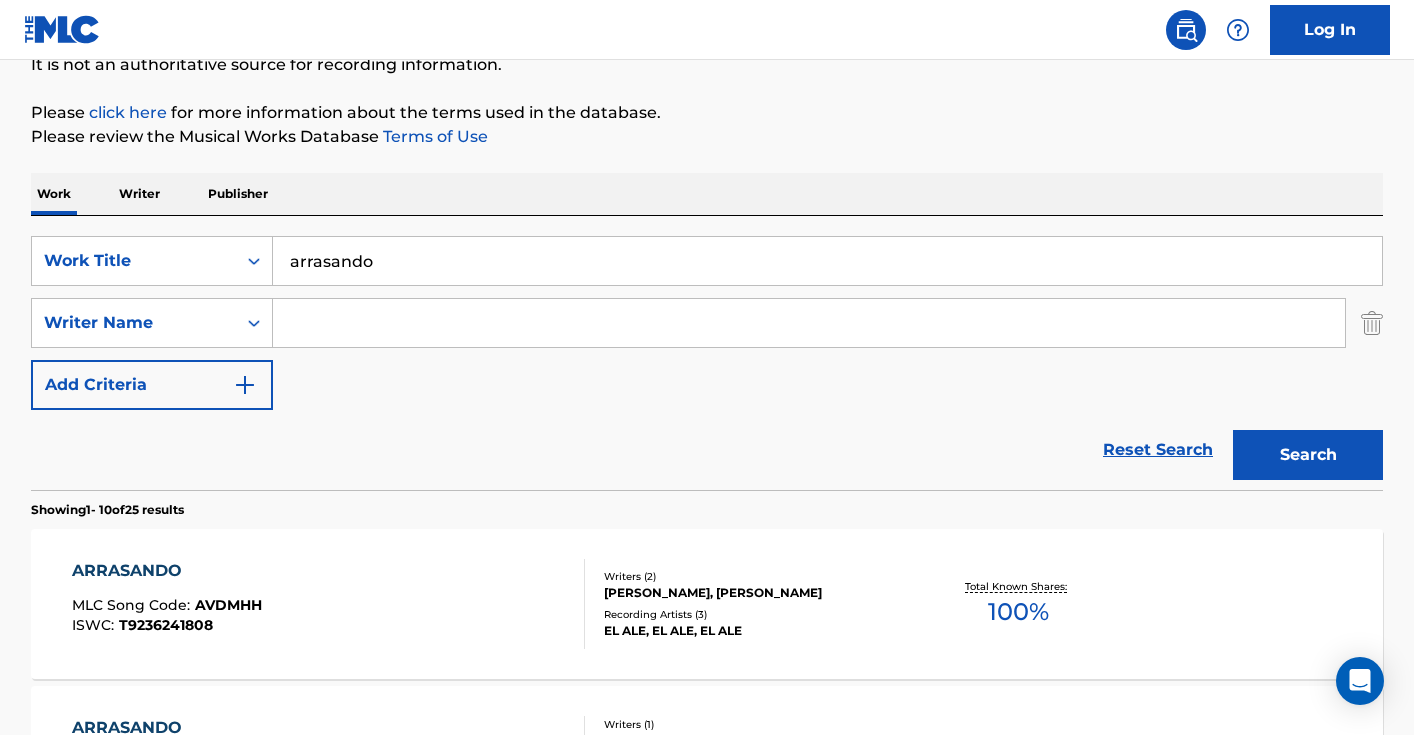 click at bounding box center [809, 323] 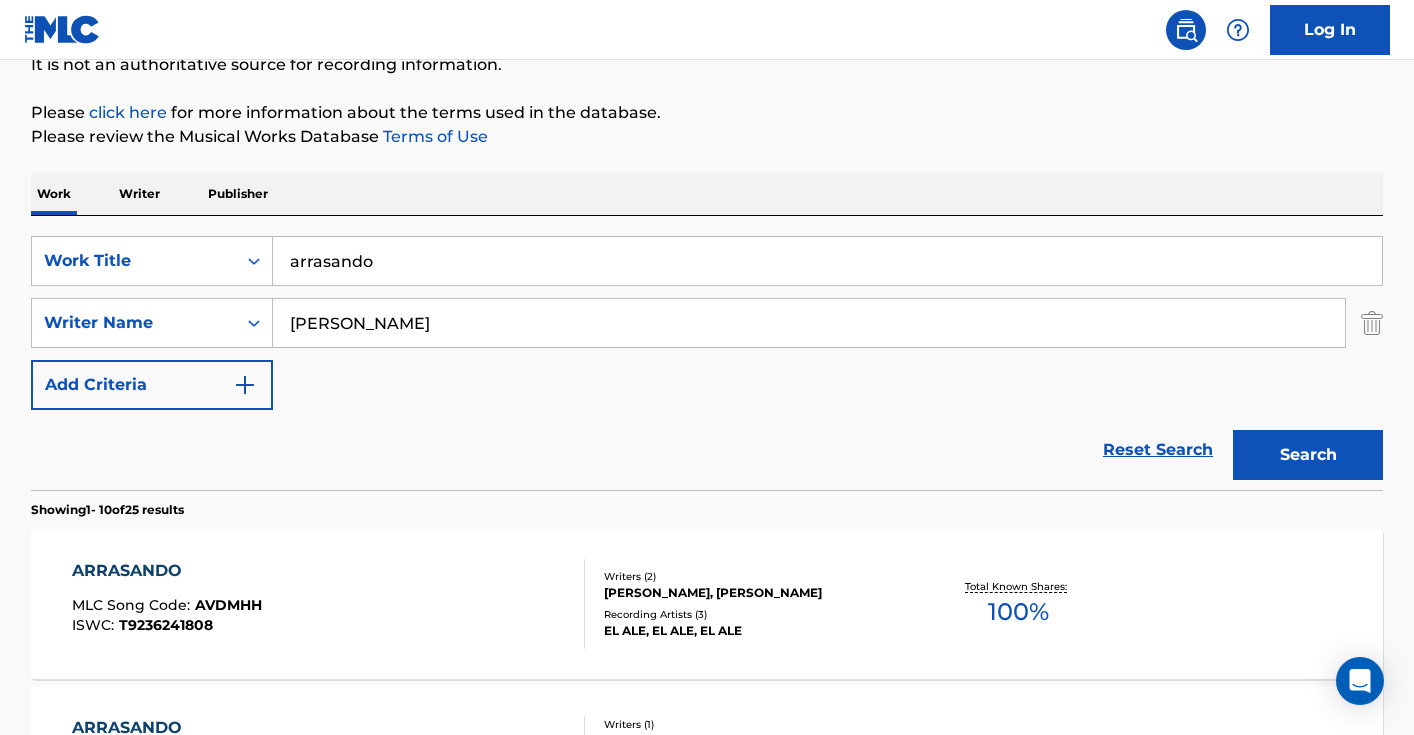 type on "[PERSON_NAME]" 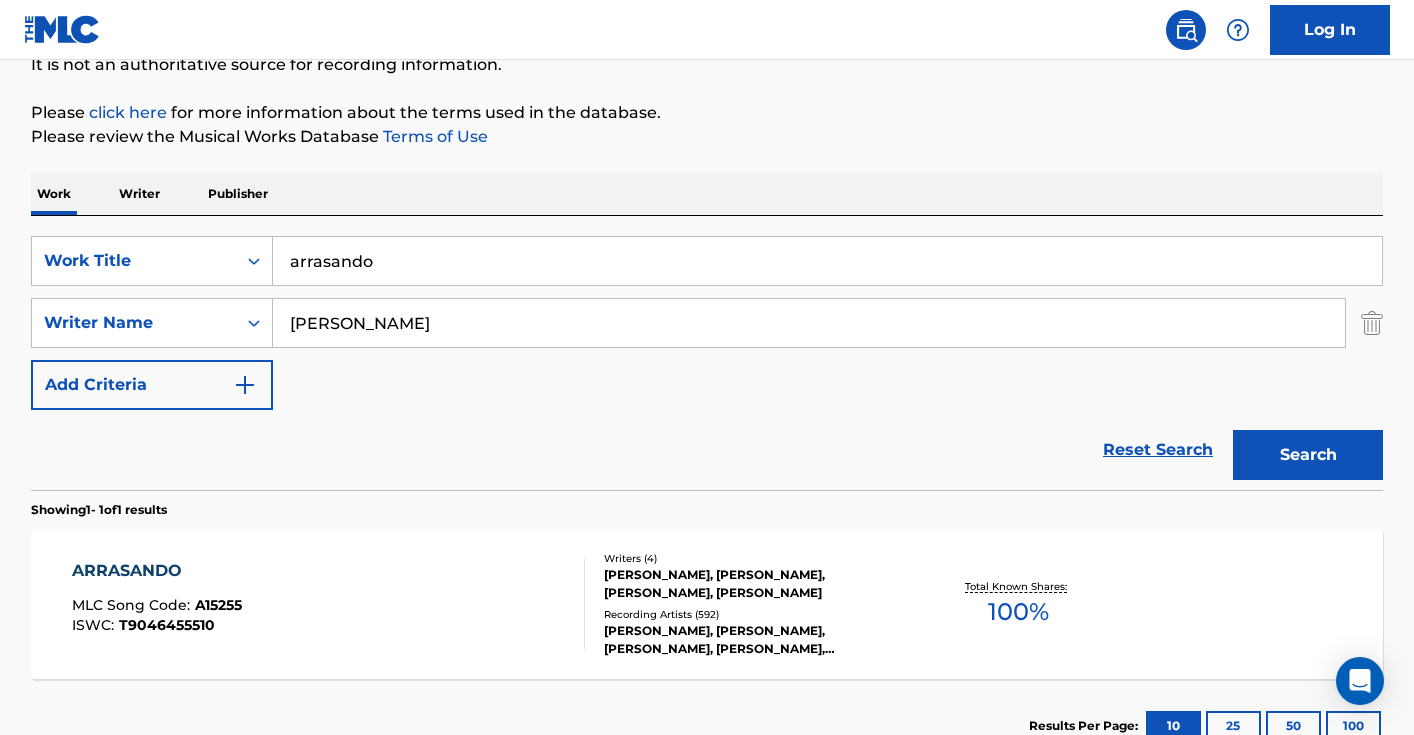 scroll, scrollTop: 353, scrollLeft: 0, axis: vertical 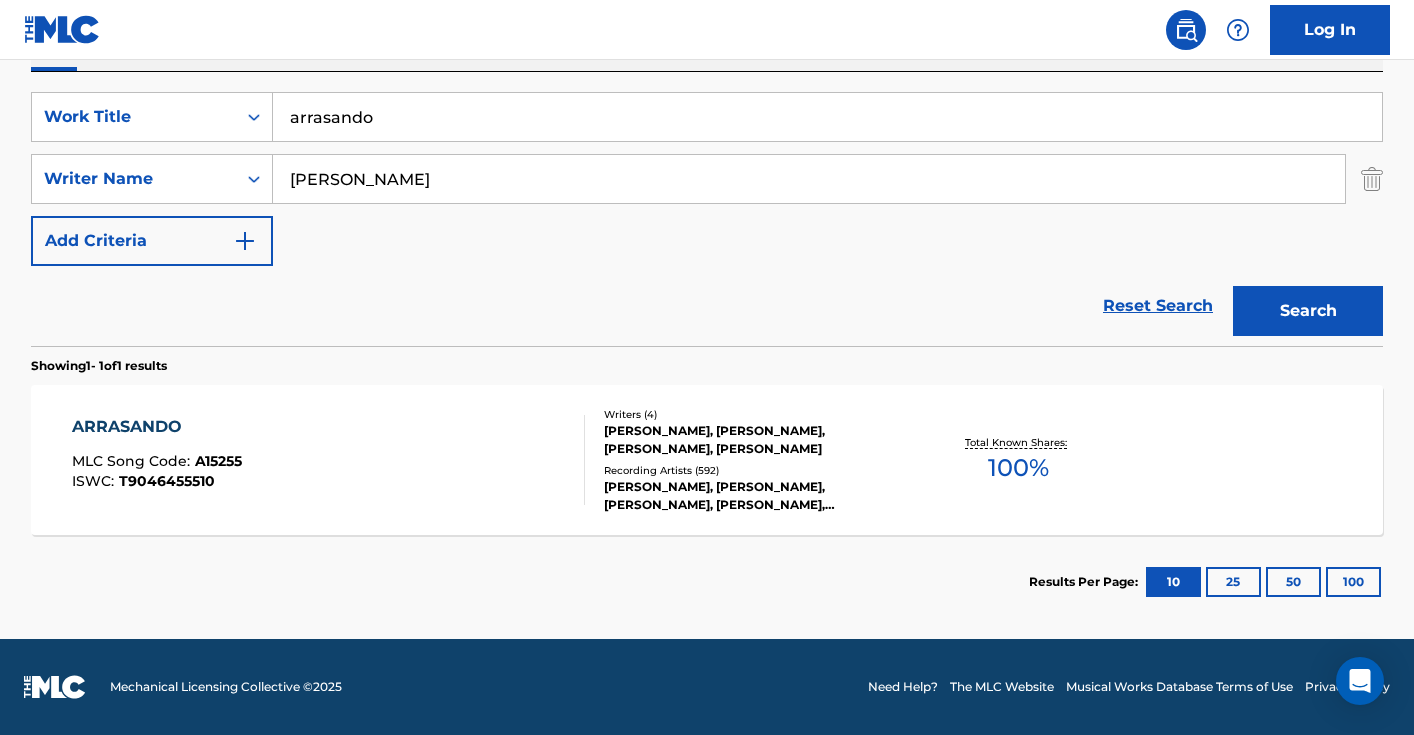 click on "ARRASANDO MLC Song Code : A15255 ISWC : T9046455510" at bounding box center (329, 460) 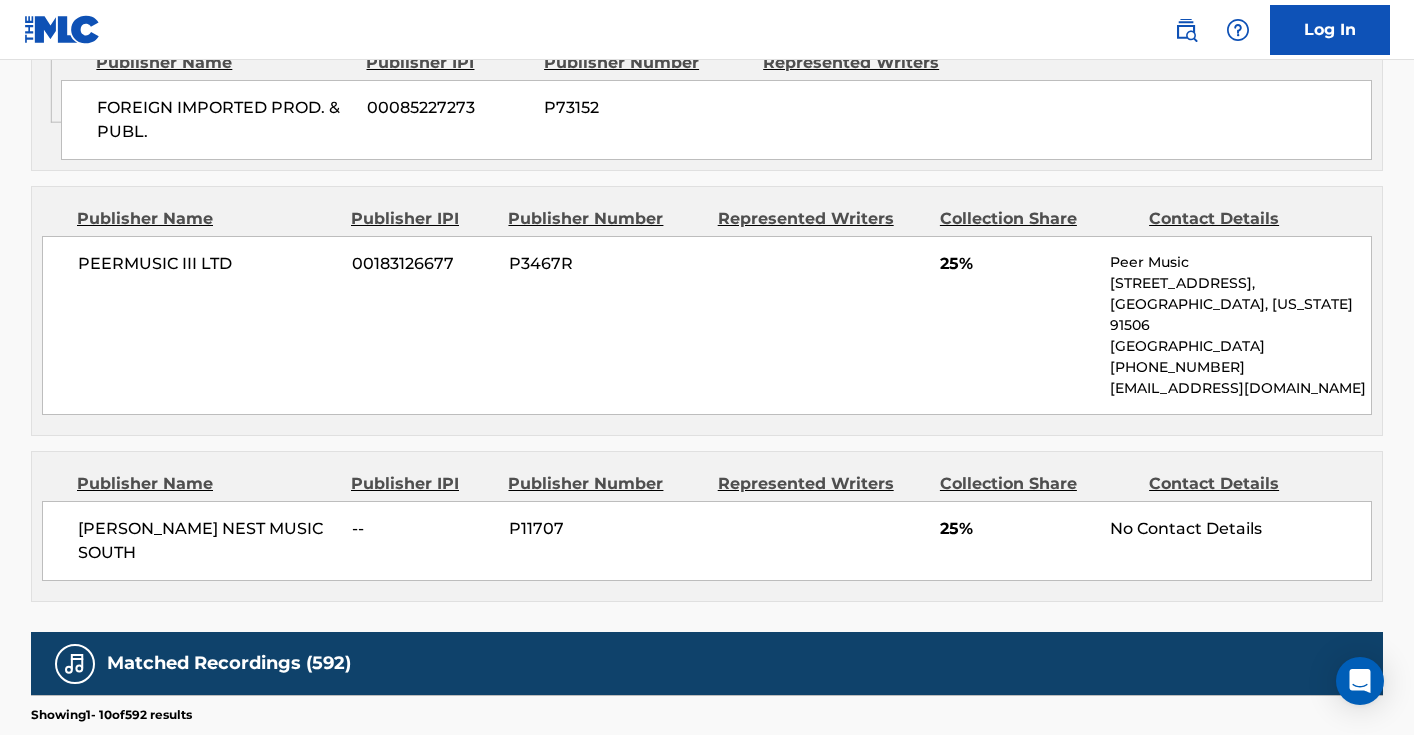 scroll, scrollTop: 645, scrollLeft: 0, axis: vertical 